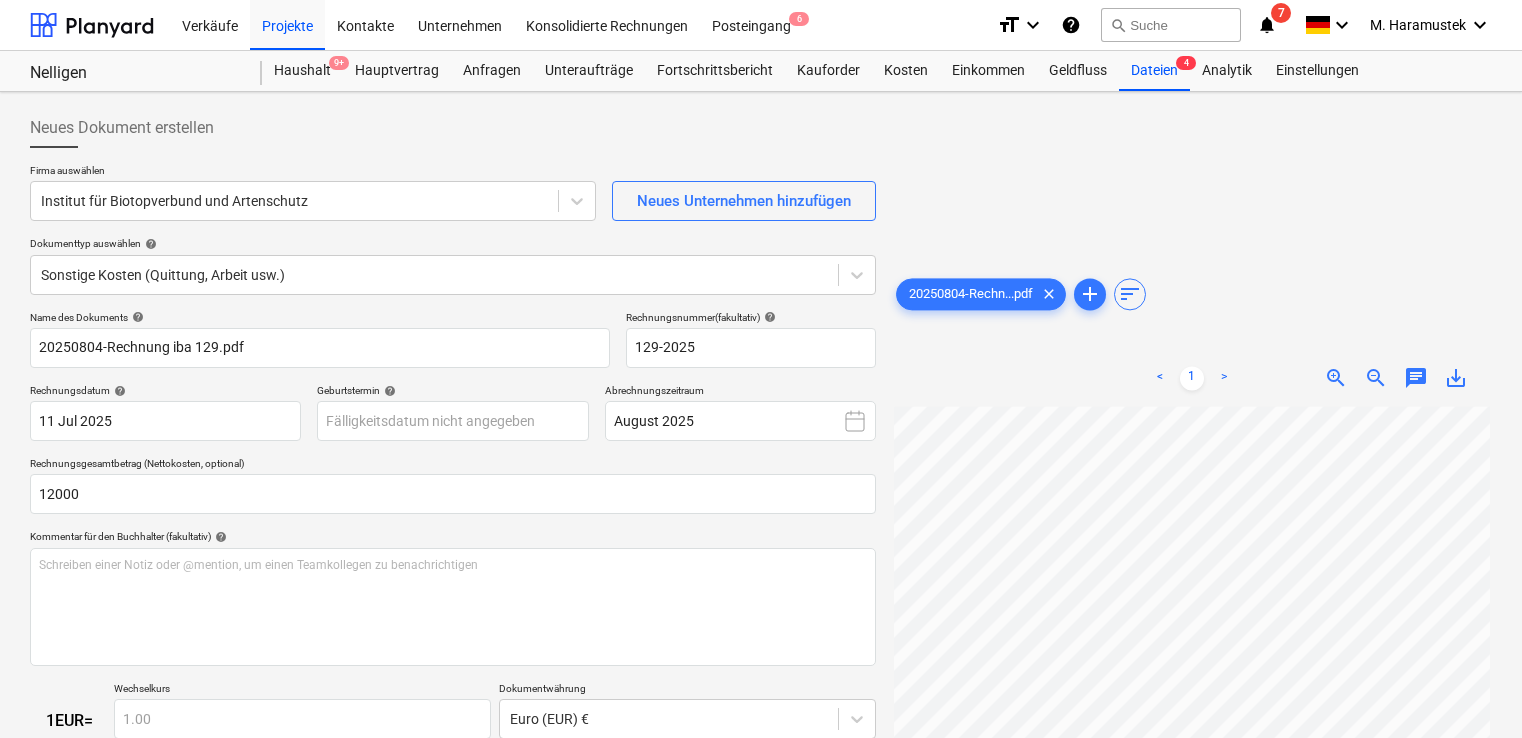 scroll, scrollTop: 366, scrollLeft: 0, axis: vertical 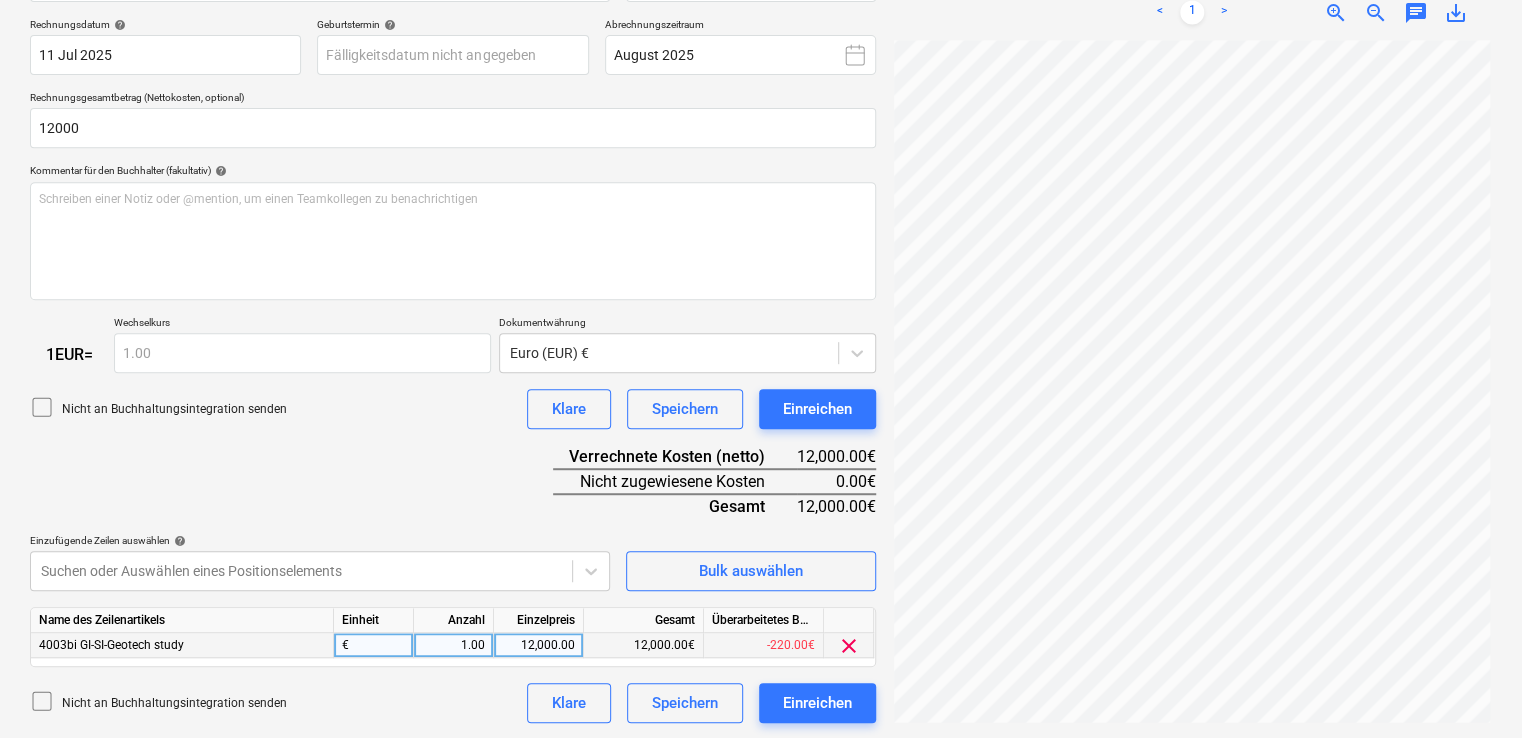 click on "12,000.00" at bounding box center (538, 645) 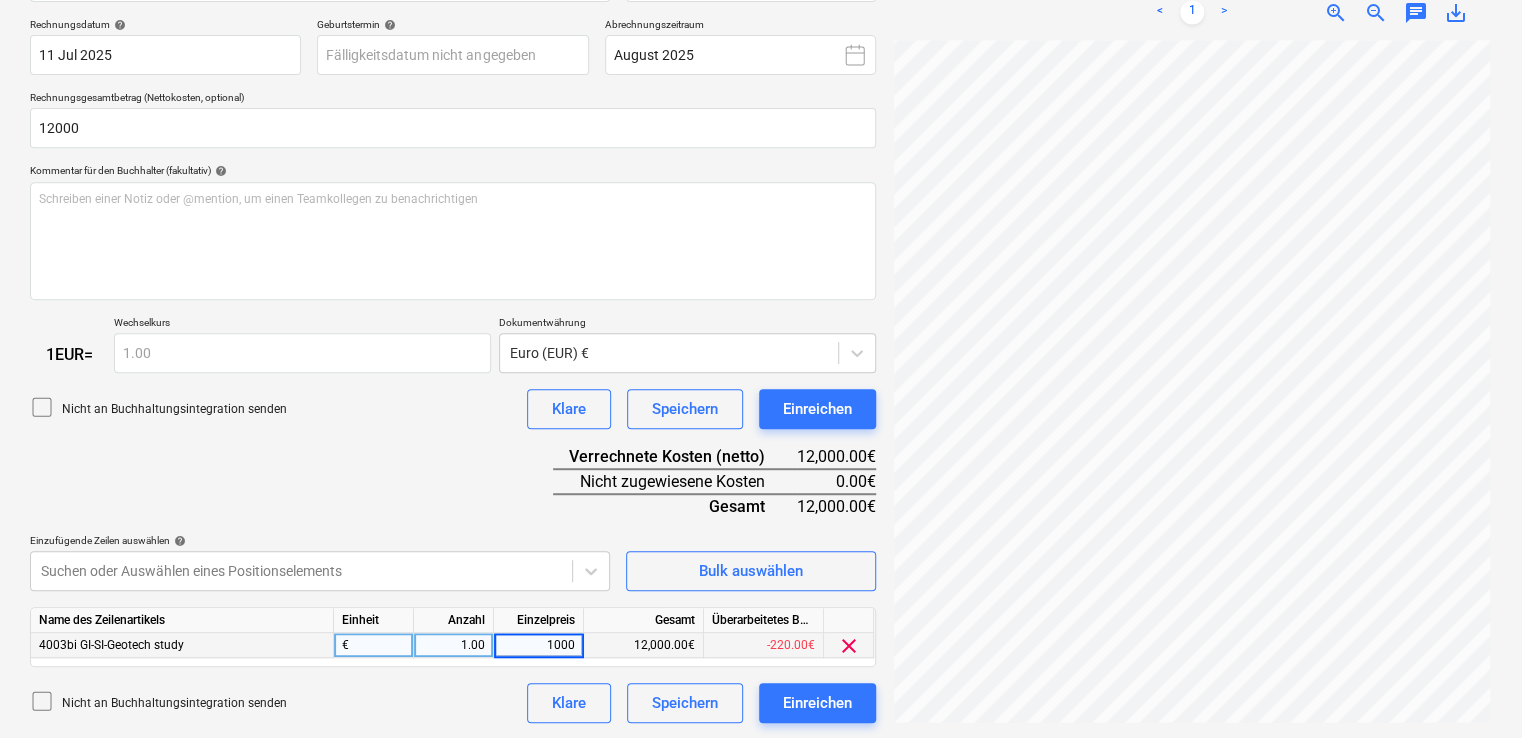 type on "10000" 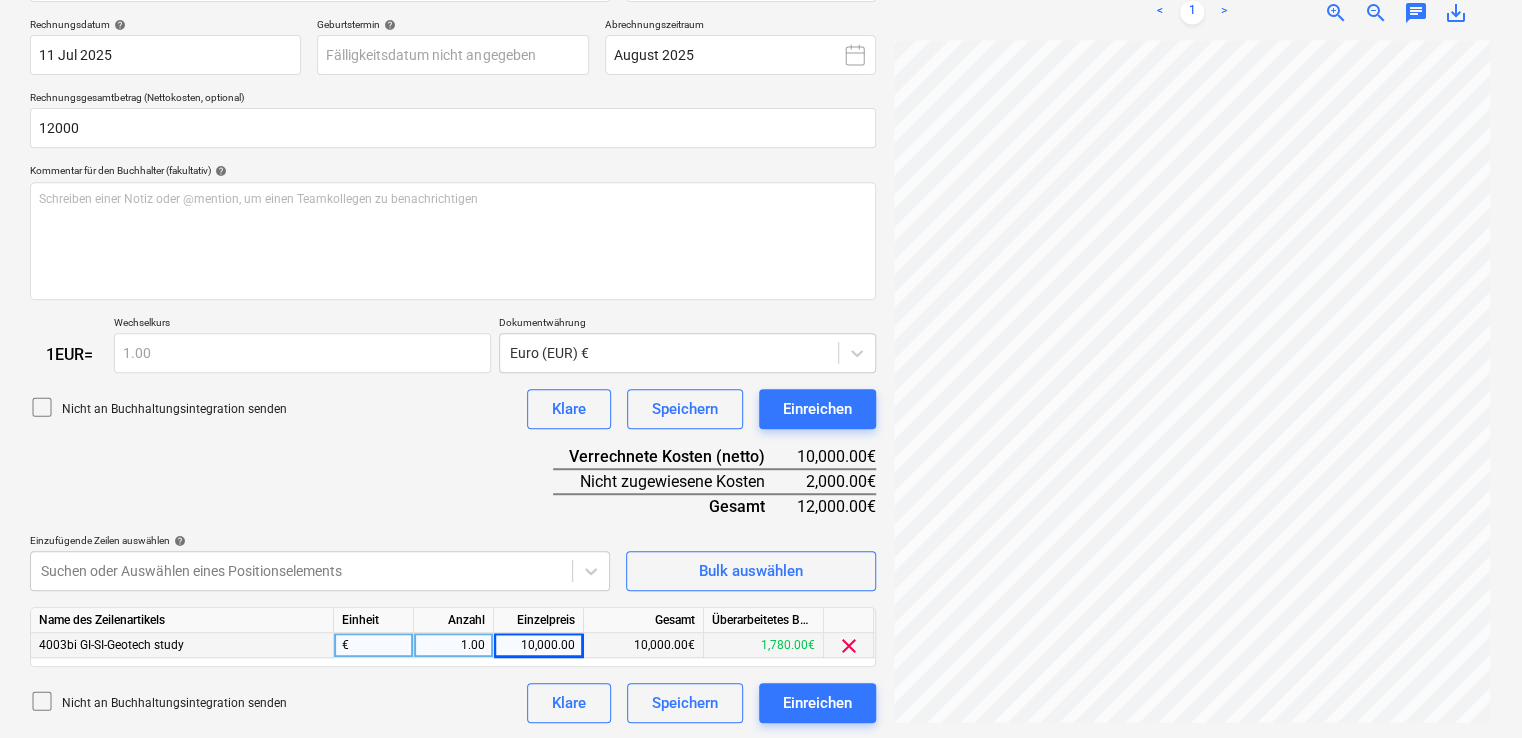 scroll, scrollTop: 277, scrollLeft: 0, axis: vertical 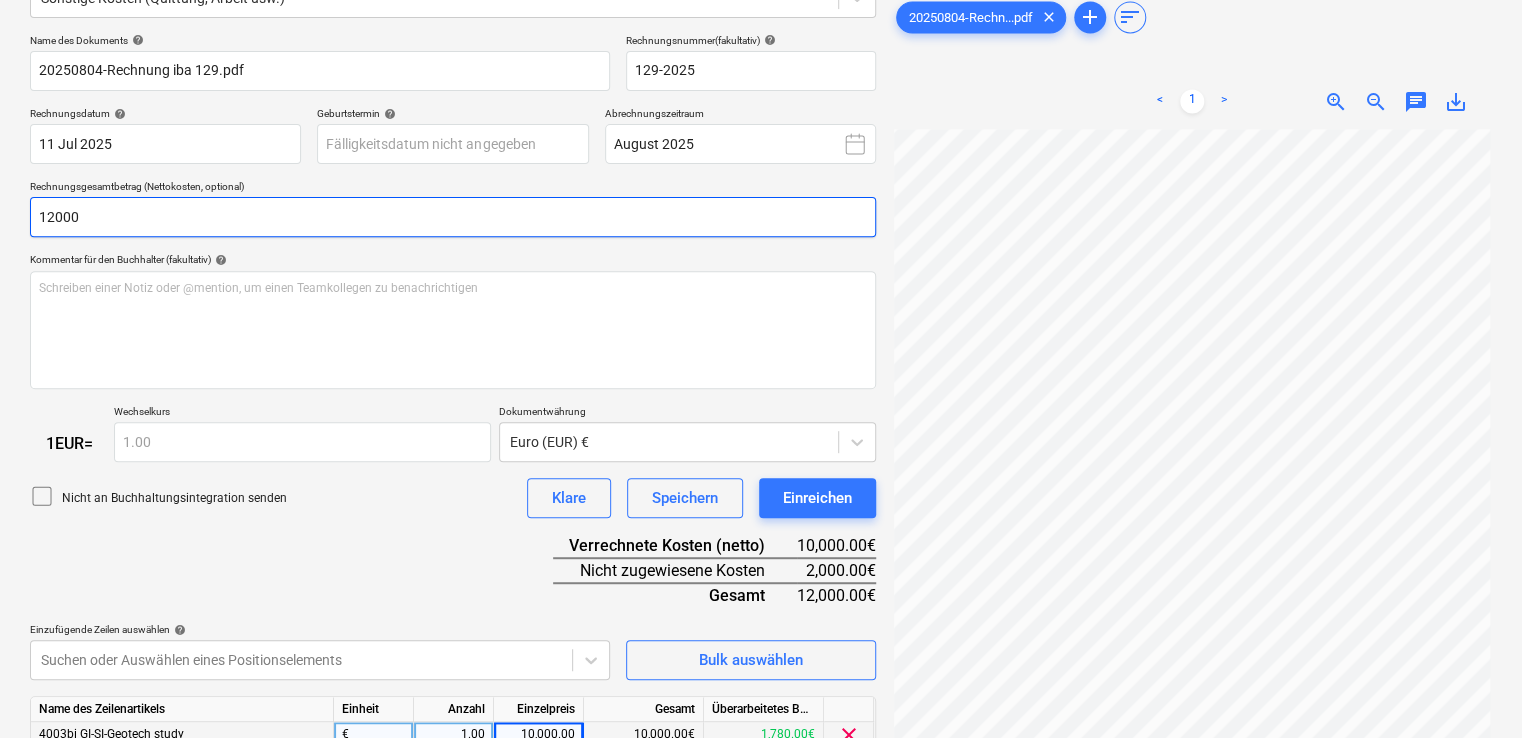 click on "12000" at bounding box center [453, 217] 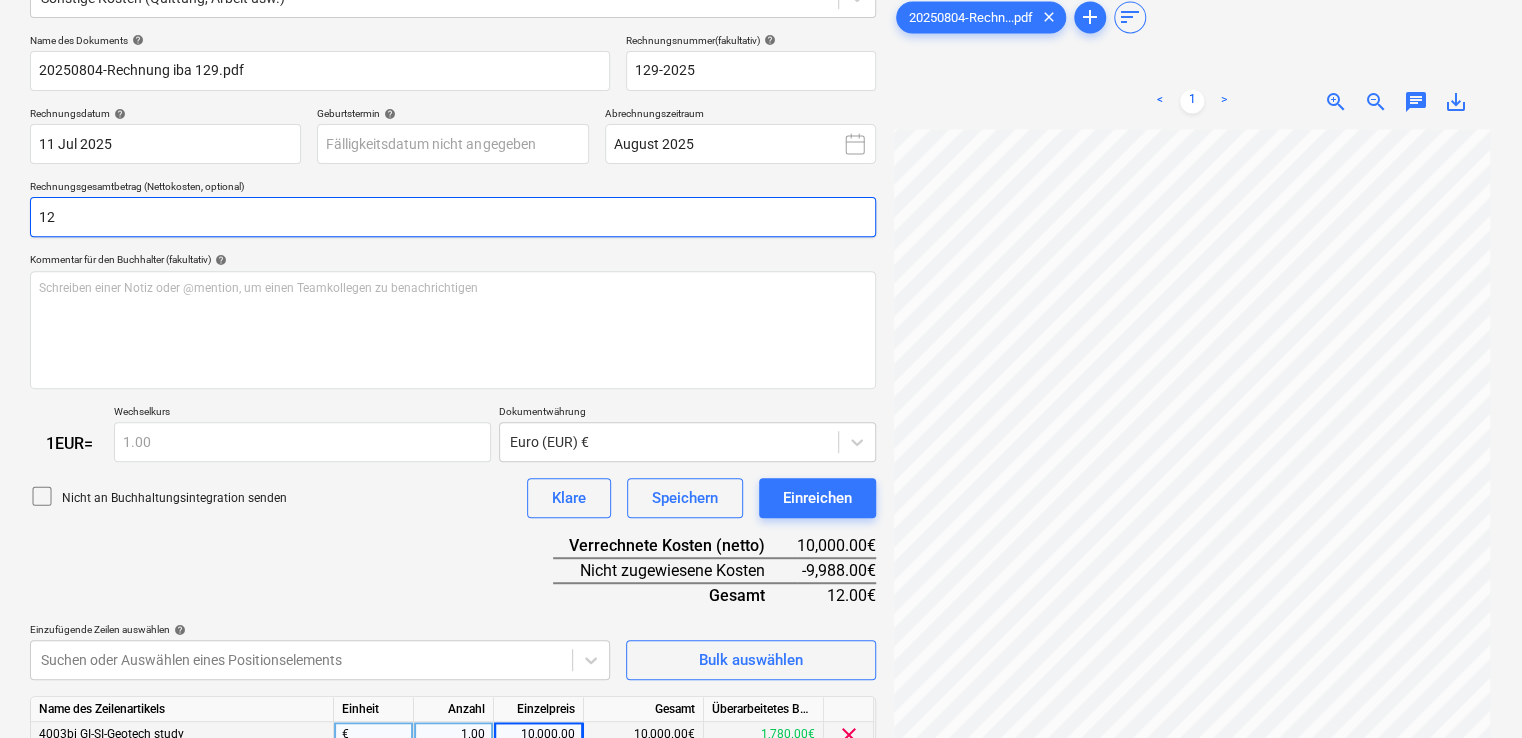 type on "1" 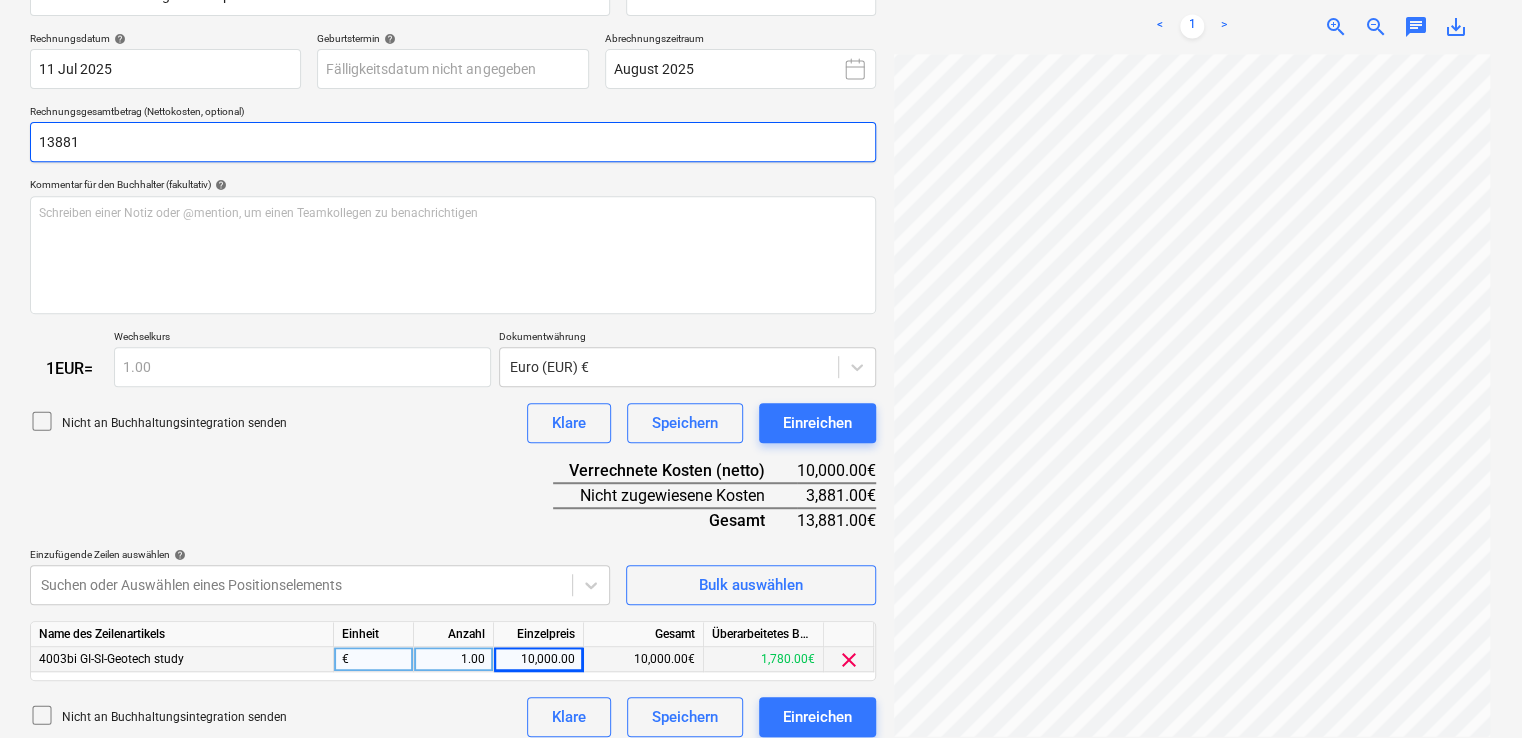 scroll, scrollTop: 366, scrollLeft: 0, axis: vertical 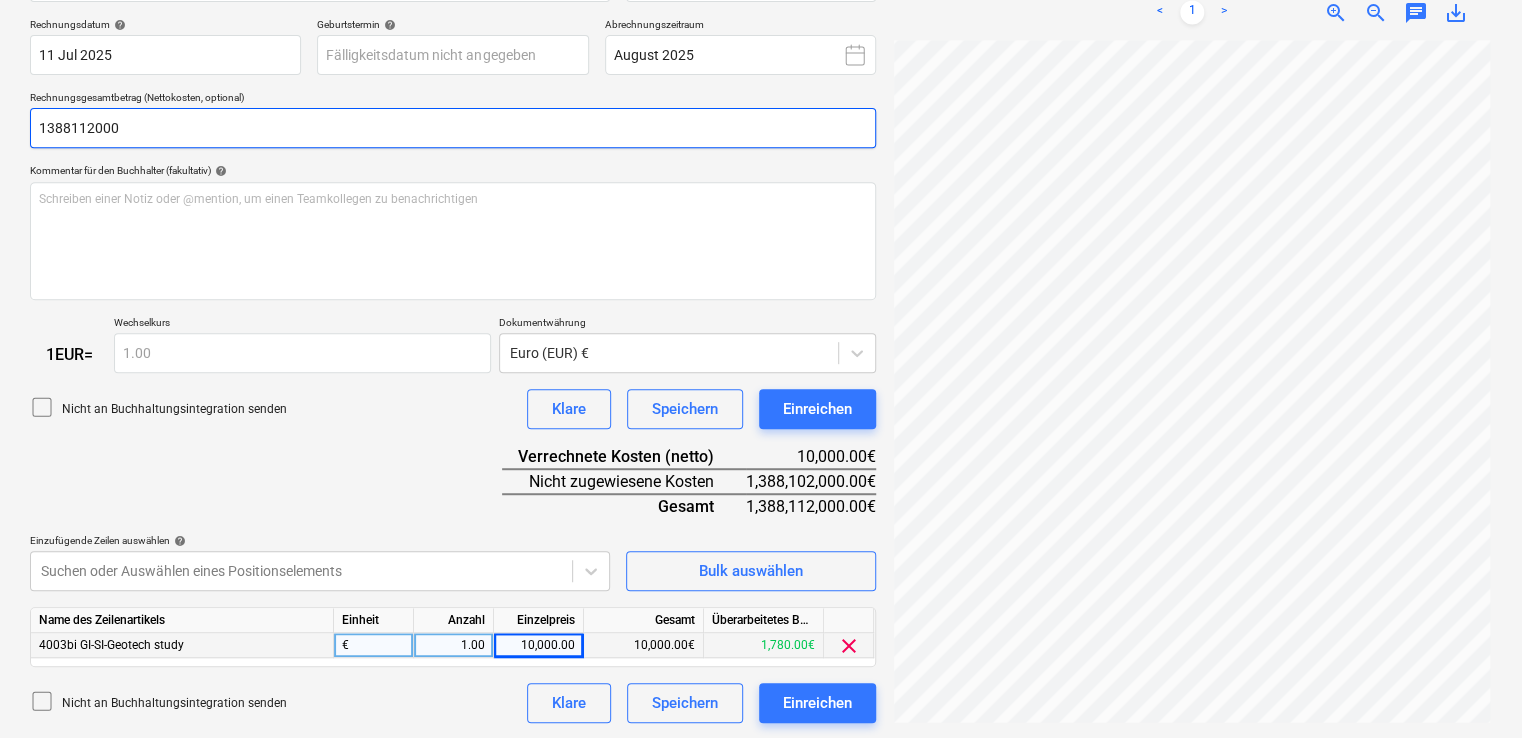 type on "1388112000" 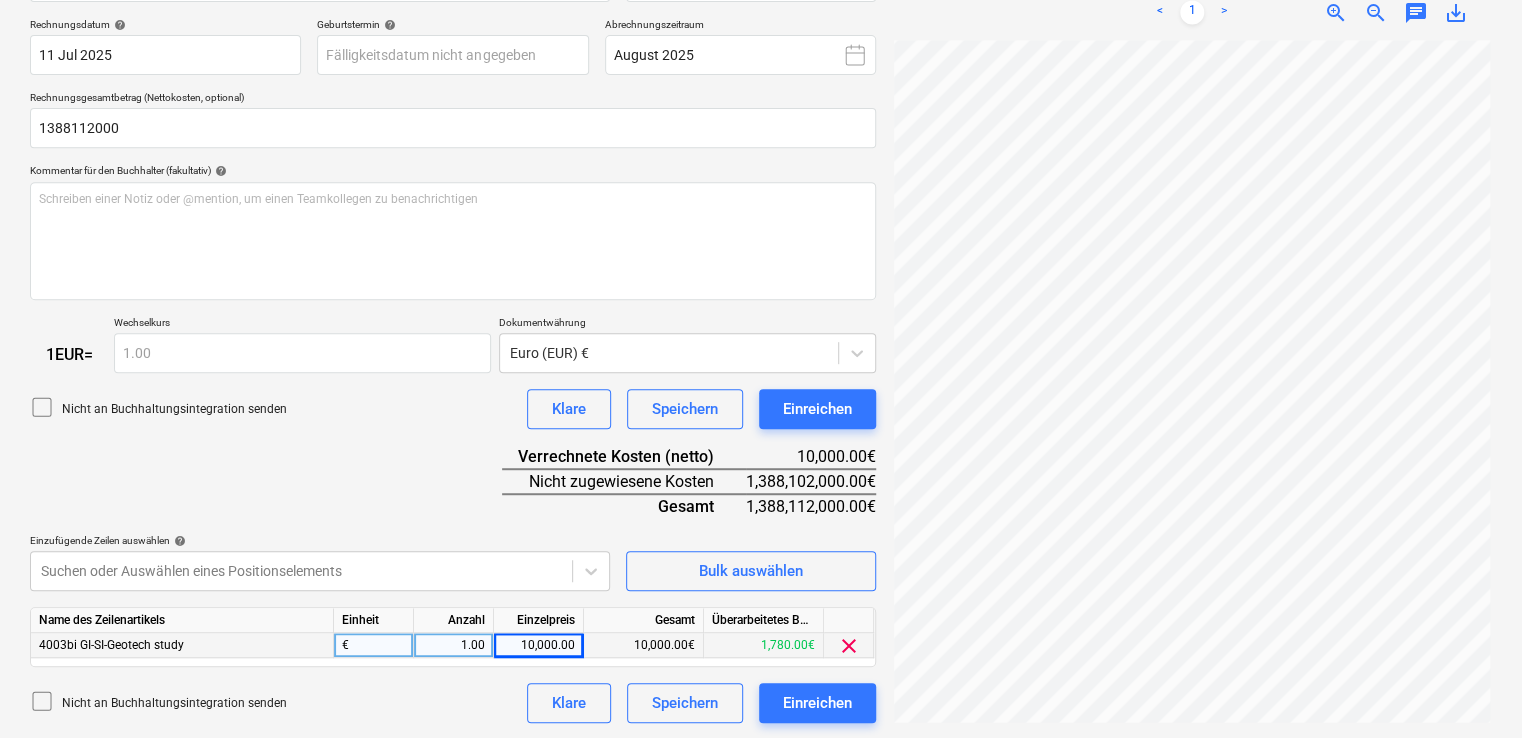 click on "10,000.00" at bounding box center (538, 645) 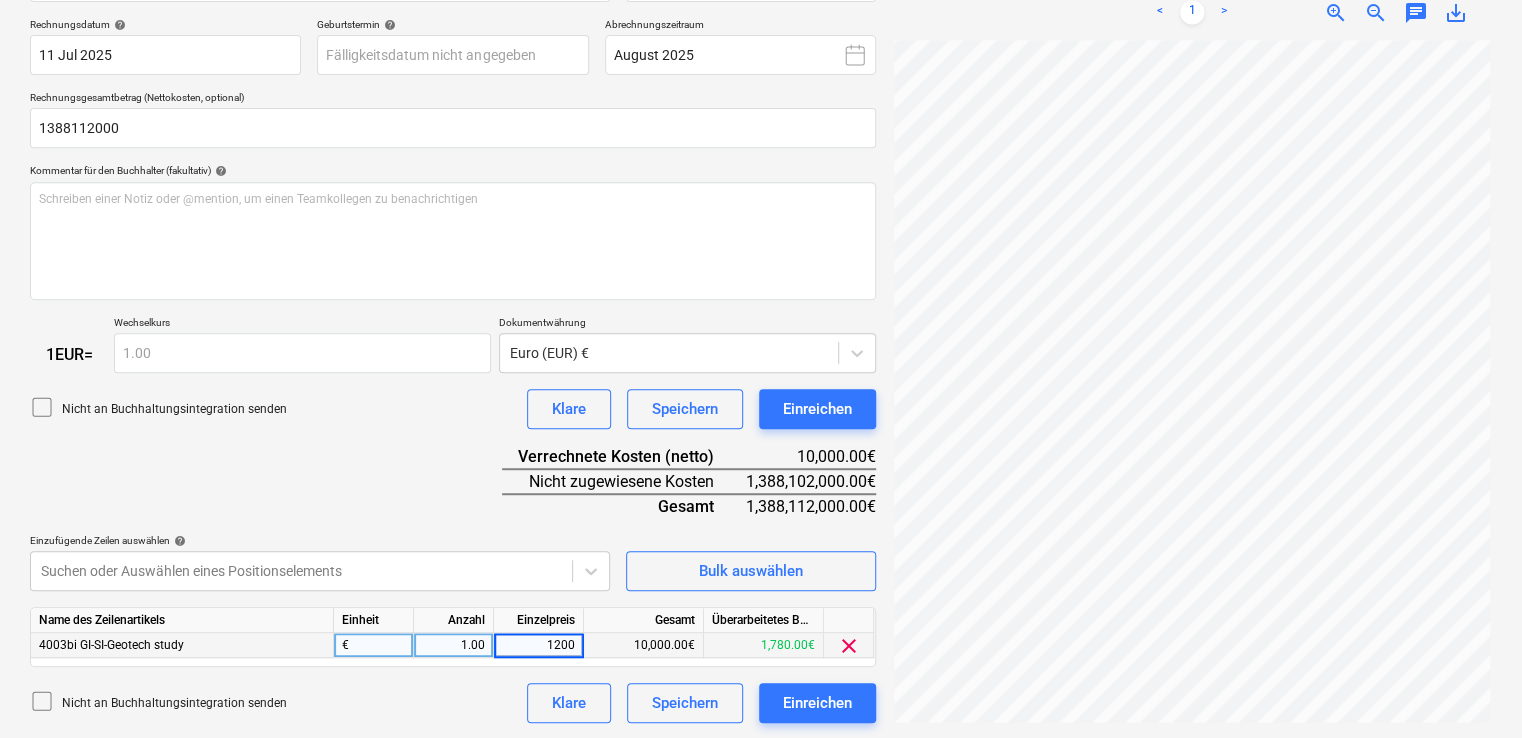 type on "12000" 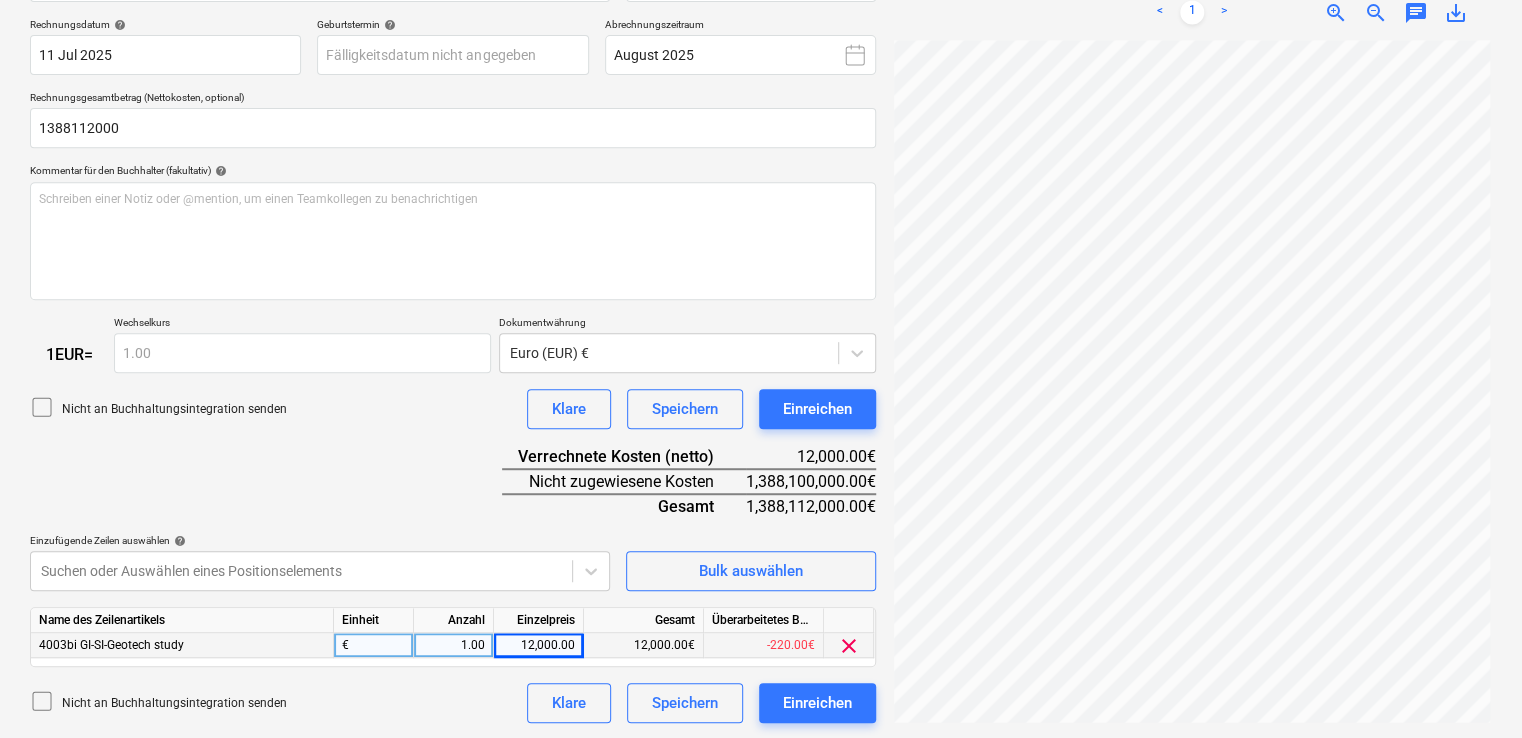 click on "12,000.00€" at bounding box center (644, 645) 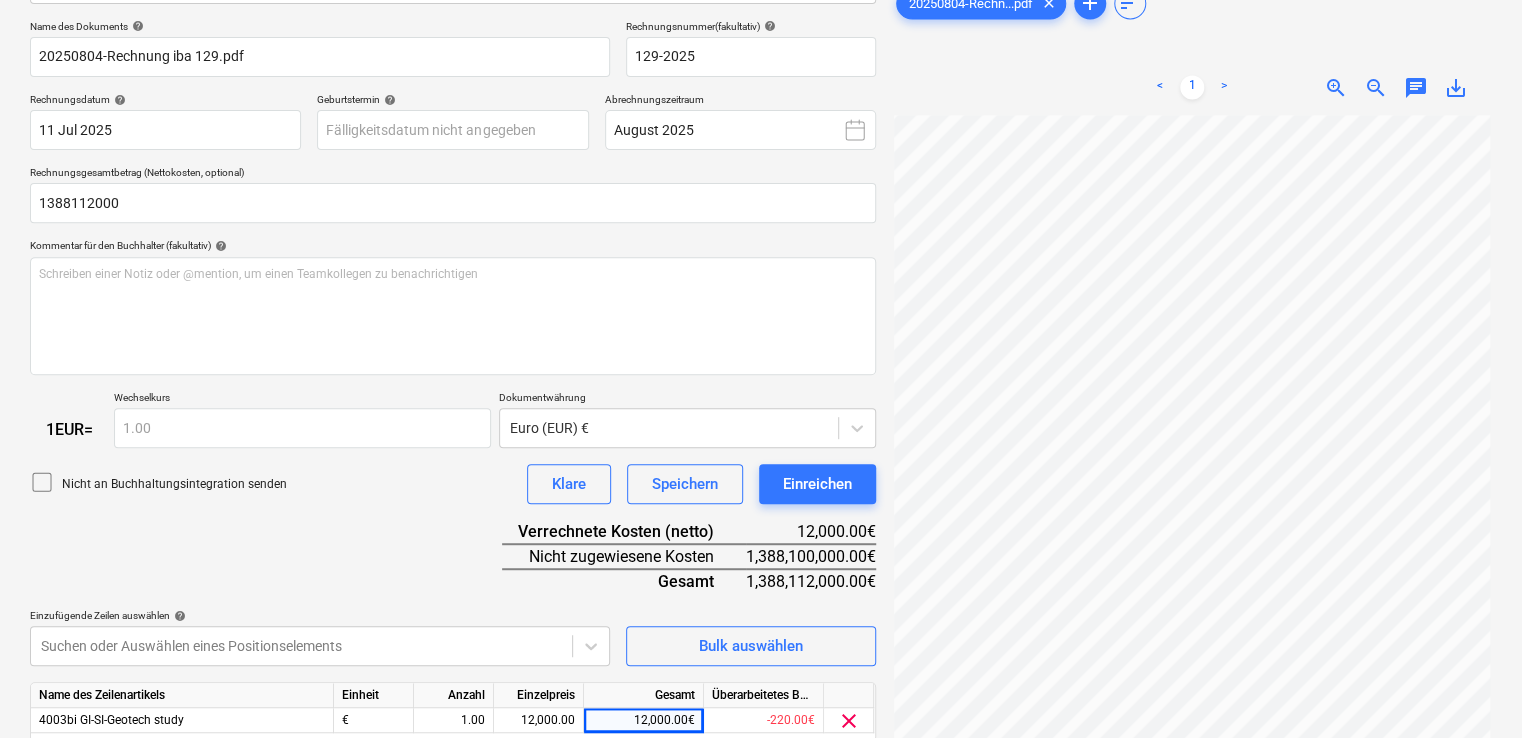 scroll, scrollTop: 290, scrollLeft: 0, axis: vertical 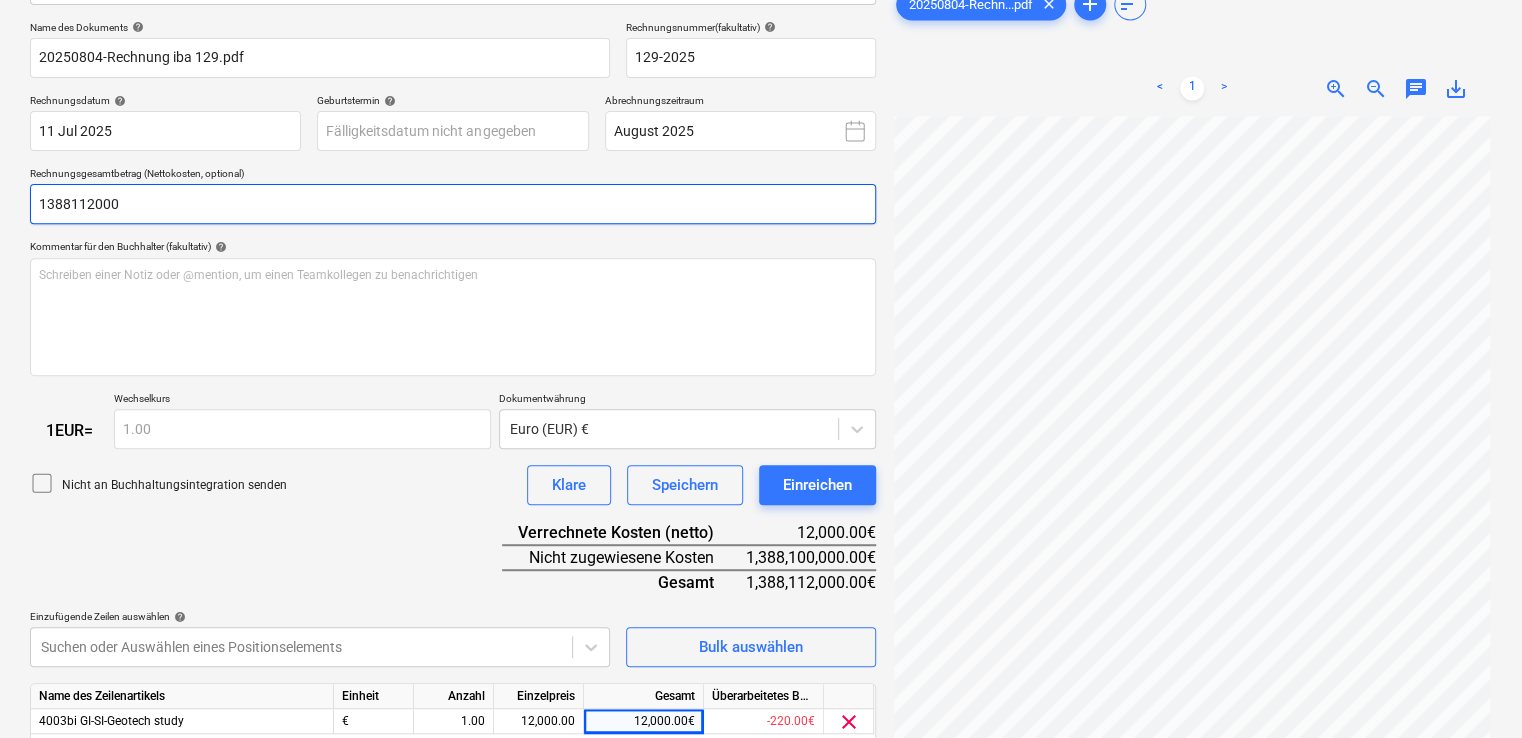 click on "1388112000" at bounding box center [453, 204] 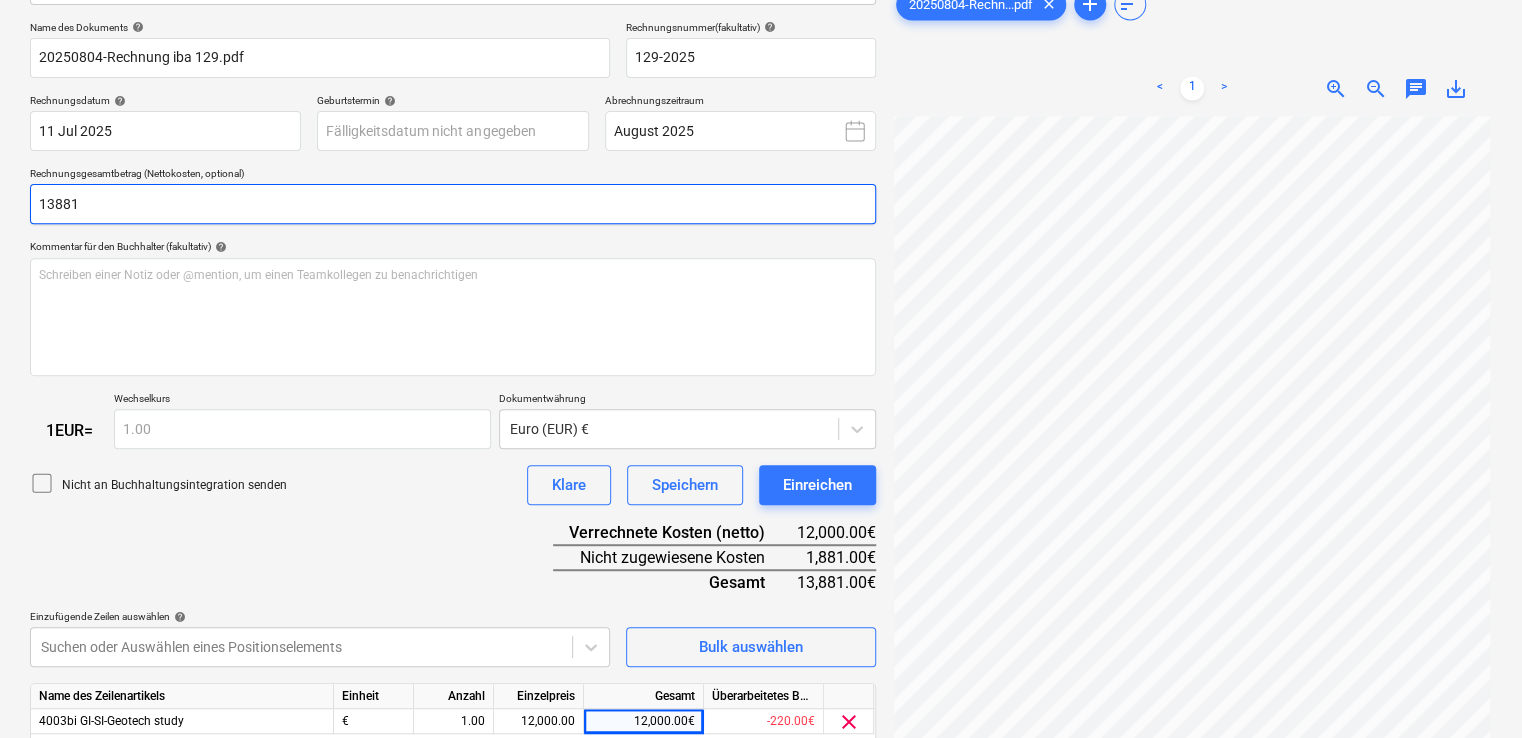 type on "13881" 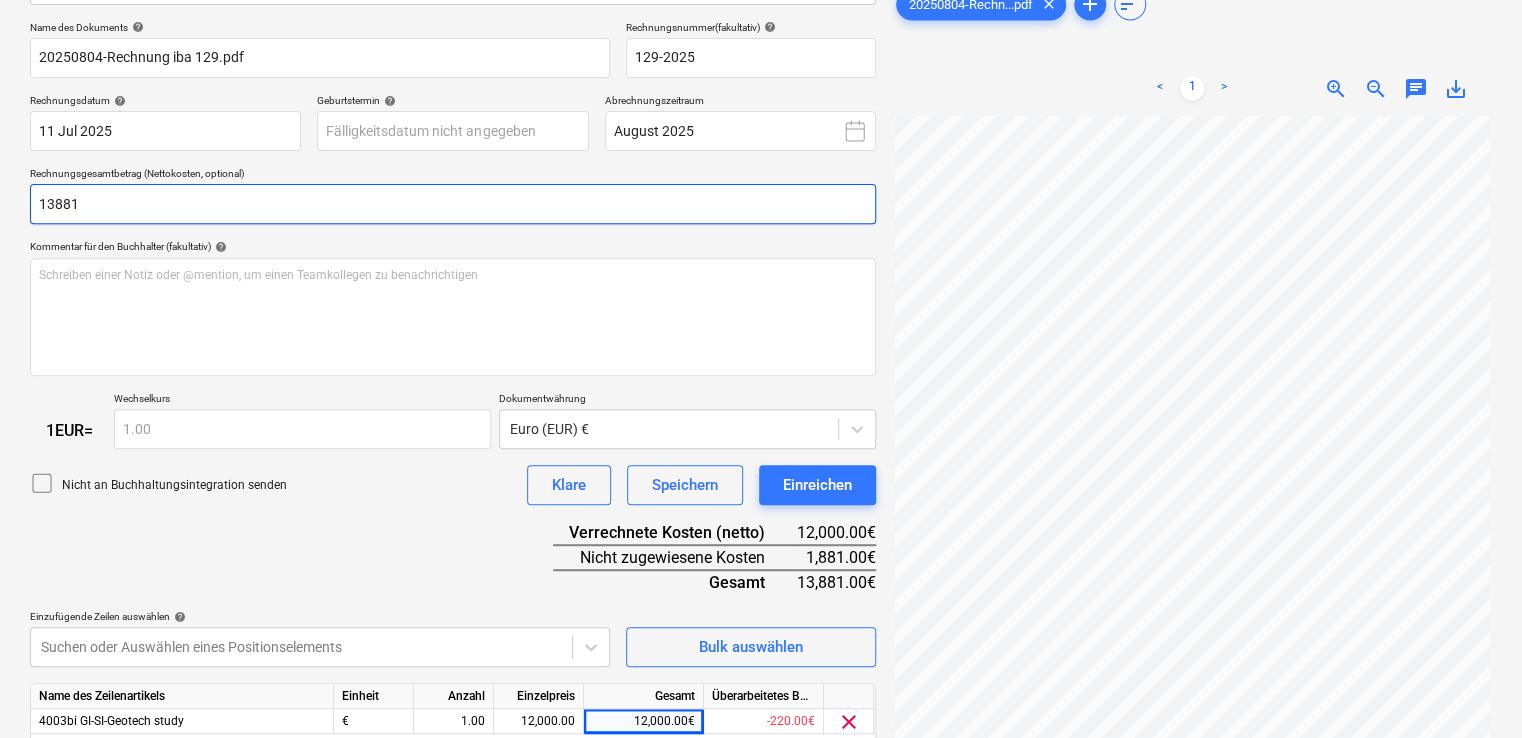 click on "13881" at bounding box center (453, 204) 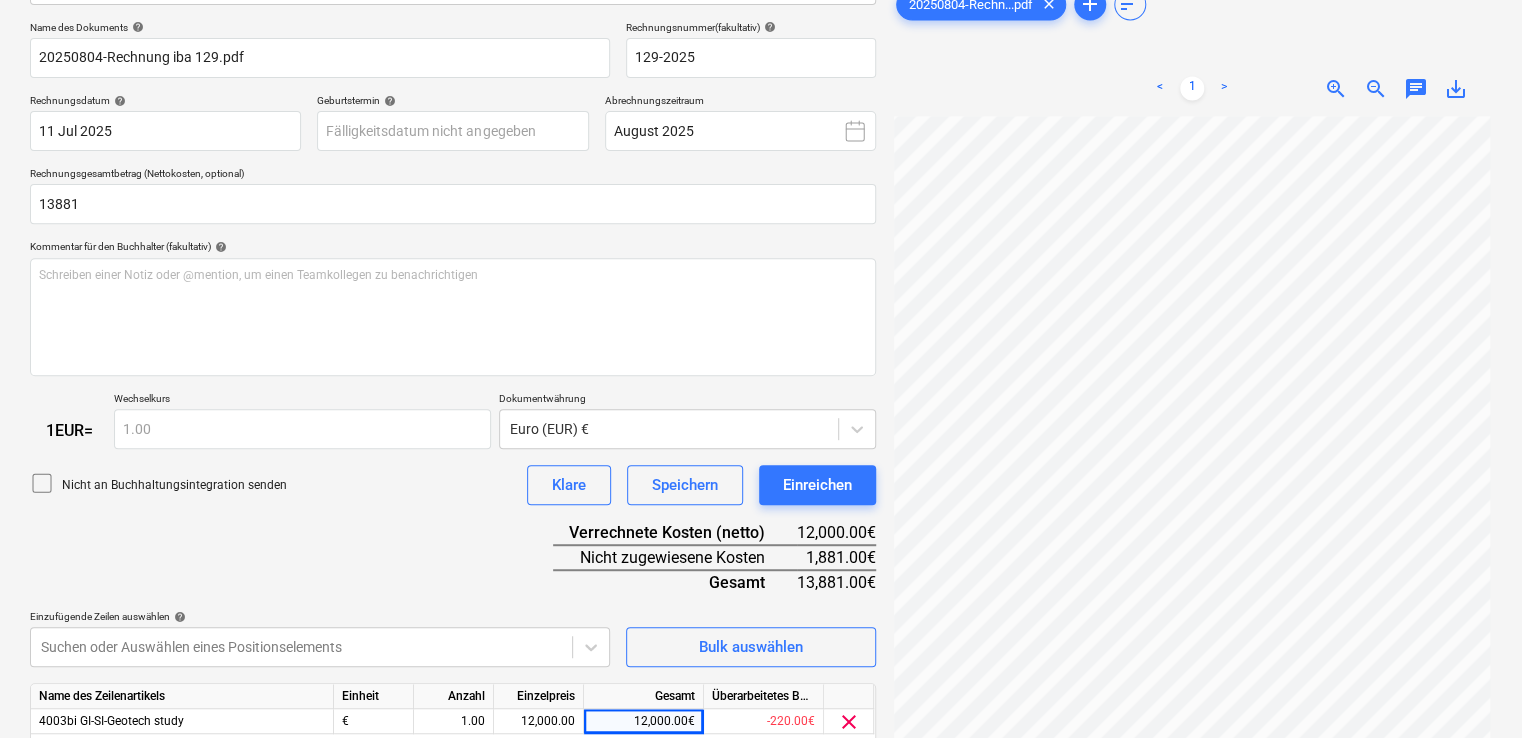 click on "Name des Dokuments help 20250804-Rechnung iba [NUMBER].pdf Rechnungsnummer  (fakultativ) help [NUMBER]-[NUMBER] Rechnungsdatum help 11 Jul 2025 11.07.2025 Press the down arrow key to interact with the calendar and
select a date. Press the question mark key to get the keyboard shortcuts for changing dates. Geburtstermin help Press the down arrow key to interact with the calendar and
select a date. Press the question mark key to get the keyboard shortcuts for changing dates. Abrechnungszeitraum August 2025 Rechnungsgesamtbetrag (Nettokosten, optional) 13881 Kommentar für den Buchhalter (fakultativ) help Schreiben einer Notiz oder @mention, um einen Teamkollegen zu benachrichtigen ﻿ 1  EUR  = Wechselkurs 1.00 Dokumentwährung Euro (EUR) € Nicht an Buchhaltungsintegration senden Klare Speichern Einreichen Verrechnete Kosten (netto) 12,000.00€ Nicht zugewiesene Kosten 1,881.00€ Gesamt 13,881.00€ Einzufügende Zeilen auswählen help Suchen oder Auswählen eines Positionselements Bulk auswählen Einheit Anzahl €" at bounding box center [453, 410] 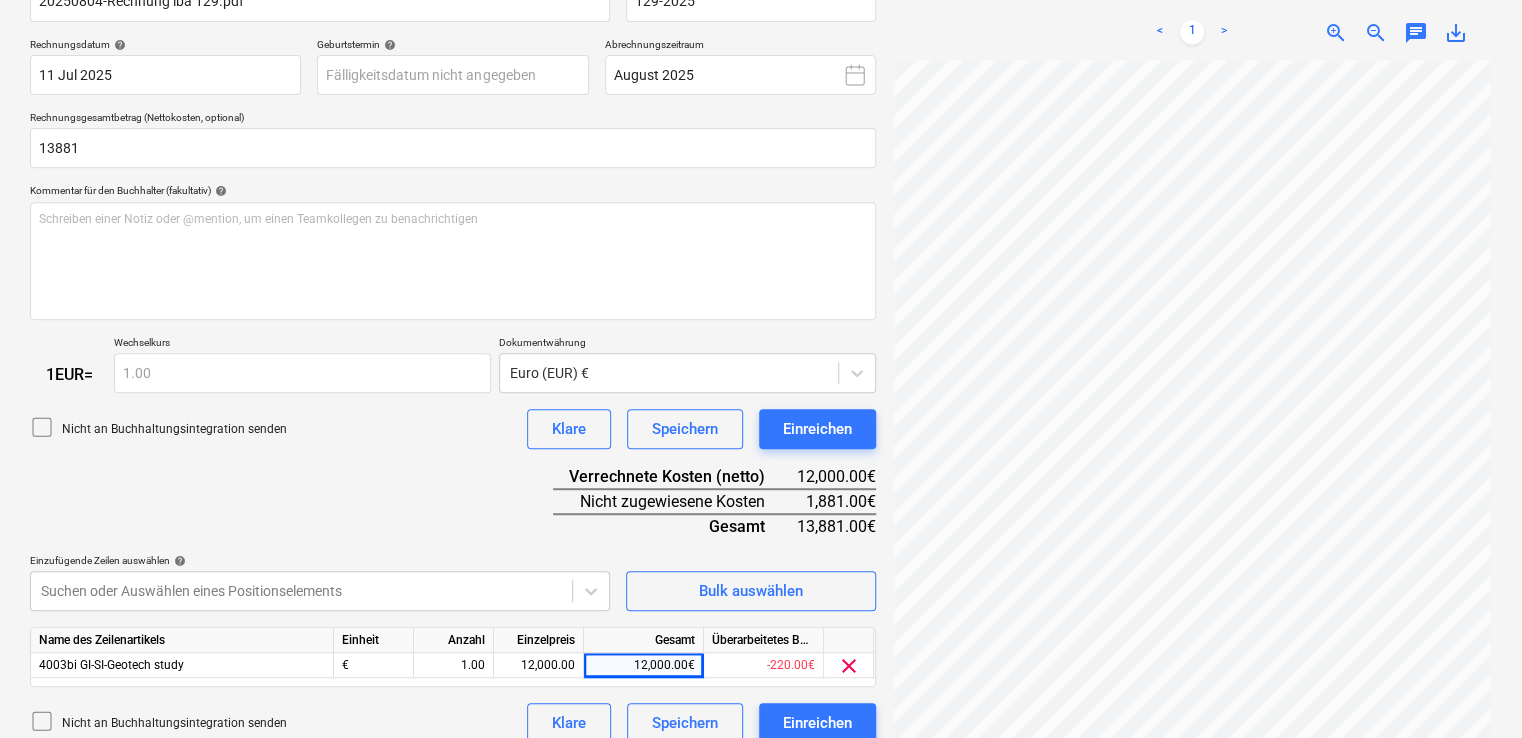 scroll, scrollTop: 366, scrollLeft: 0, axis: vertical 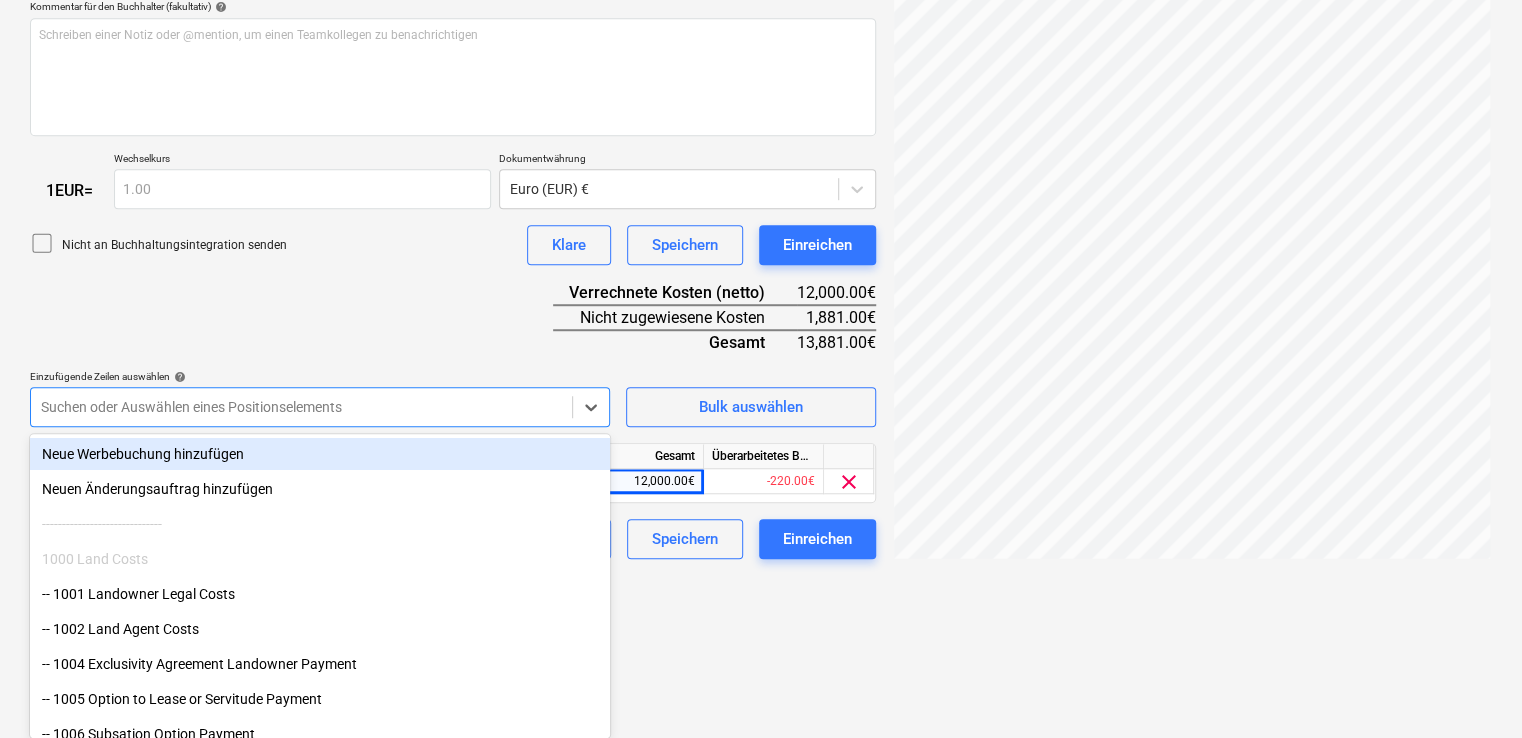 click on "This website stores cookies on your computer. These cookies are used to collect information about how you interact with our website and allow us to remember you. We use this information in order to improve and customize your browsing experience and for analytics and metrics about our visitors both on this website and other media. To find out more about the cookies we use, see our Privacy Policy If you decline, your information won’t be tracked when you visit this website. A single cookie will be used in your browser to remember your preference not to be tracked. Cookies settings Accept All Decline All
Verkäufe Projekte Kontakte Unternehmen Konsolidierte Rechnungen Posteingang 6 format_size keyboard_arrow_down help search Suche notifications 7 keyboard_arrow_down M. [LAST] keyboard_arrow_down Nelligen Nelligen Haushalt 9+ Hauptvertrag Anfragen Unteraufträge Fortschrittsbericht Kauforder Kosten Einkommen Geldfluss Dateien 4 Analytik Einstellungen Neues Dokument erstellen Firma auswählen help help" at bounding box center [761, -161] 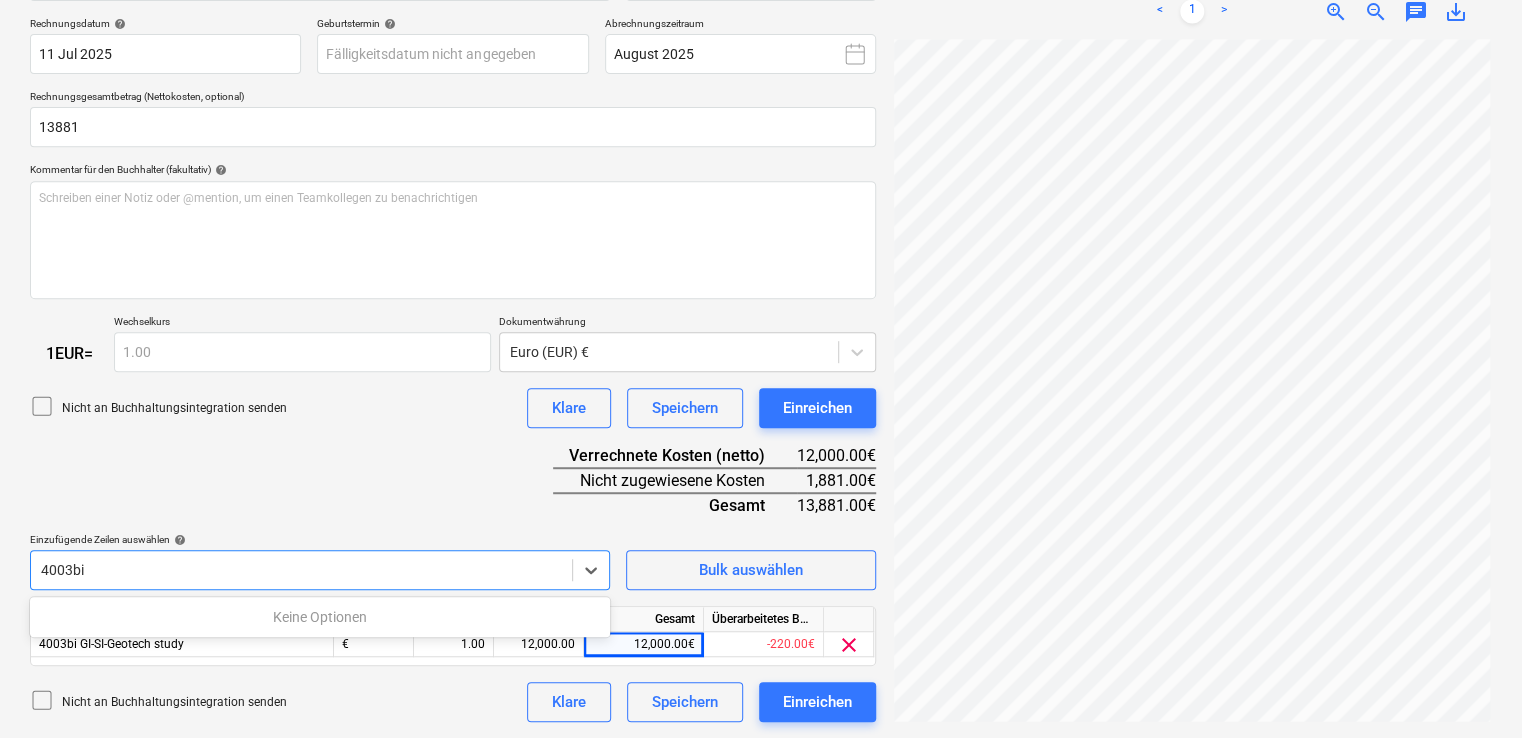 scroll, scrollTop: 366, scrollLeft: 0, axis: vertical 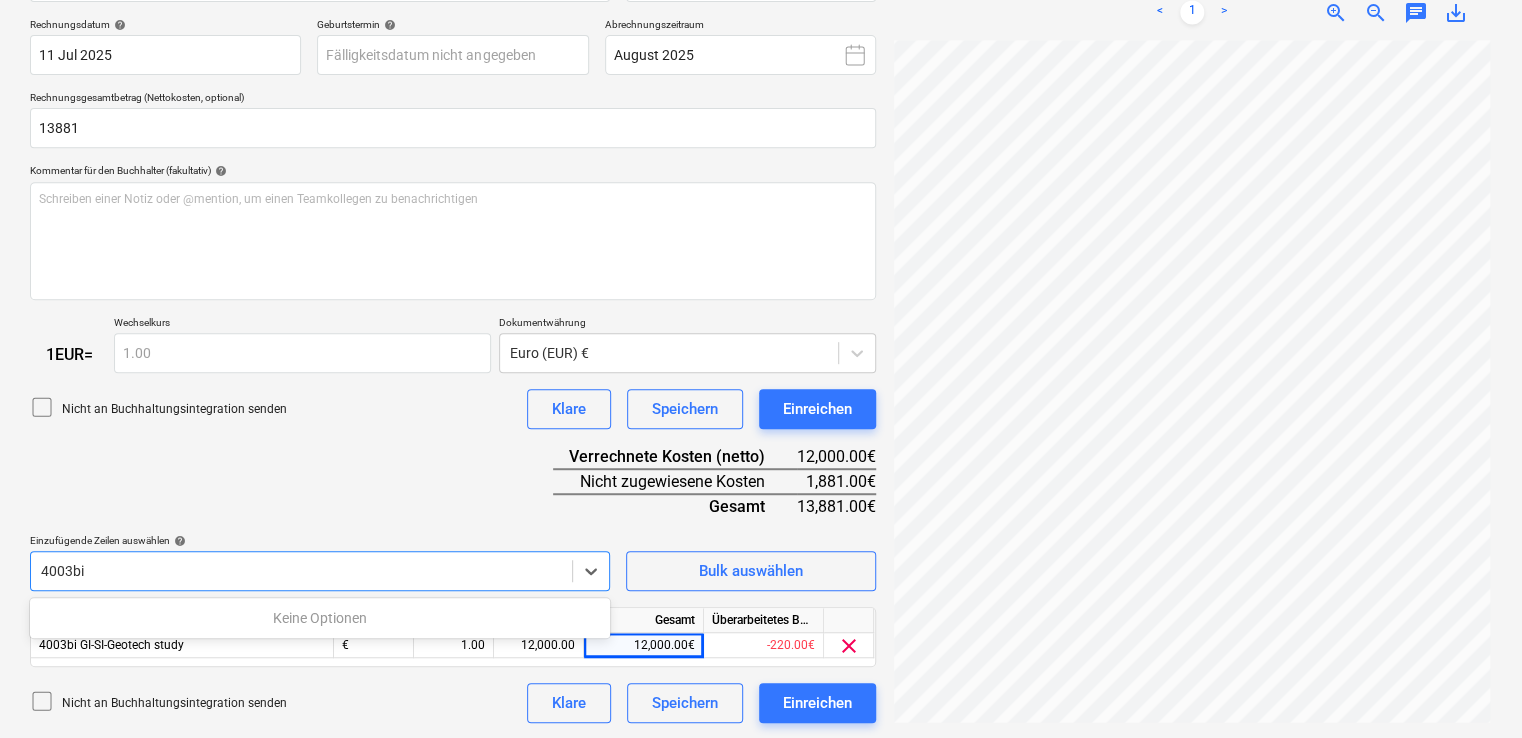 type on "4003bi" 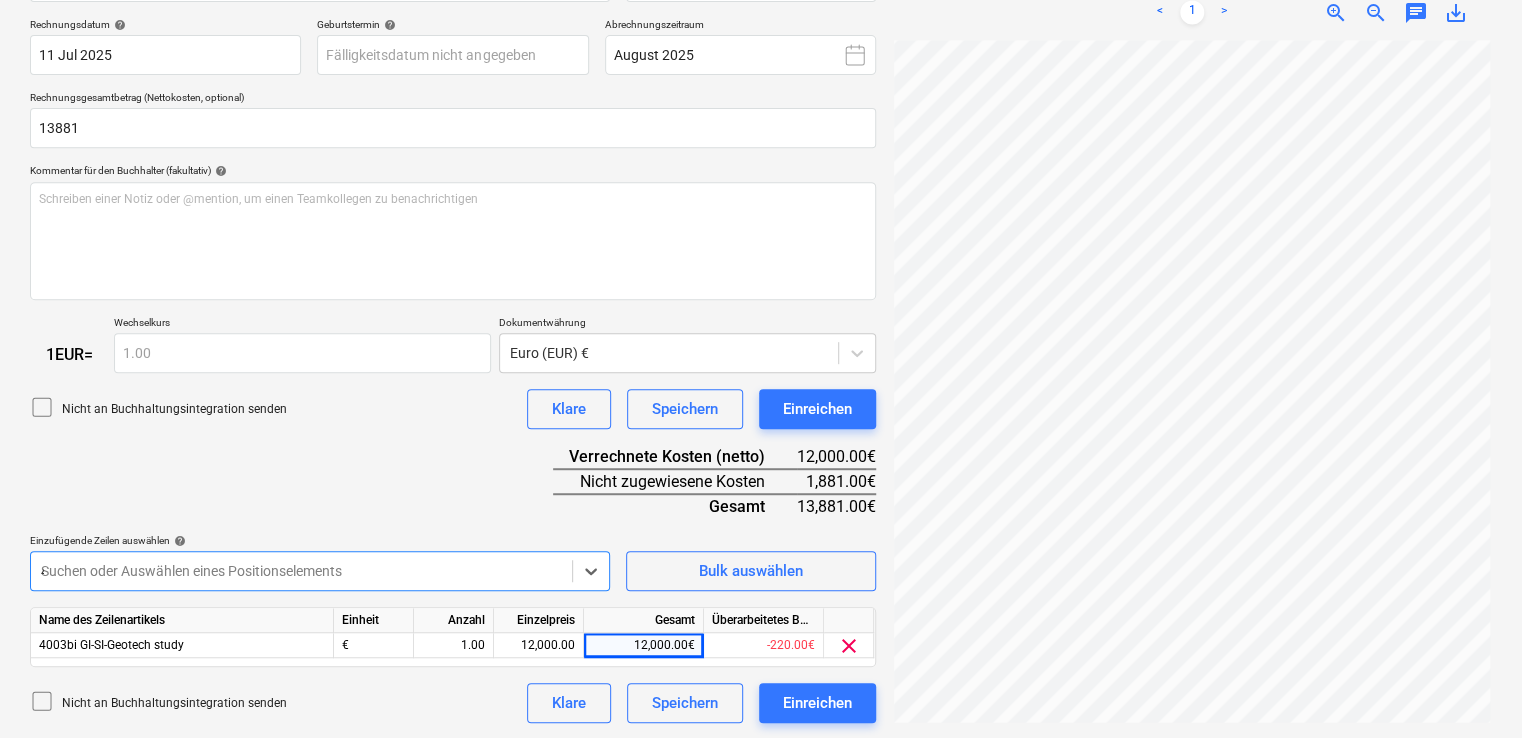 scroll, scrollTop: 530, scrollLeft: 0, axis: vertical 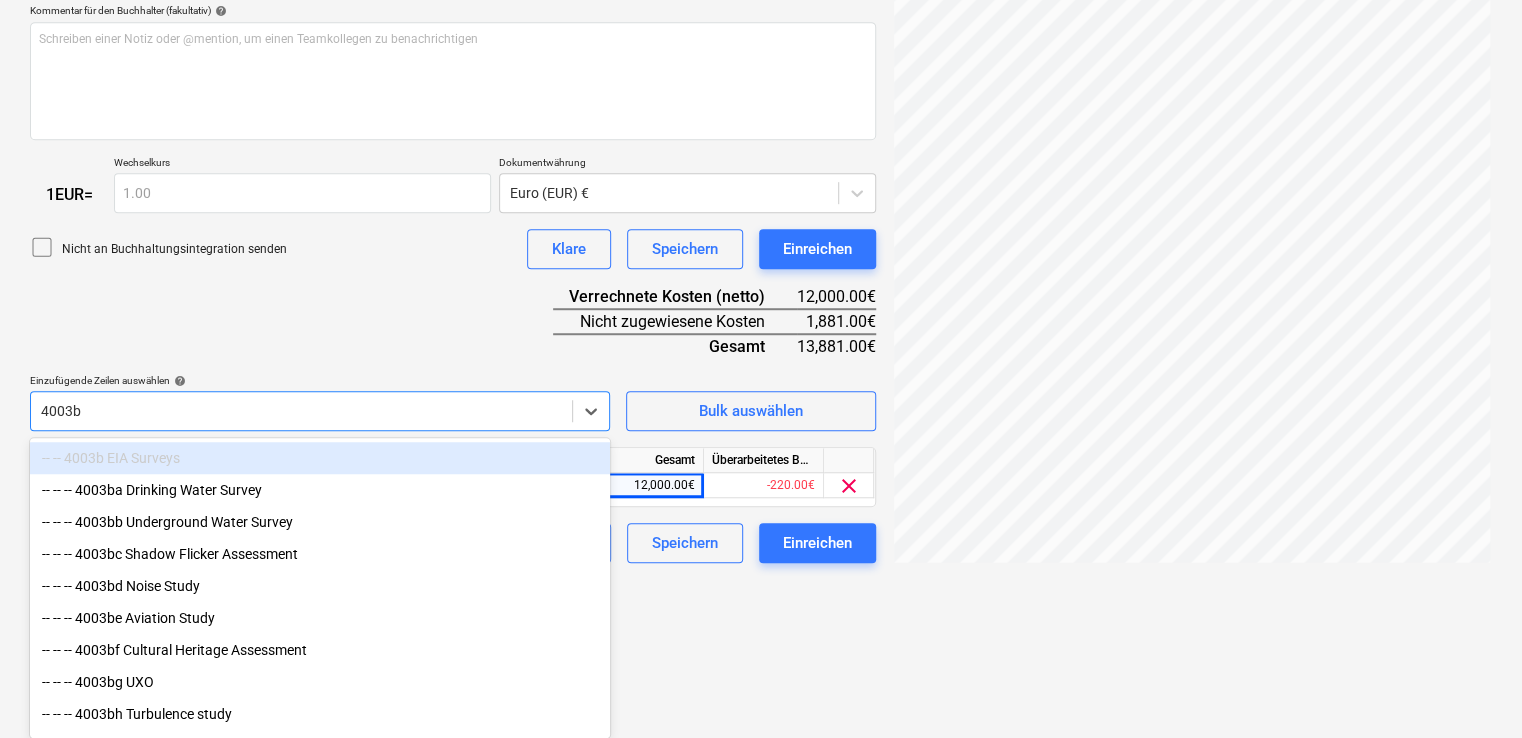 type on "4003bo" 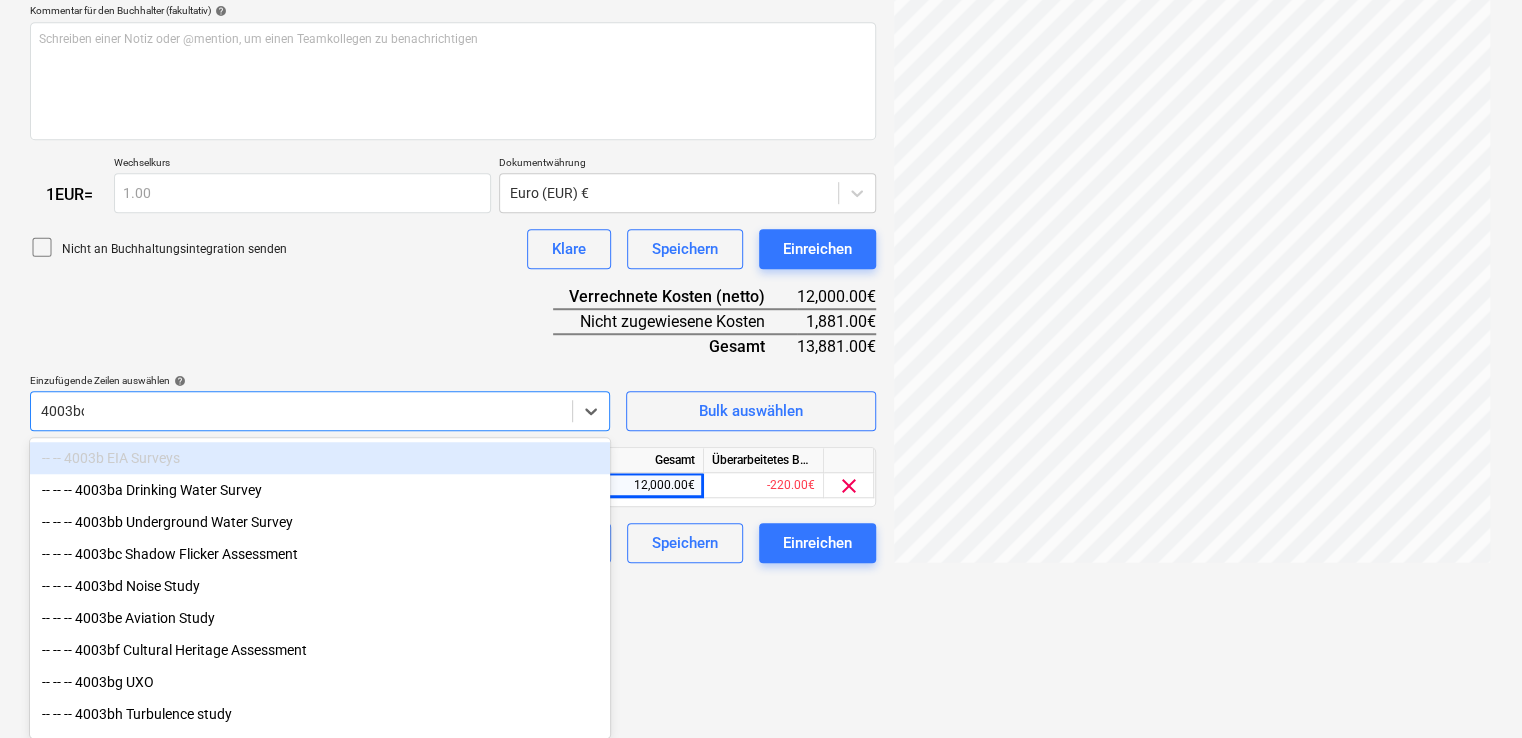 scroll, scrollTop: 366, scrollLeft: 0, axis: vertical 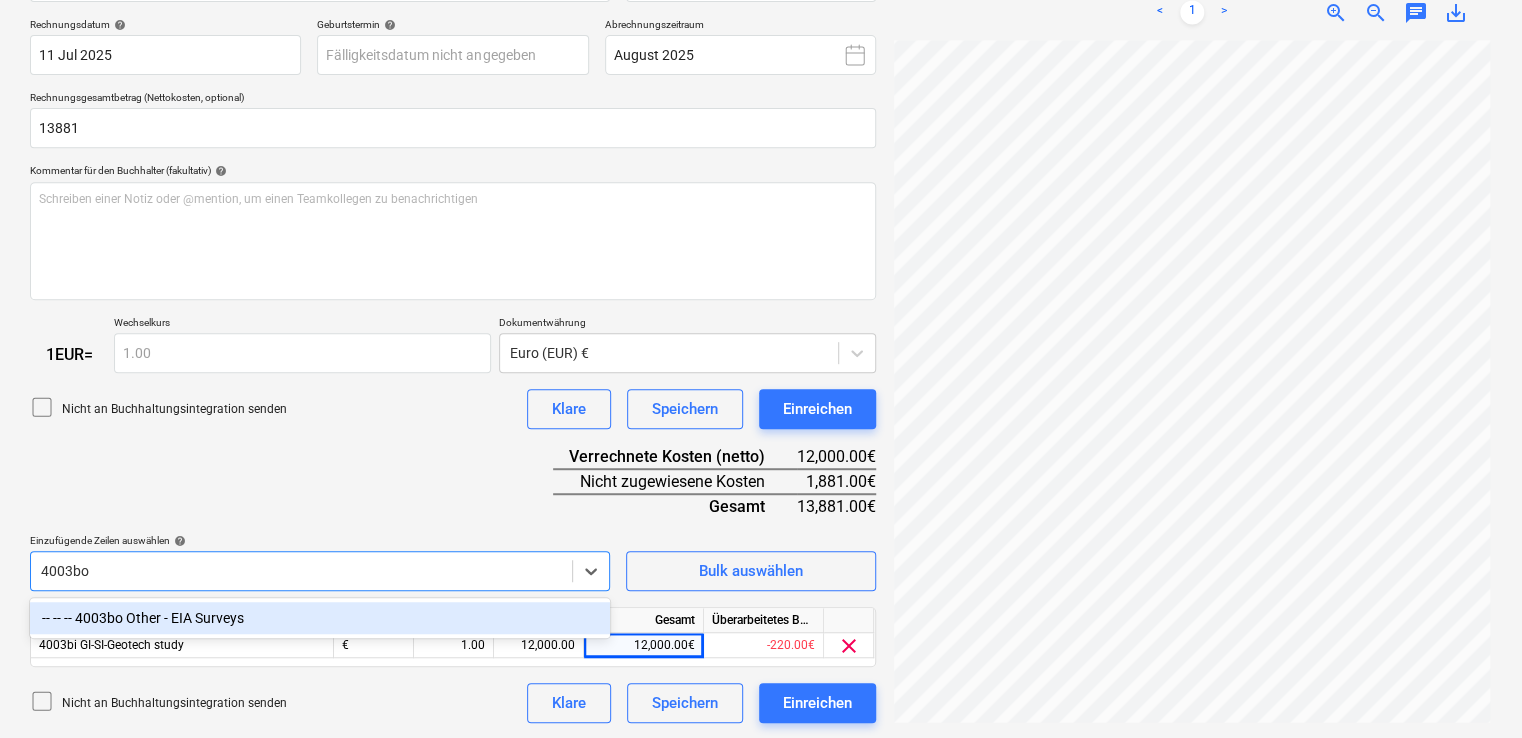 click on "-- -- --  4003bo Other - EIA Surveys" at bounding box center [320, 618] 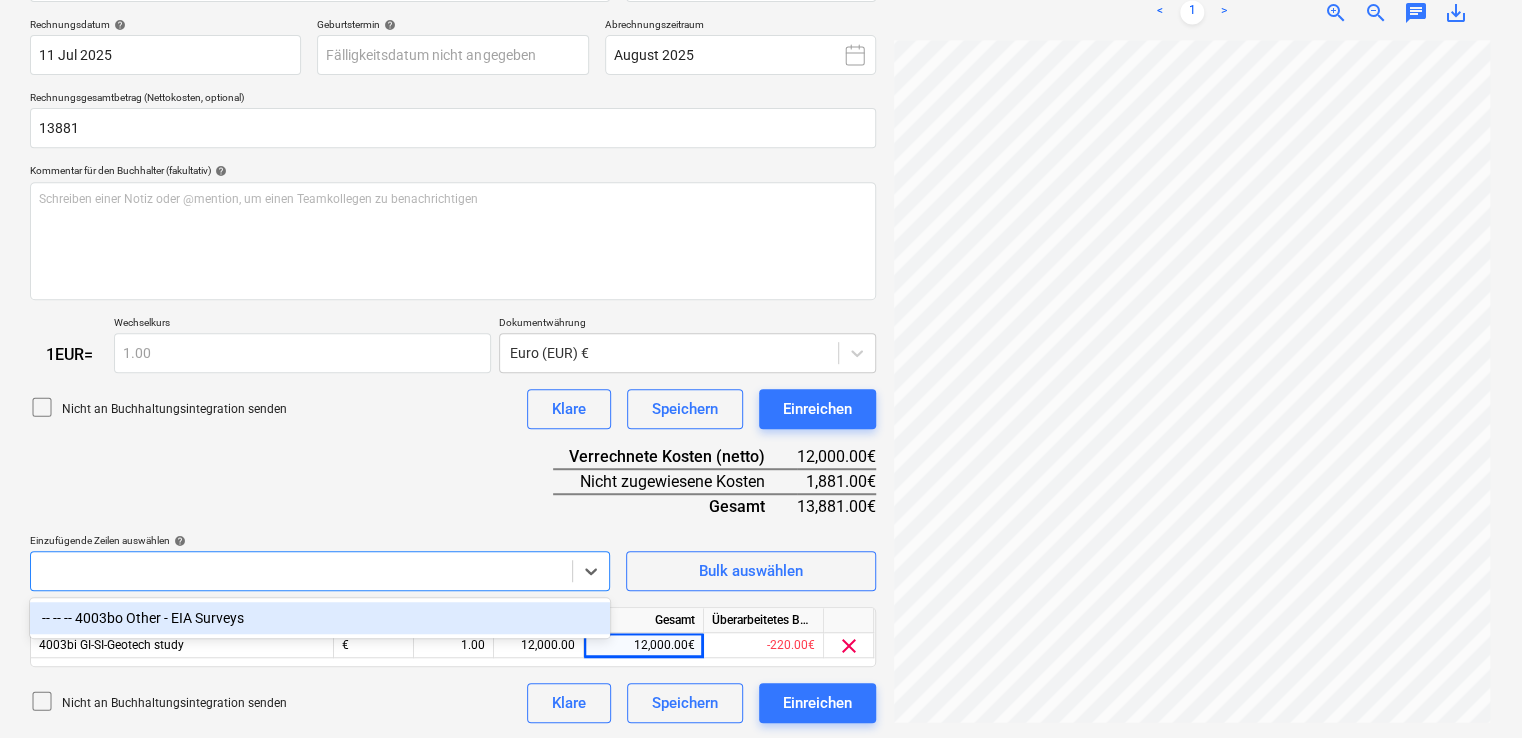 scroll, scrollTop: 530, scrollLeft: 0, axis: vertical 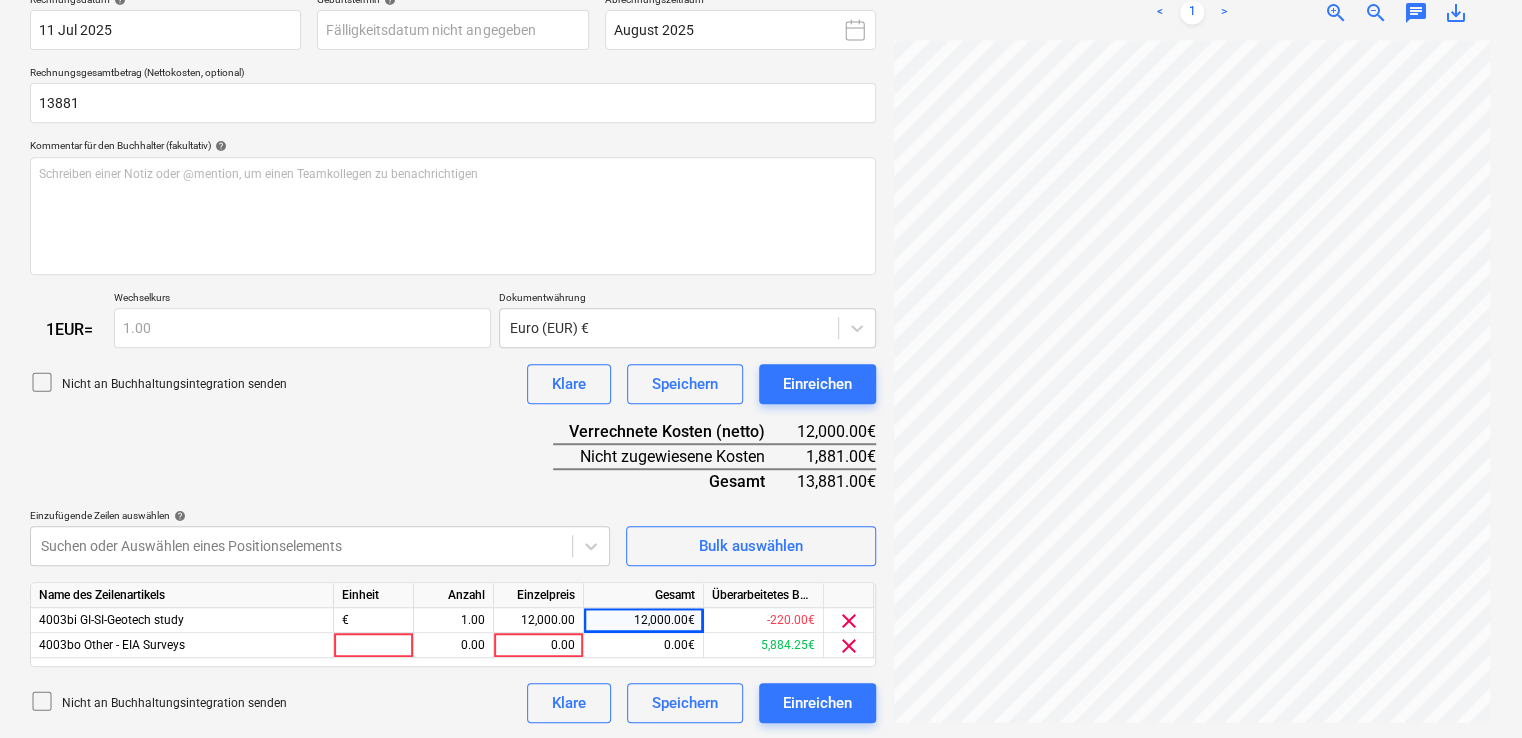 click on "This website stores cookies on your computer. These cookies are used to collect information about how you interact with our website and allow us to remember you. We use this information in order to improve and customize your browsing experience and for analytics and metrics about our visitors both on this website and other media. To find out more about the cookies we use, see our Privacy Policy If you decline, your information won’t be tracked when you visit this website. A single cookie will be used in your browser to remember your preference not to be tracked. Cookies settings Accept All Decline All
Verkäufe Projekte Kontakte Unternehmen Konsolidierte Rechnungen Posteingang 6 format_size keyboard_arrow_down help search Suche notifications 7 keyboard_arrow_down M. [LAST] keyboard_arrow_down Nelligen Nelligen Haushalt 9+ Hauptvertrag Anfragen Unteraufträge Fortschrittsbericht Kauforder Kosten Einkommen Geldfluss Dateien 4 Analytik Einstellungen Neues Dokument erstellen Firma auswählen help" at bounding box center (761, -22) 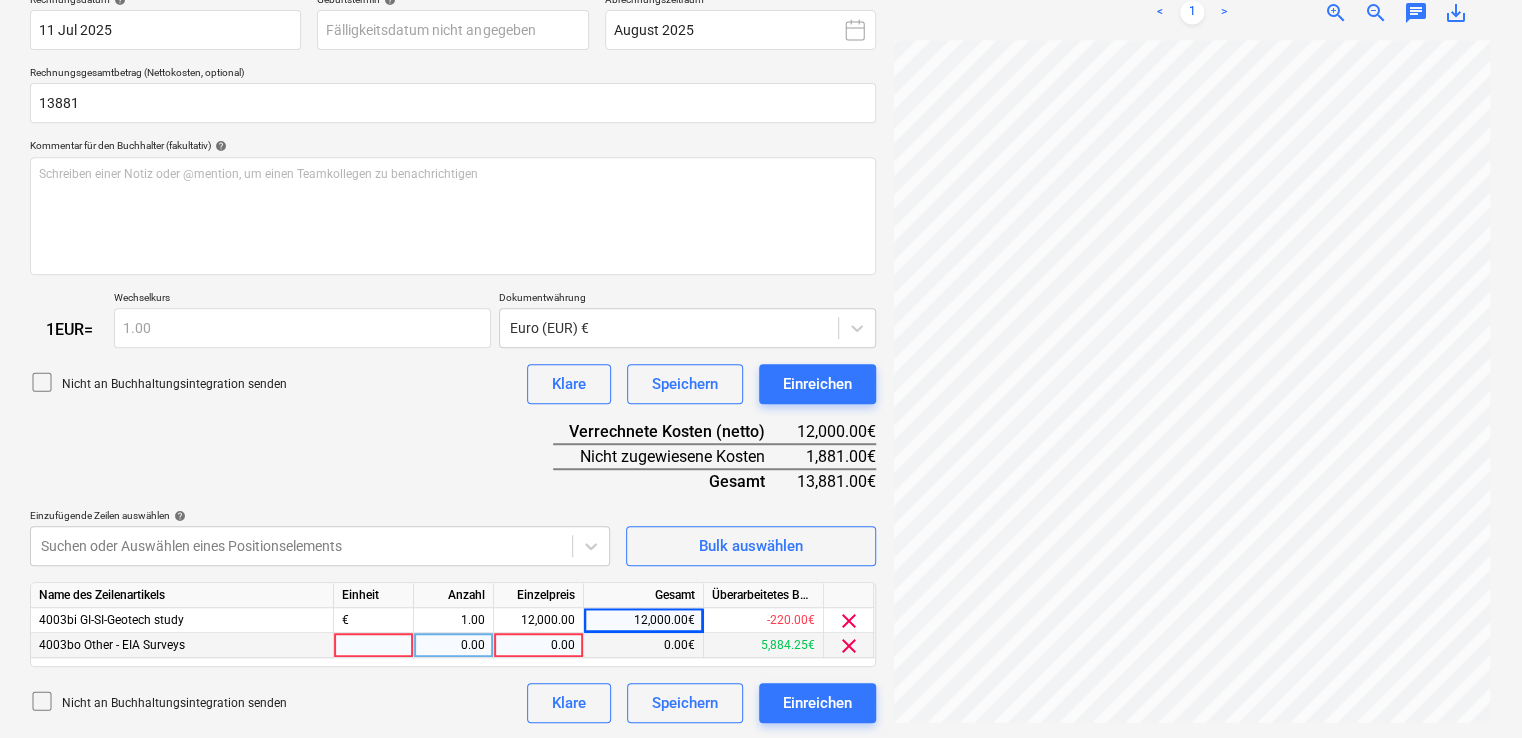 click at bounding box center (374, 645) 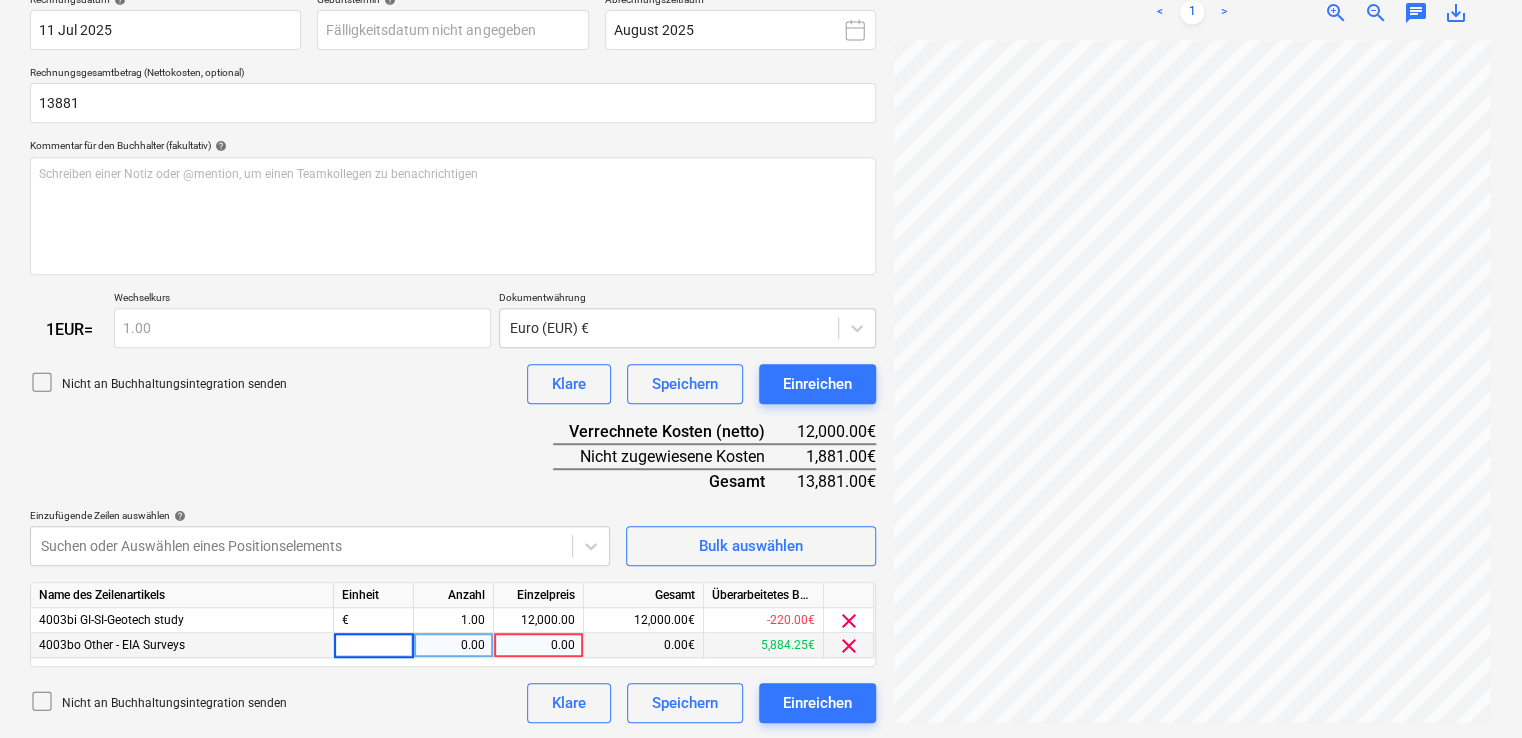 type on "€" 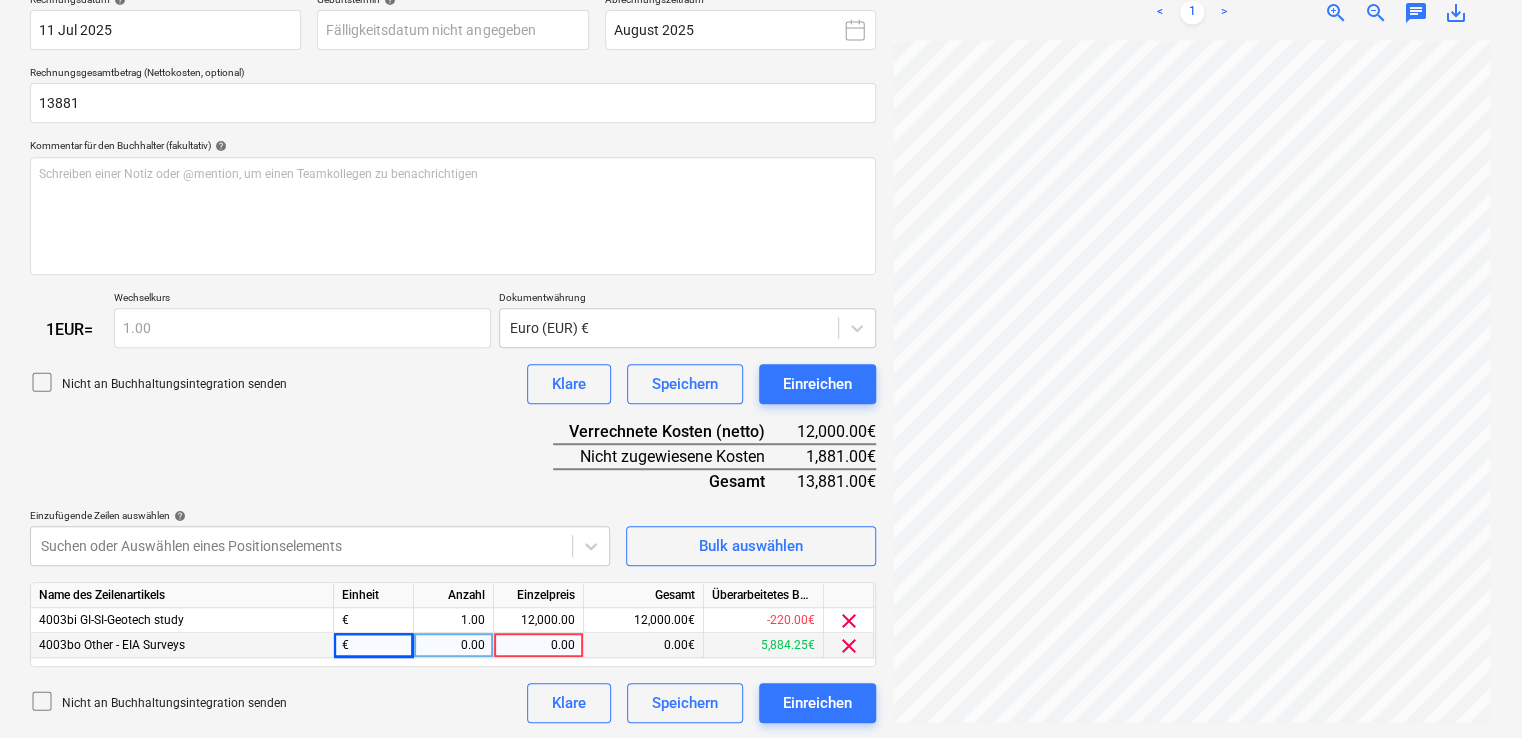click on "0.00" at bounding box center [453, 645] 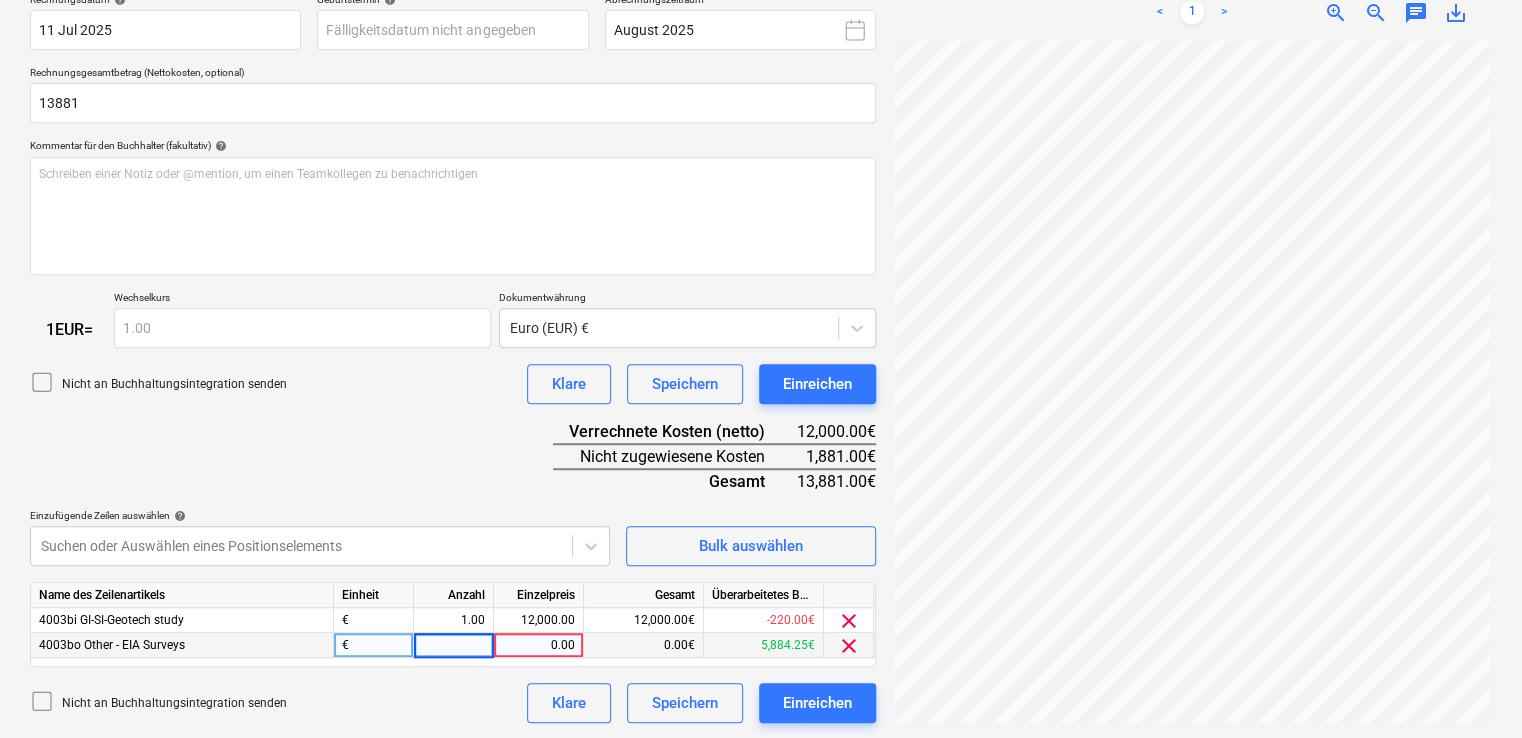type on "1" 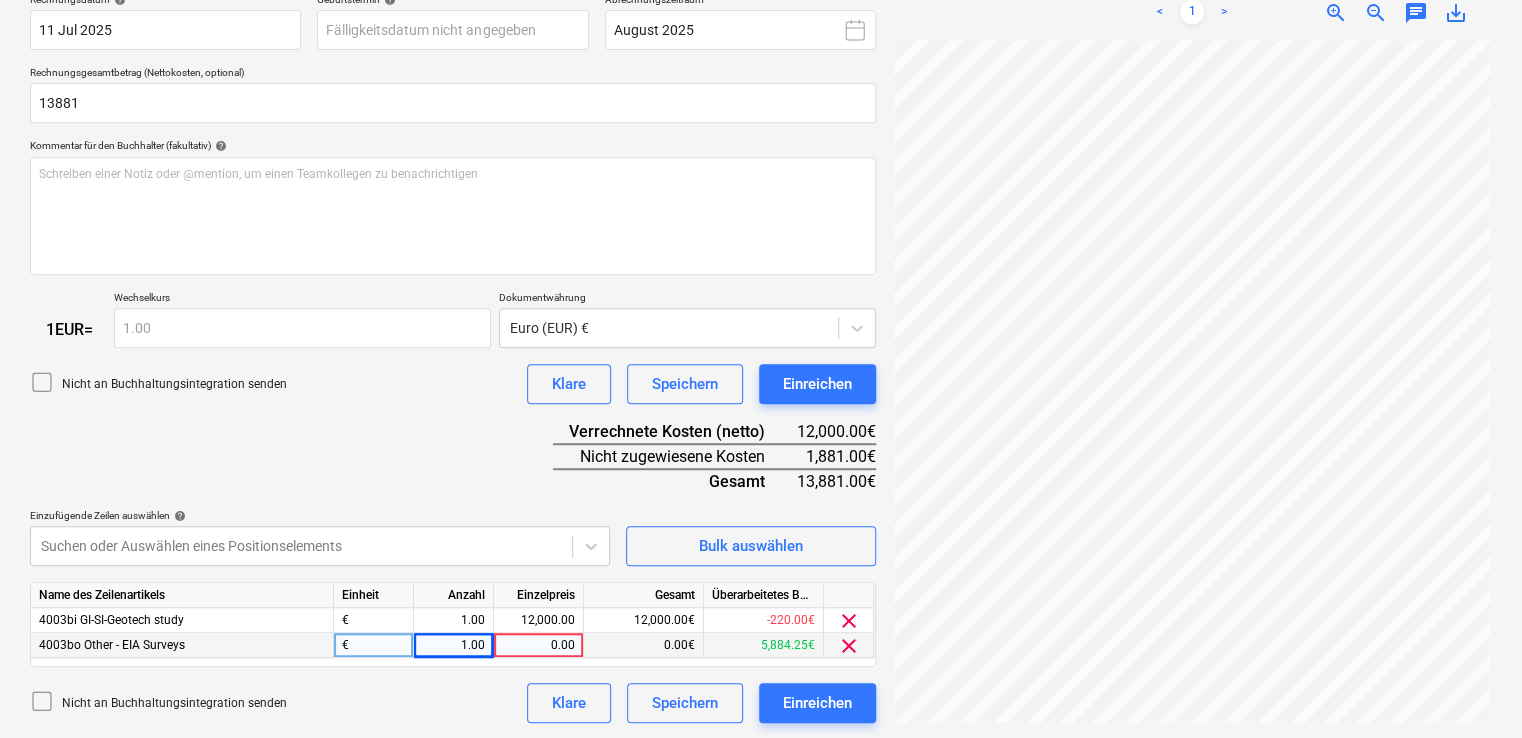 click on "0.00" at bounding box center [538, 645] 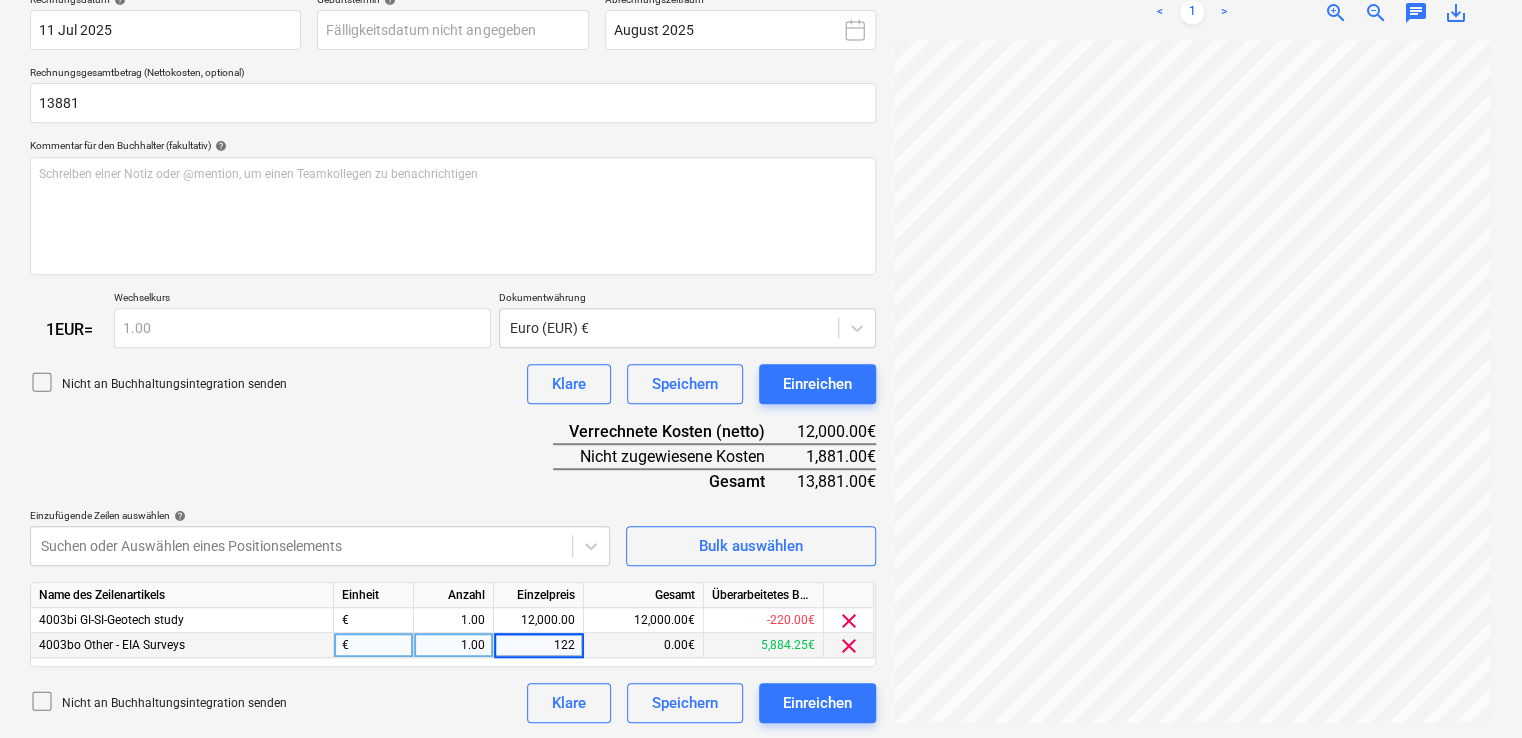 type on "1220" 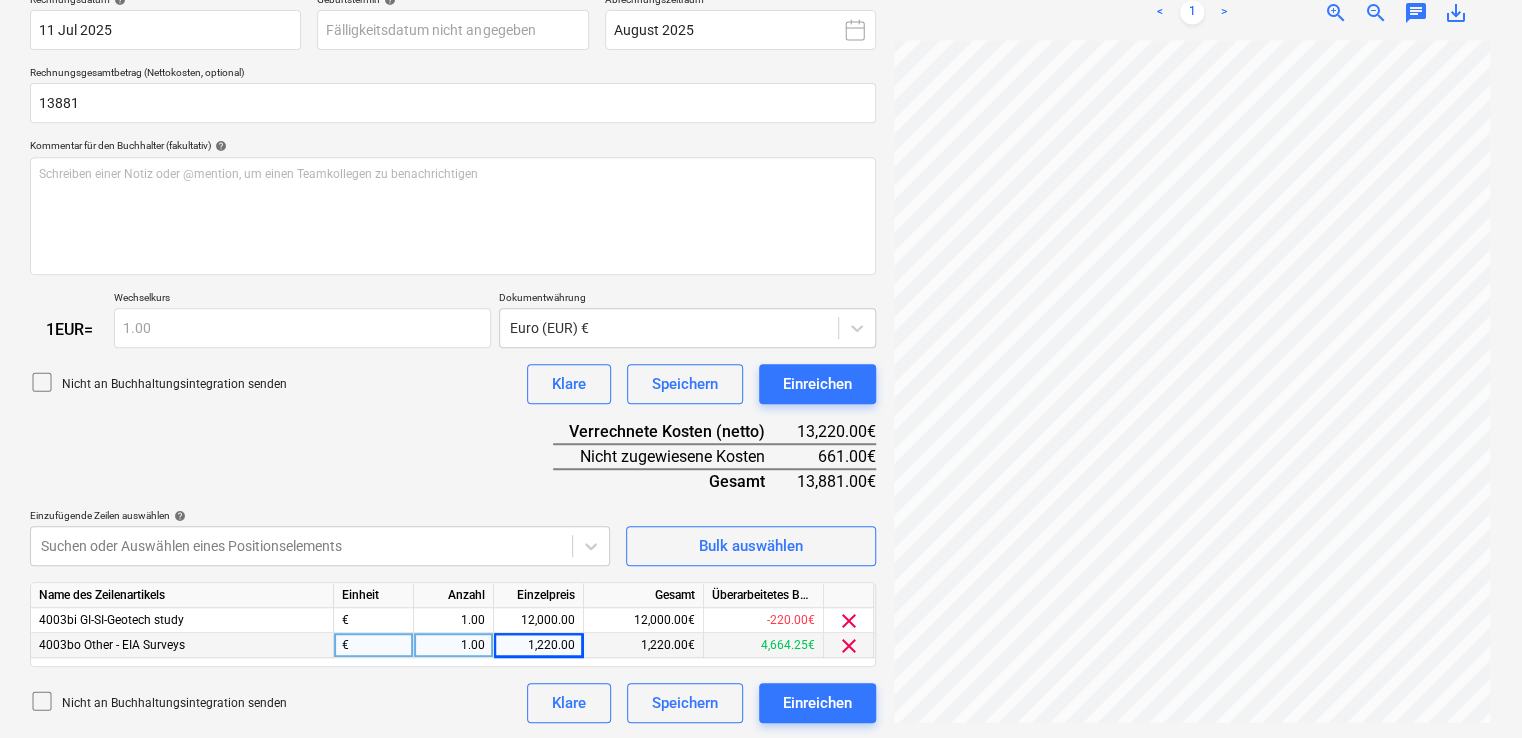 scroll, scrollTop: 139, scrollLeft: 0, axis: vertical 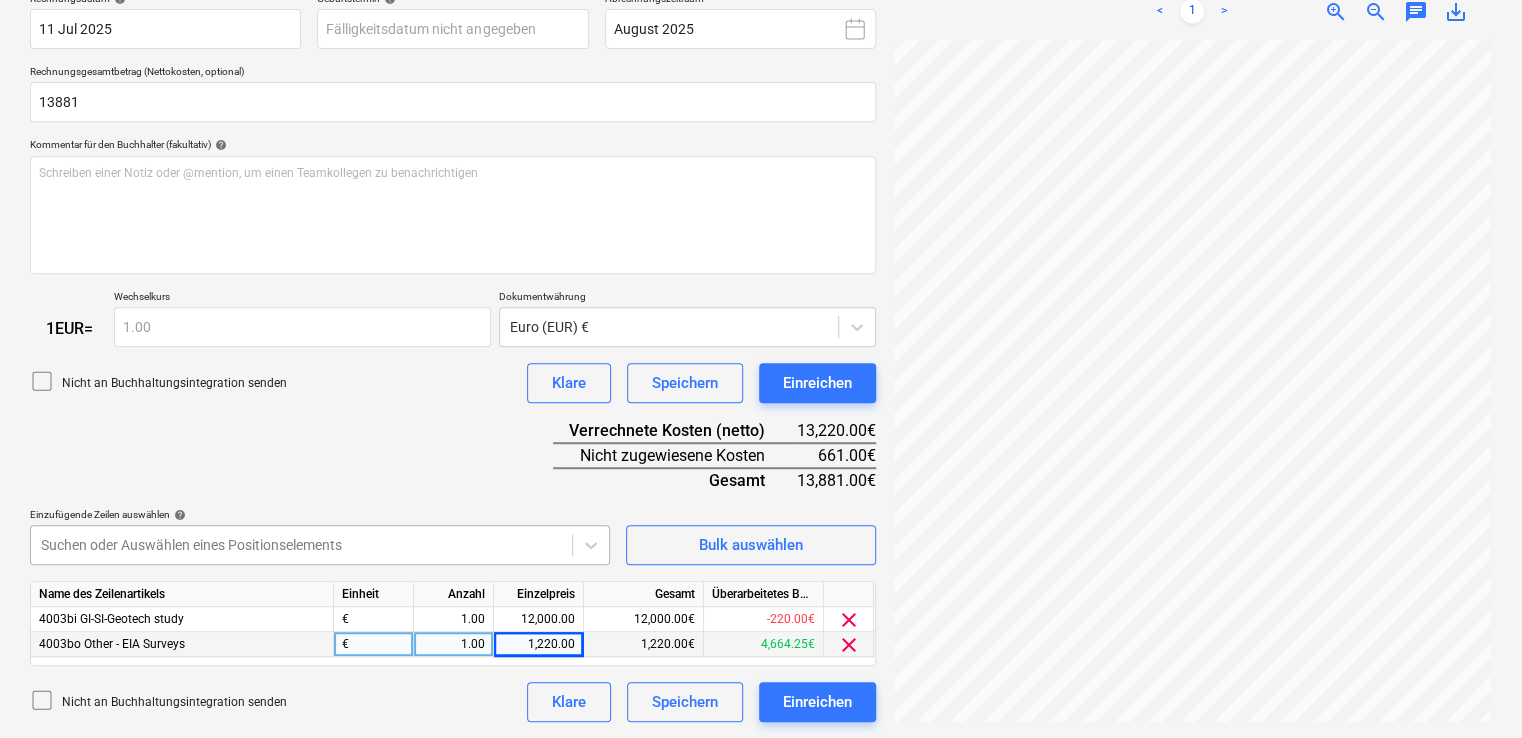 click on "This website stores cookies on your computer. These cookies are used to collect information about how you interact with our website and allow us to remember you. We use this information in order to improve and customize your browsing experience and for analytics and metrics about our visitors both on this website and other media. To find out more about the cookies we use, see our Privacy Policy If you decline, your information won’t be tracked when you visit this website. A single cookie will be used in your browser to remember your preference not to be tracked. Cookies settings Accept All Decline All
Verkäufe Projekte Kontakte Unternehmen Konsolidierte Rechnungen Posteingang 6 format_size keyboard_arrow_down help search Suche notifications 7 keyboard_arrow_down M. [LAST] keyboard_arrow_down Nelligen Nelligen Haushalt 9+ Hauptvertrag Anfragen Unteraufträge Fortschrittsbericht Kauforder Kosten Einkommen Geldfluss Dateien 4 Analytik Einstellungen Neues Dokument erstellen Firma auswählen help help" at bounding box center [761, -23] 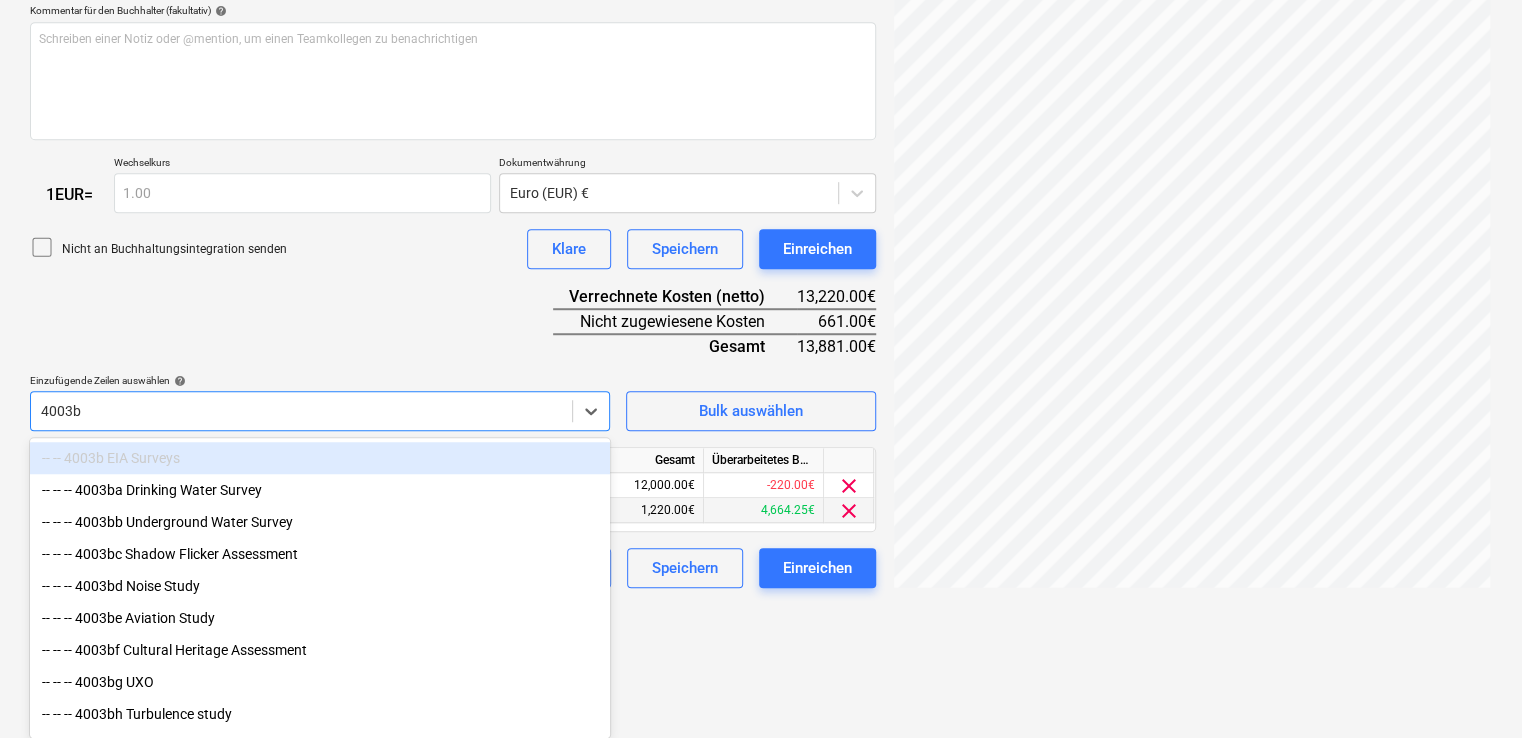 type on "4003bo" 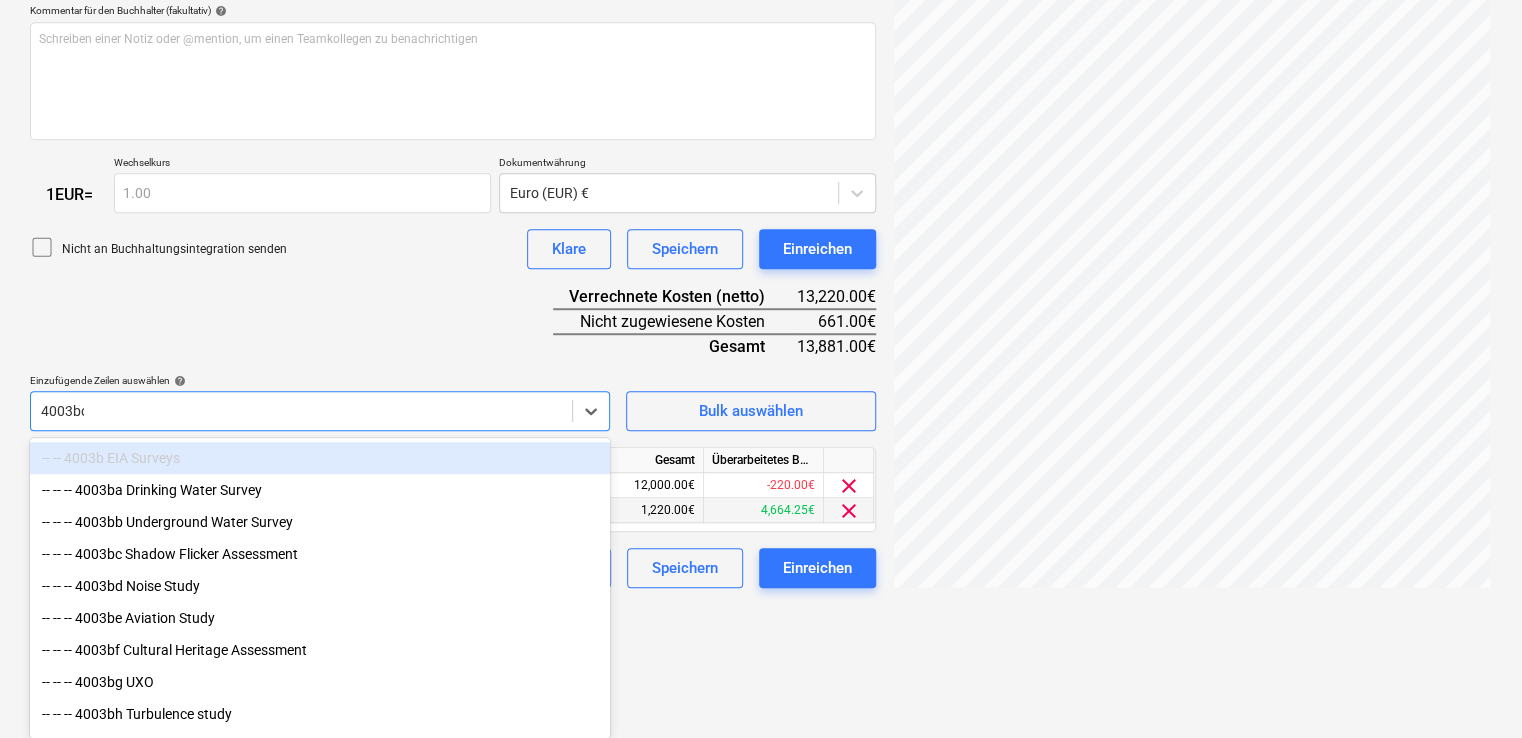 scroll, scrollTop: 391, scrollLeft: 0, axis: vertical 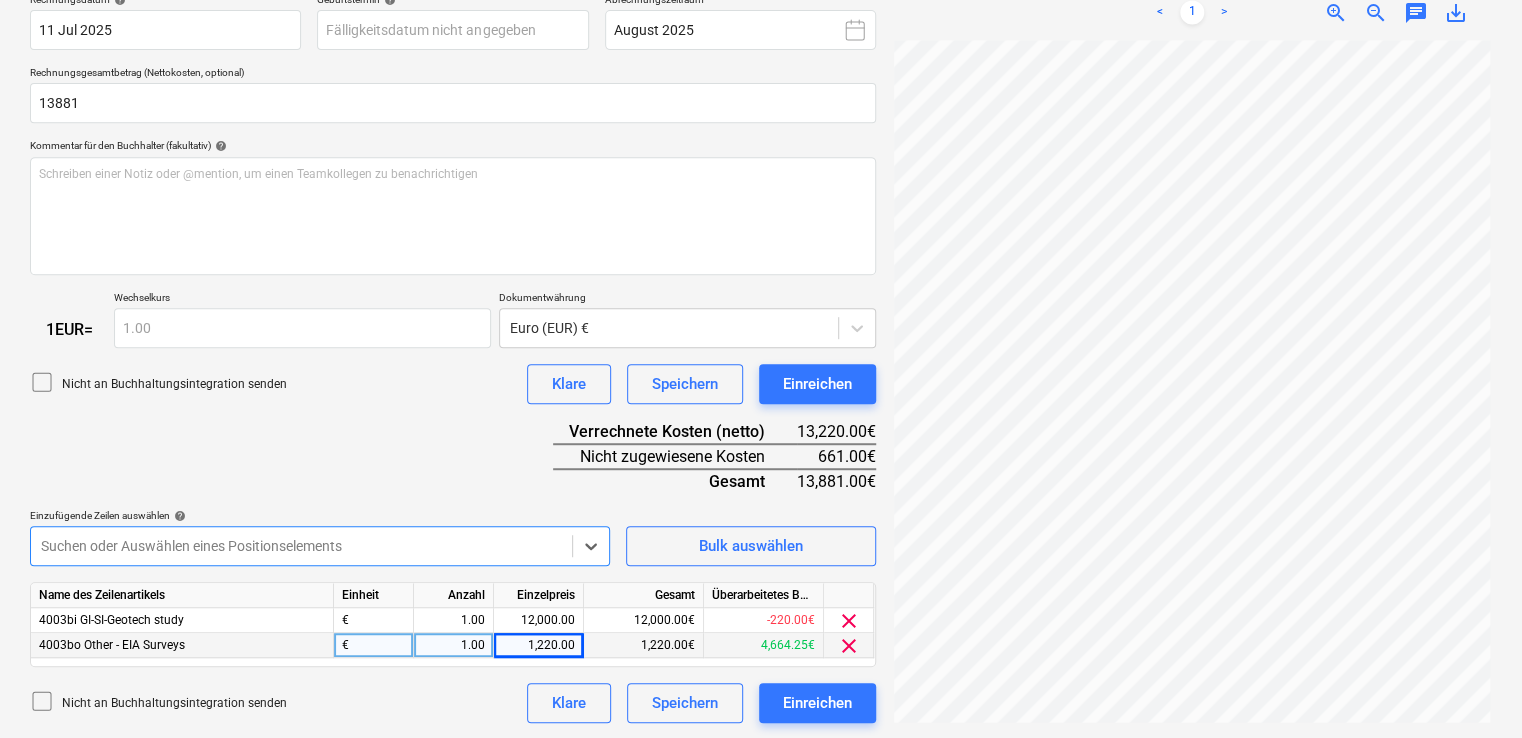 click at bounding box center [301, 546] 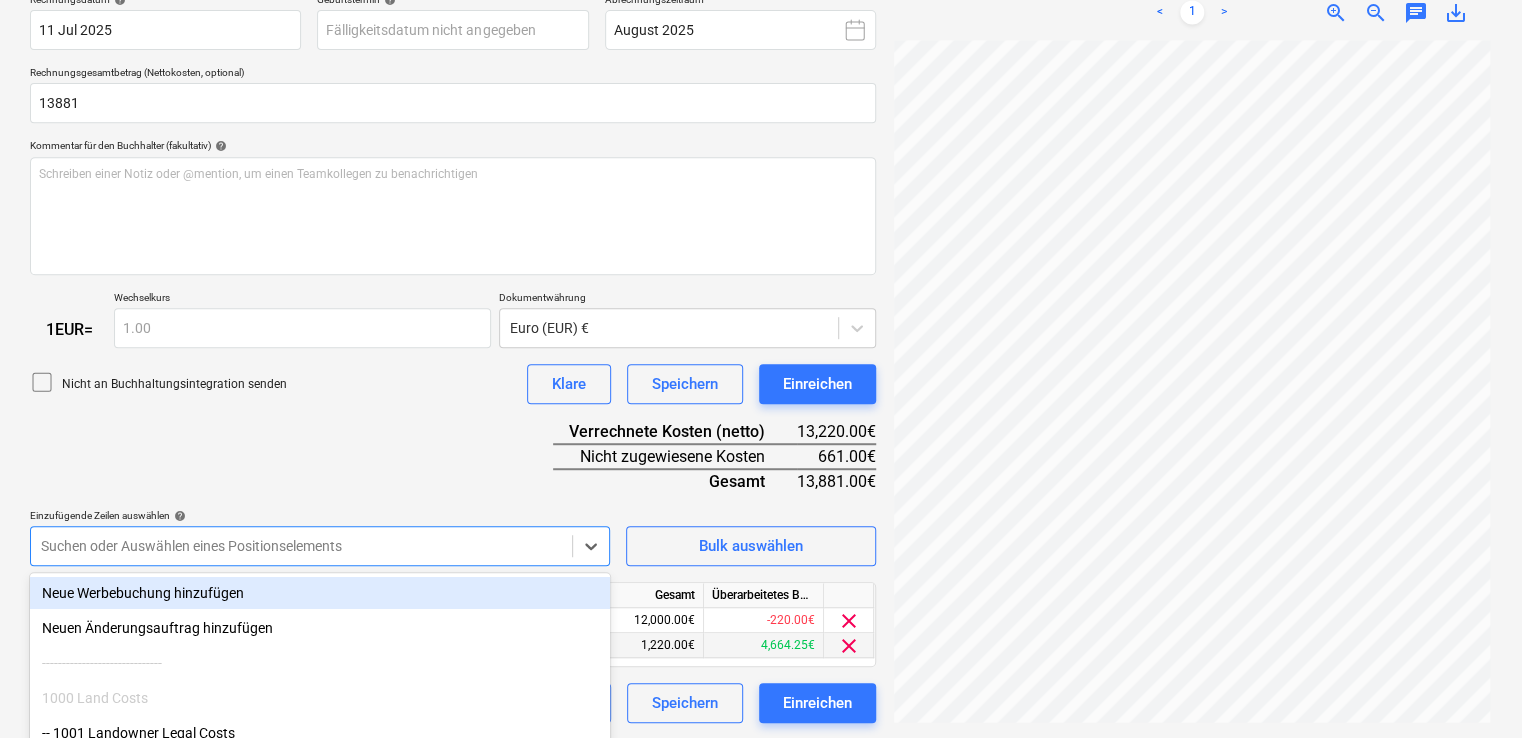scroll, scrollTop: 530, scrollLeft: 0, axis: vertical 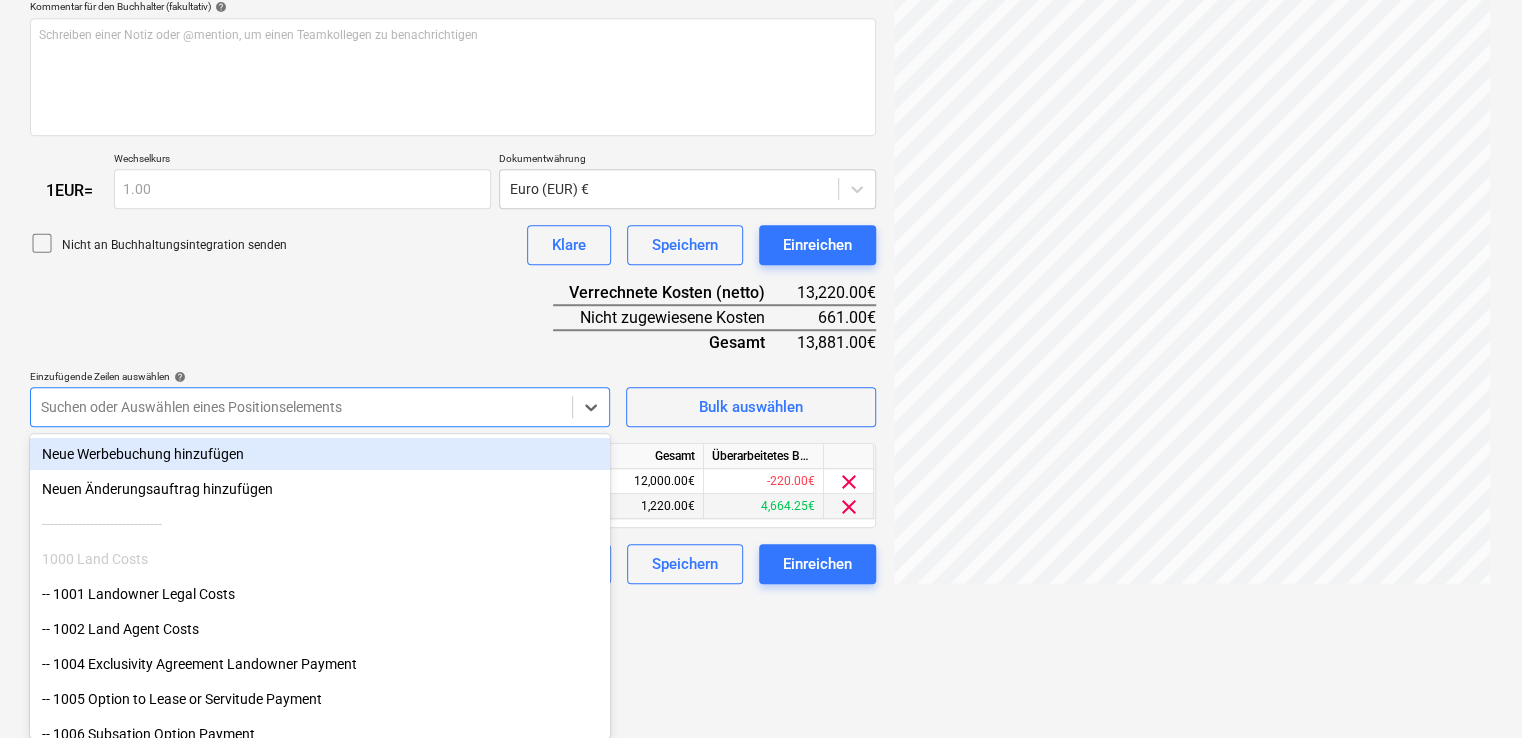 click on "This website stores cookies on your computer. These cookies are used to collect information about how you interact with our website and allow us to remember you. We use this information in order to improve and customize your browsing experience and for analytics and metrics about our visitors both on this website and other media. To find out more about the cookies we use, see our Privacy Policy If you decline, your information won’t be tracked when you visit this website. A single cookie will be used in your browser to remember your preference not to be tracked. Cookies settings Accept All Decline All
Verkäufe Projekte Kontakte Unternehmen Konsolidierte Rechnungen Posteingang 6 format_size keyboard_arrow_down help search Suche notifications 7 keyboard_arrow_down M. [LAST] keyboard_arrow_down Nelligen Nelligen Haushalt 9+ Hauptvertrag Anfragen Unteraufträge Fortschrittsbericht Kauforder Kosten Einkommen Geldfluss Dateien 4 Analytik Einstellungen Neues Dokument erstellen Firma auswählen help help" at bounding box center (761, -161) 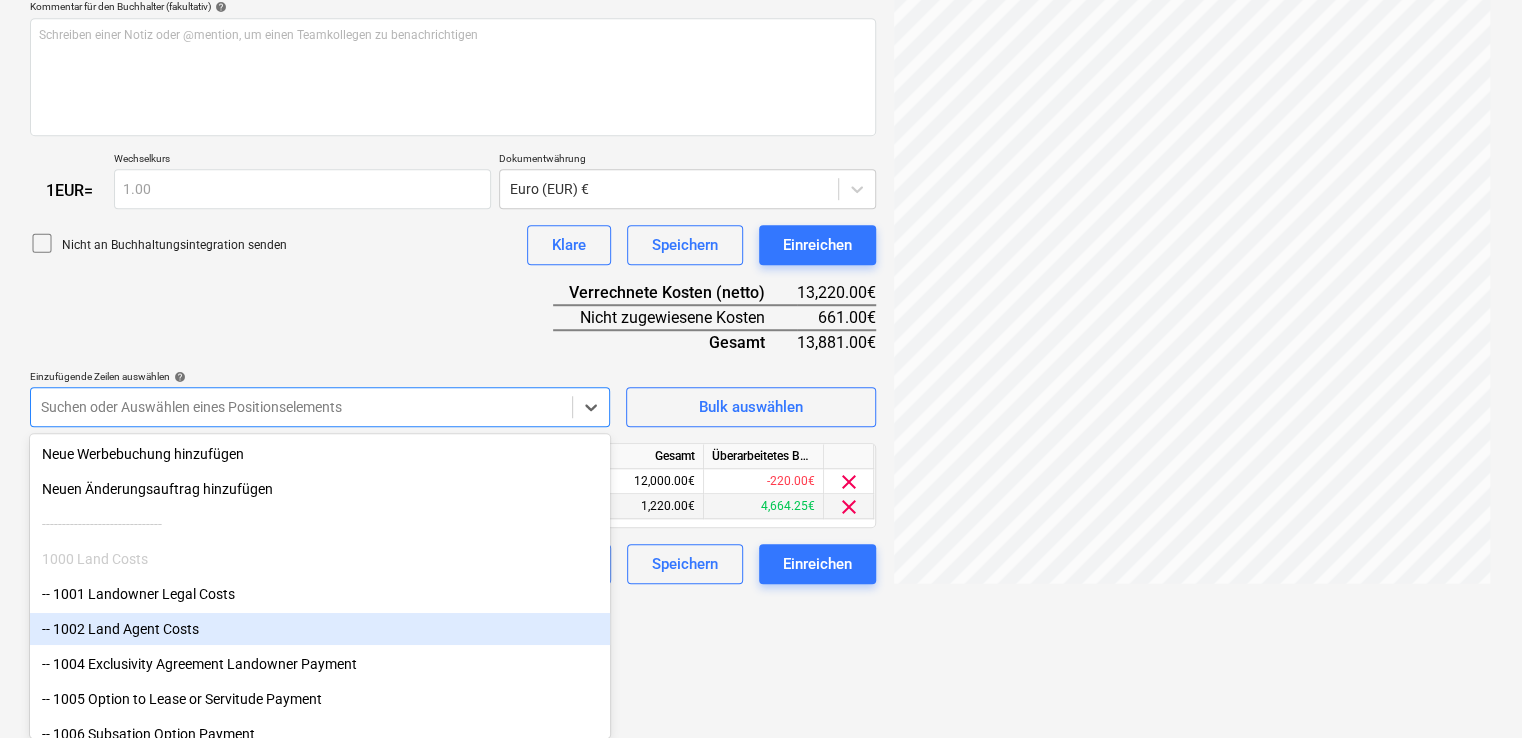 scroll, scrollTop: 391, scrollLeft: 0, axis: vertical 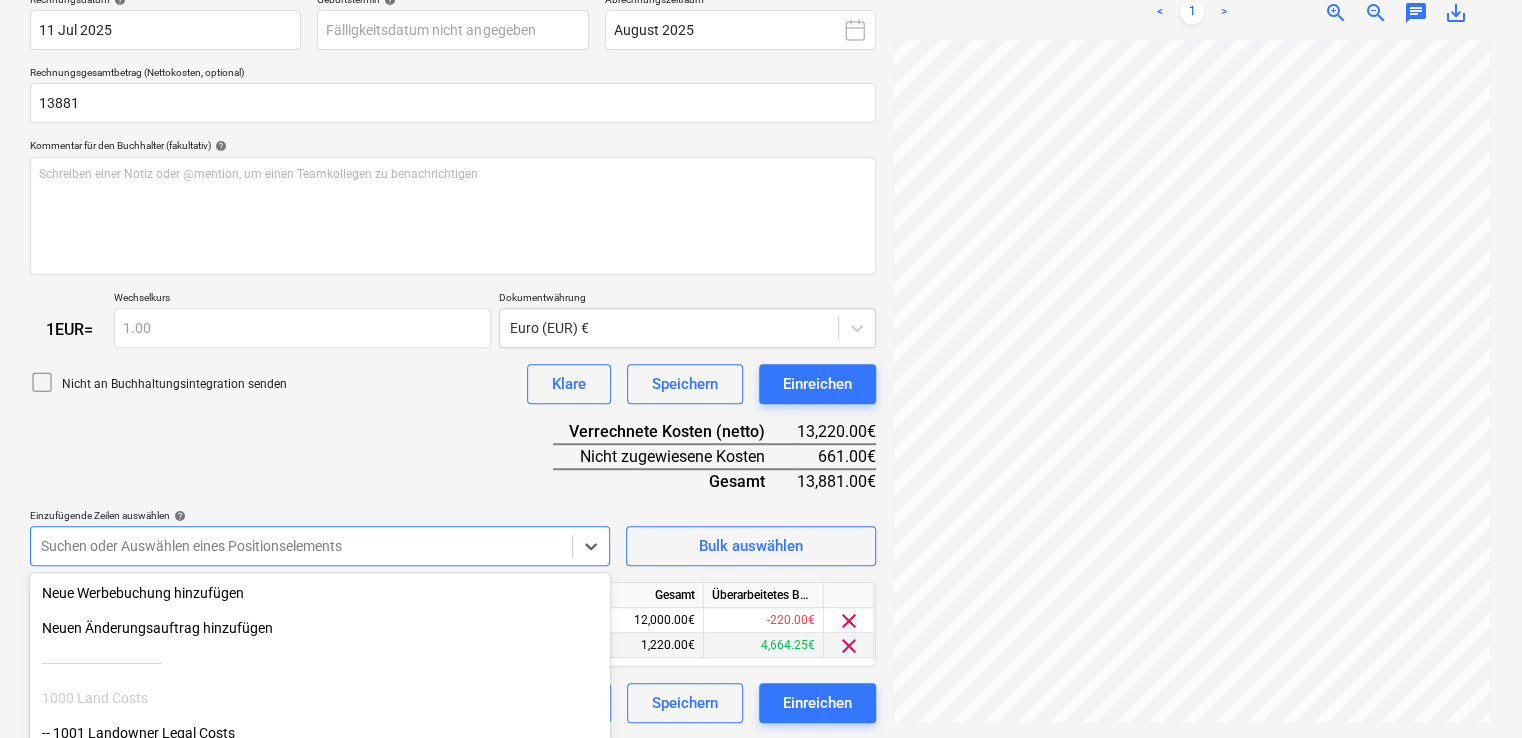 click on "This website stores cookies on your computer. These cookies are used to collect information about how you interact with our website and allow us to remember you. We use this information in order to improve and customize your browsing experience and for analytics and metrics about our visitors both on this website and other media. To find out more about the cookies we use, see our Privacy Policy If you decline, your information won’t be tracked when you visit this website. A single cookie will be used in your browser to remember your preference not to be tracked. Cookies settings Accept All Decline All
Verkäufe Projekte Kontakte Unternehmen Konsolidierte Rechnungen Posteingang 6 format_size keyboard_arrow_down help search Suche notifications 7 keyboard_arrow_down M. [LAST] keyboard_arrow_down Nelligen Nelligen Haushalt 9+ Hauptvertrag Anfragen Unteraufträge Fortschrittsbericht Kauforder Kosten Einkommen Geldfluss Dateien 4 Analytik Einstellungen Neues Dokument erstellen Firma auswählen help" at bounding box center [761, -22] 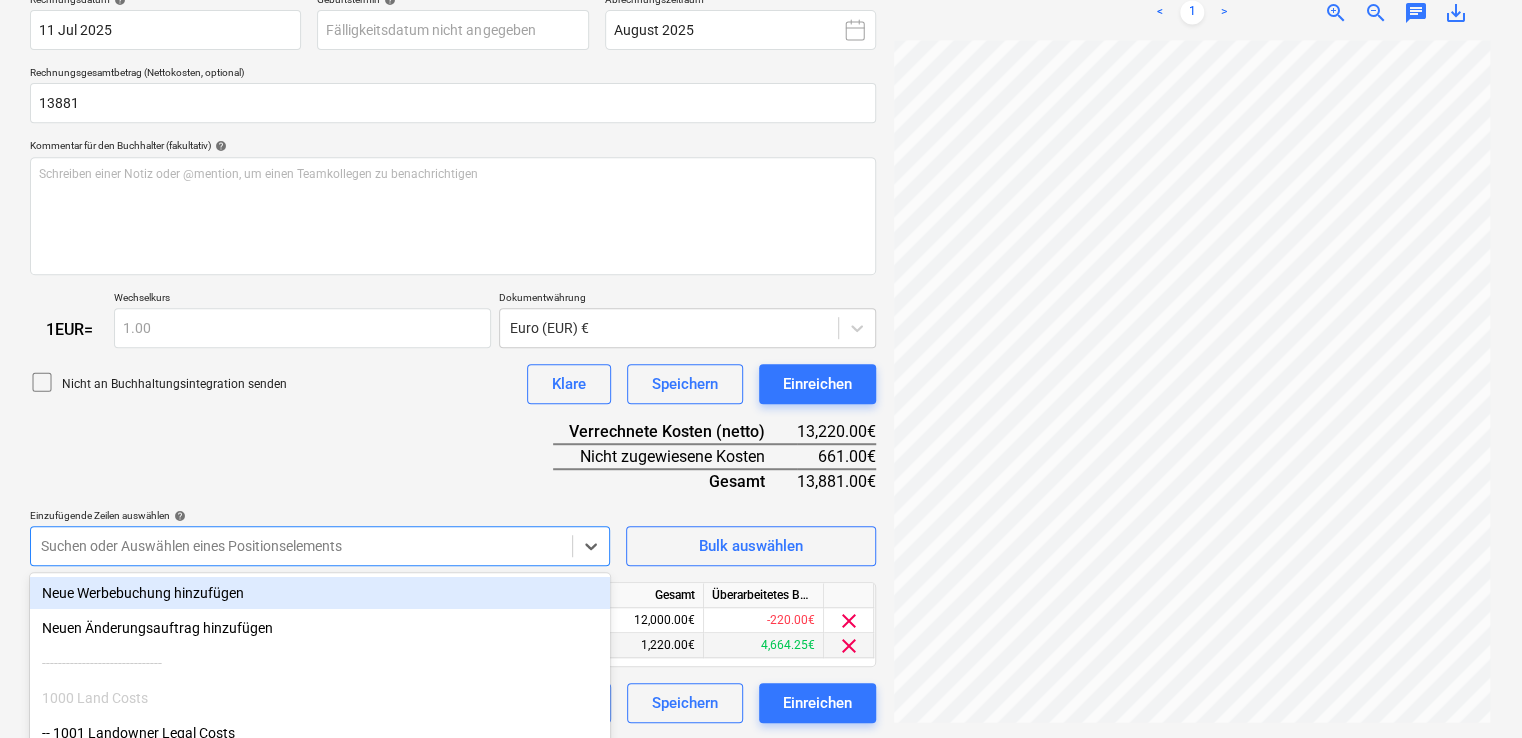 scroll, scrollTop: 530, scrollLeft: 0, axis: vertical 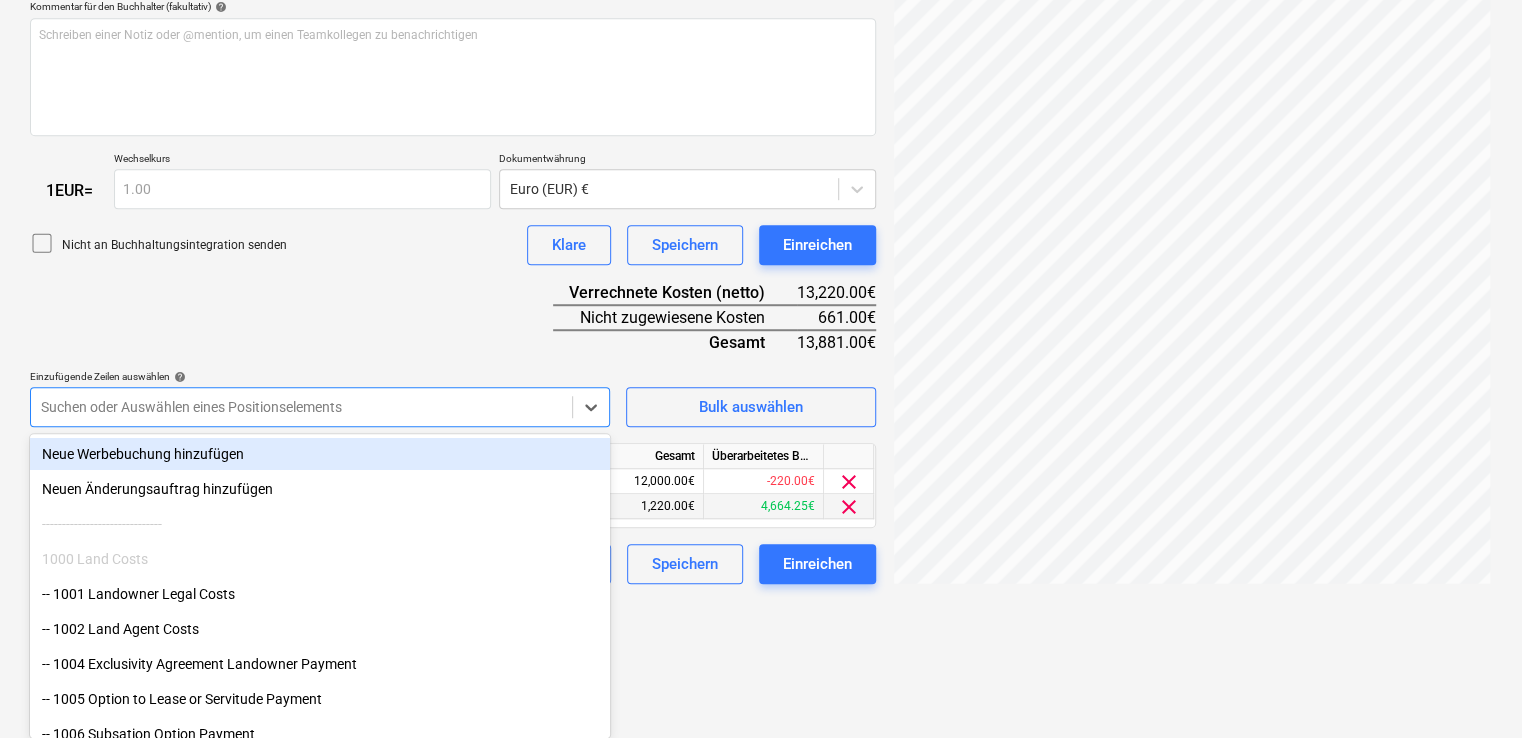 click on "This website stores cookies on your computer. These cookies are used to collect information about how you interact with our website and allow us to remember you. We use this information in order to improve and customize your browsing experience and for analytics and metrics about our visitors both on this website and other media. To find out more about the cookies we use, see our Privacy Policy If you decline, your information won’t be tracked when you visit this website. A single cookie will be used in your browser to remember your preference not to be tracked. Cookies settings Accept All Decline All
Verkäufe Projekte Kontakte Unternehmen Konsolidierte Rechnungen Posteingang 6 format_size keyboard_arrow_down help search Suche notifications 7 keyboard_arrow_down M. [LAST] keyboard_arrow_down Nelligen Nelligen Haushalt 9+ Hauptvertrag Anfragen Unteraufträge Fortschrittsbericht Kauforder Kosten Einkommen Geldfluss Dateien 4 Analytik Einstellungen Neues Dokument erstellen Firma auswählen help help" at bounding box center (761, -161) 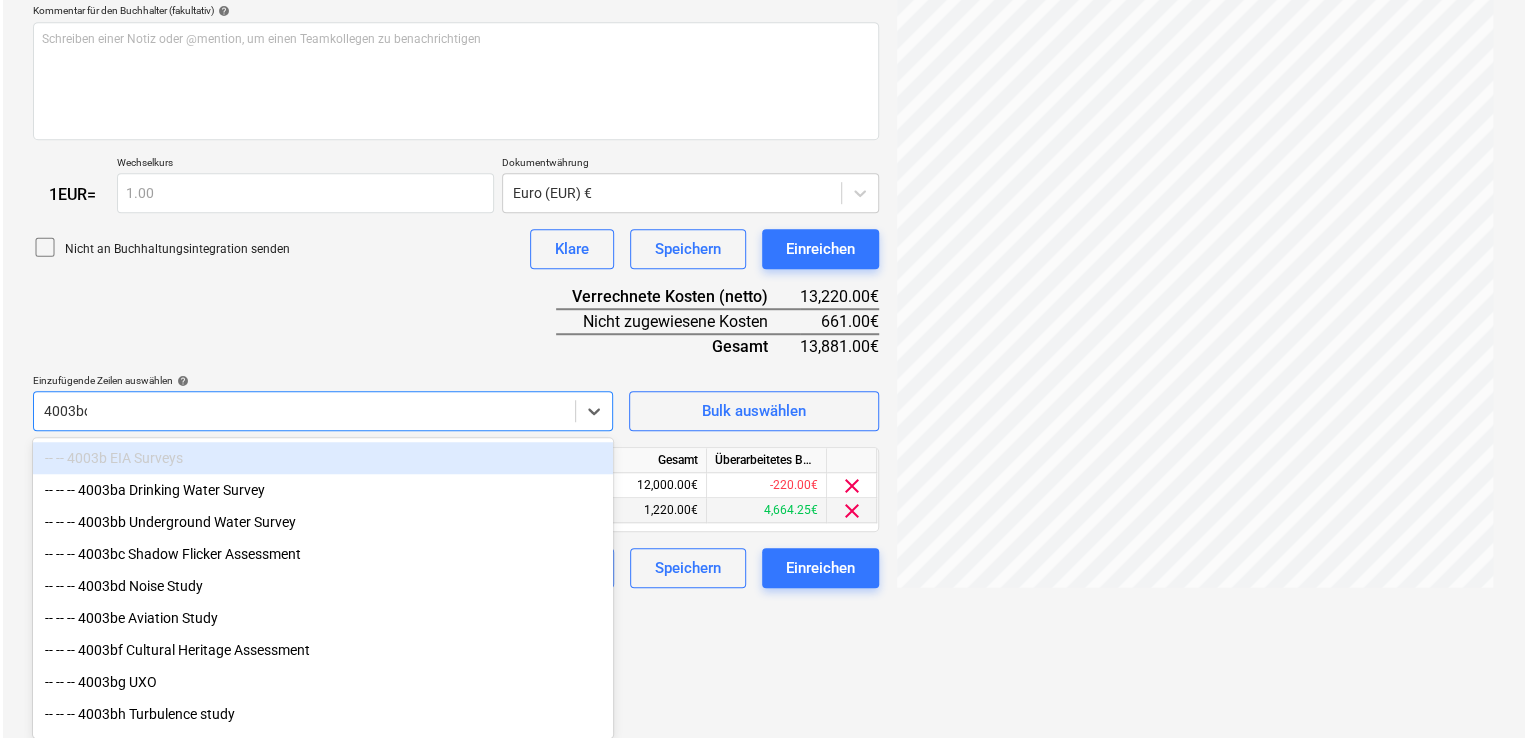 scroll, scrollTop: 391, scrollLeft: 0, axis: vertical 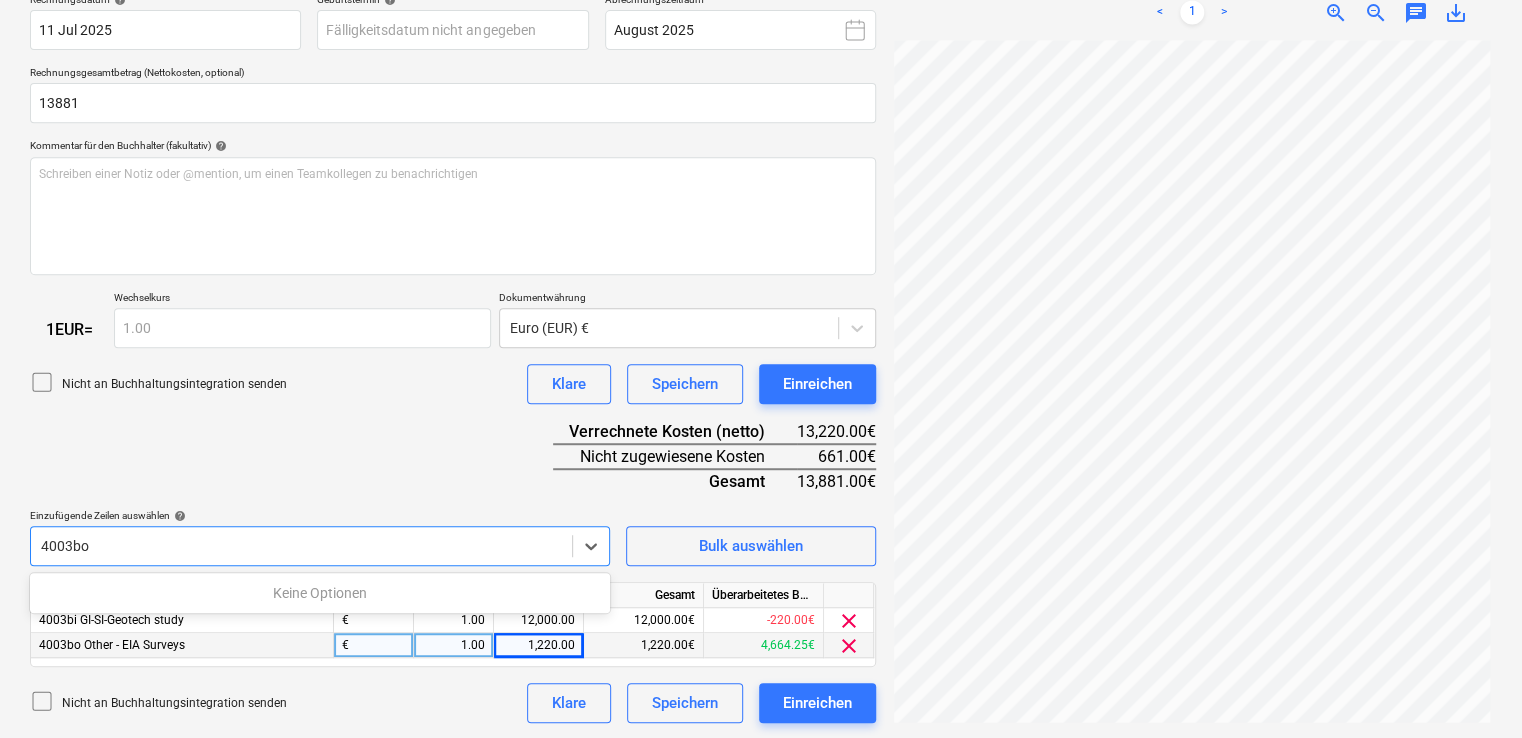 type on "4003bo" 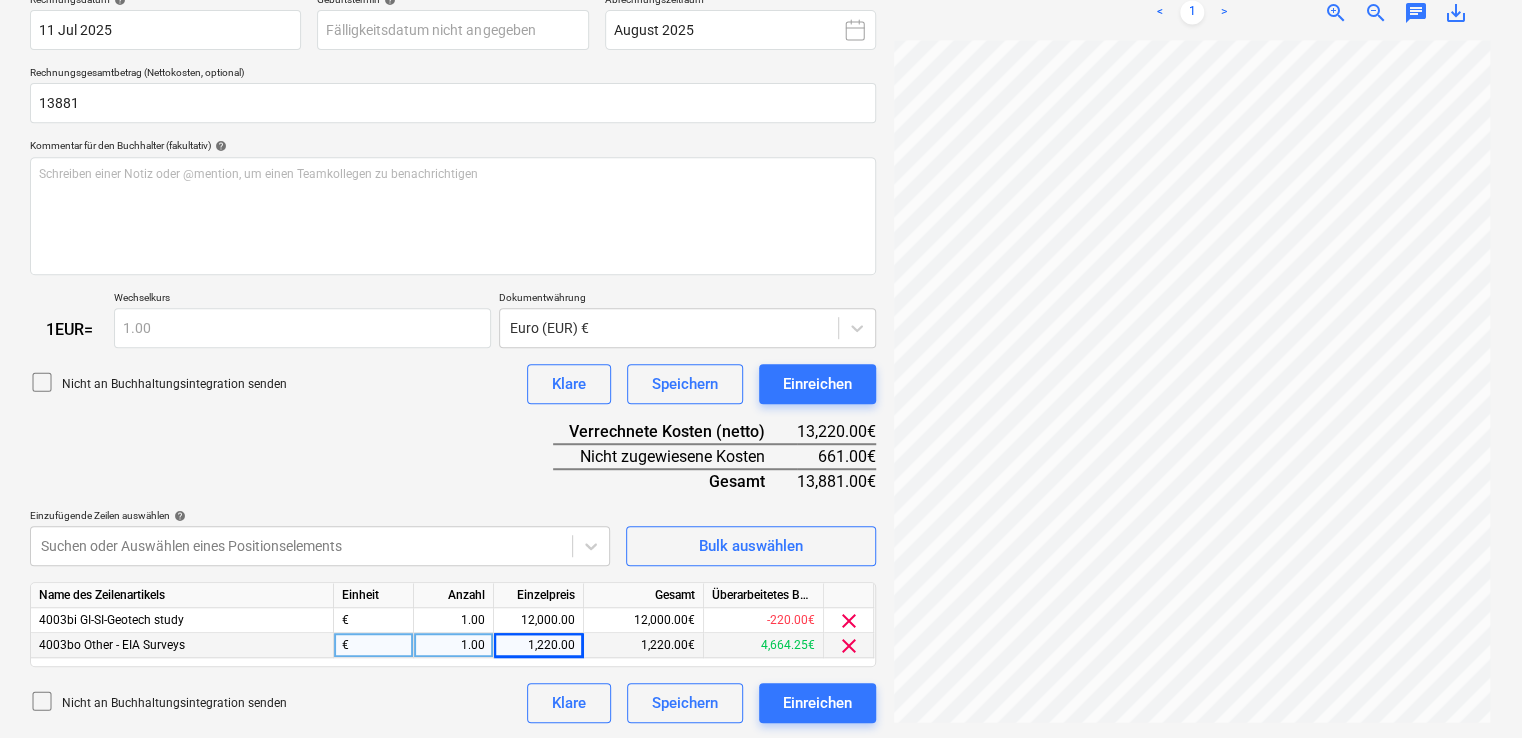 click on "1,220.00" at bounding box center [538, 645] 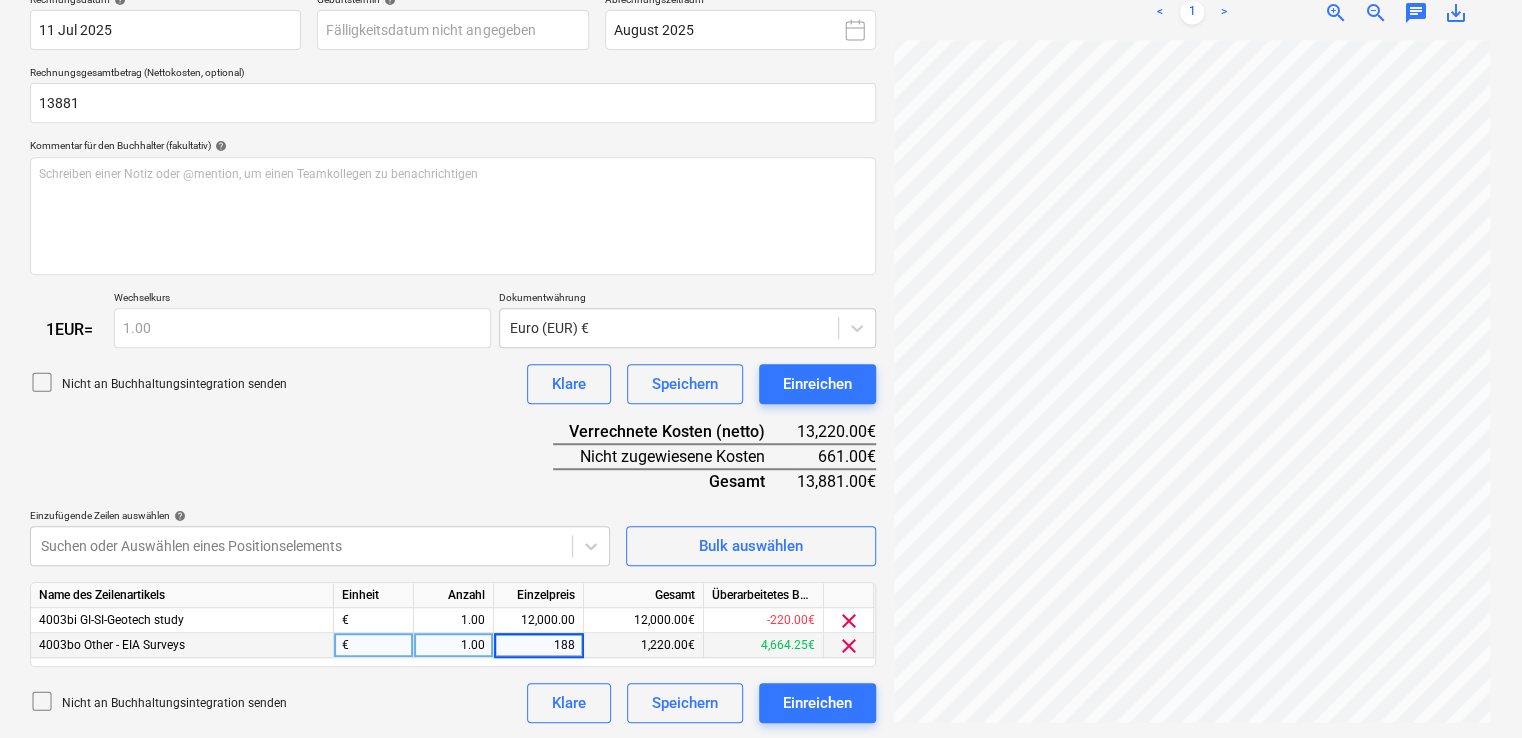 type on "1881" 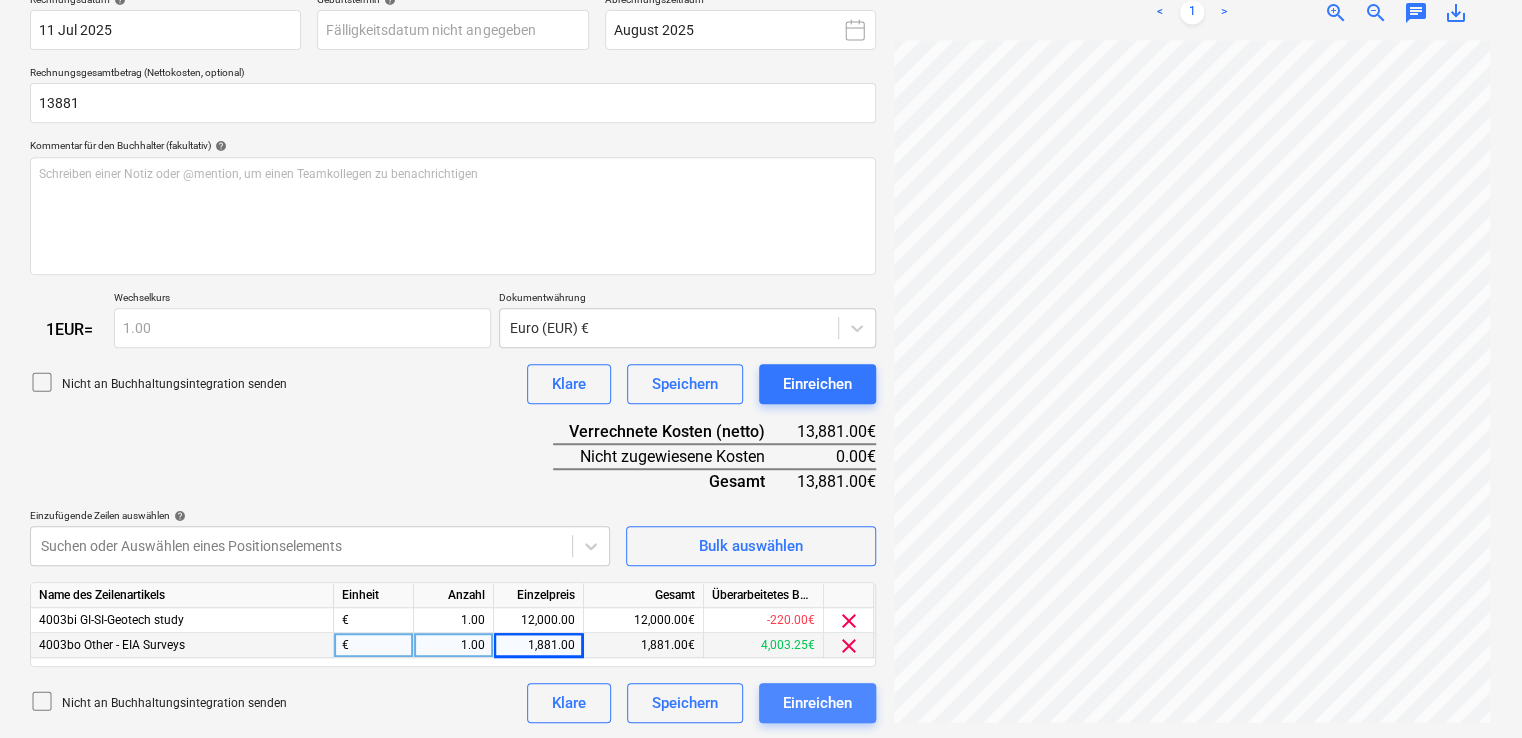 click on "Einreichen" at bounding box center [817, 703] 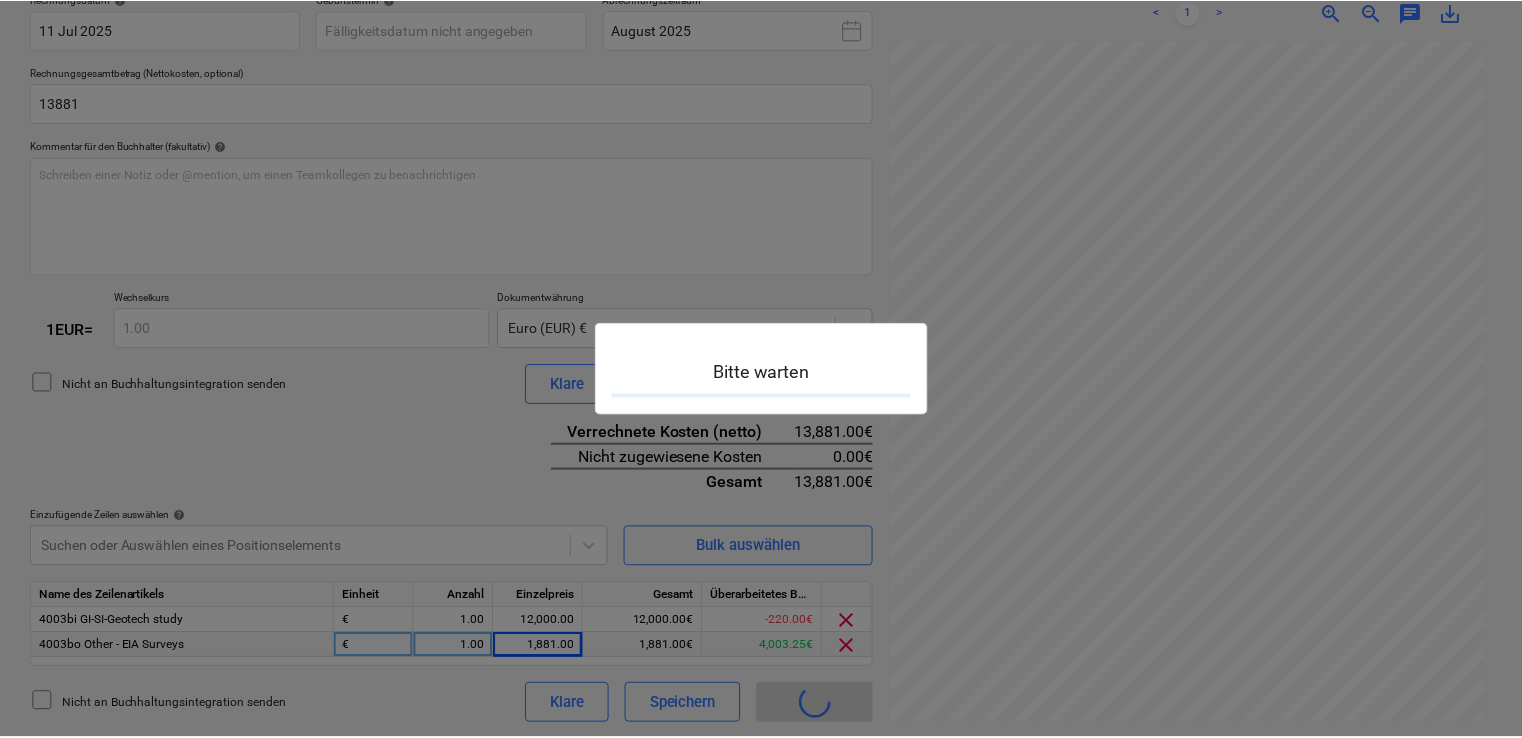scroll, scrollTop: 0, scrollLeft: 0, axis: both 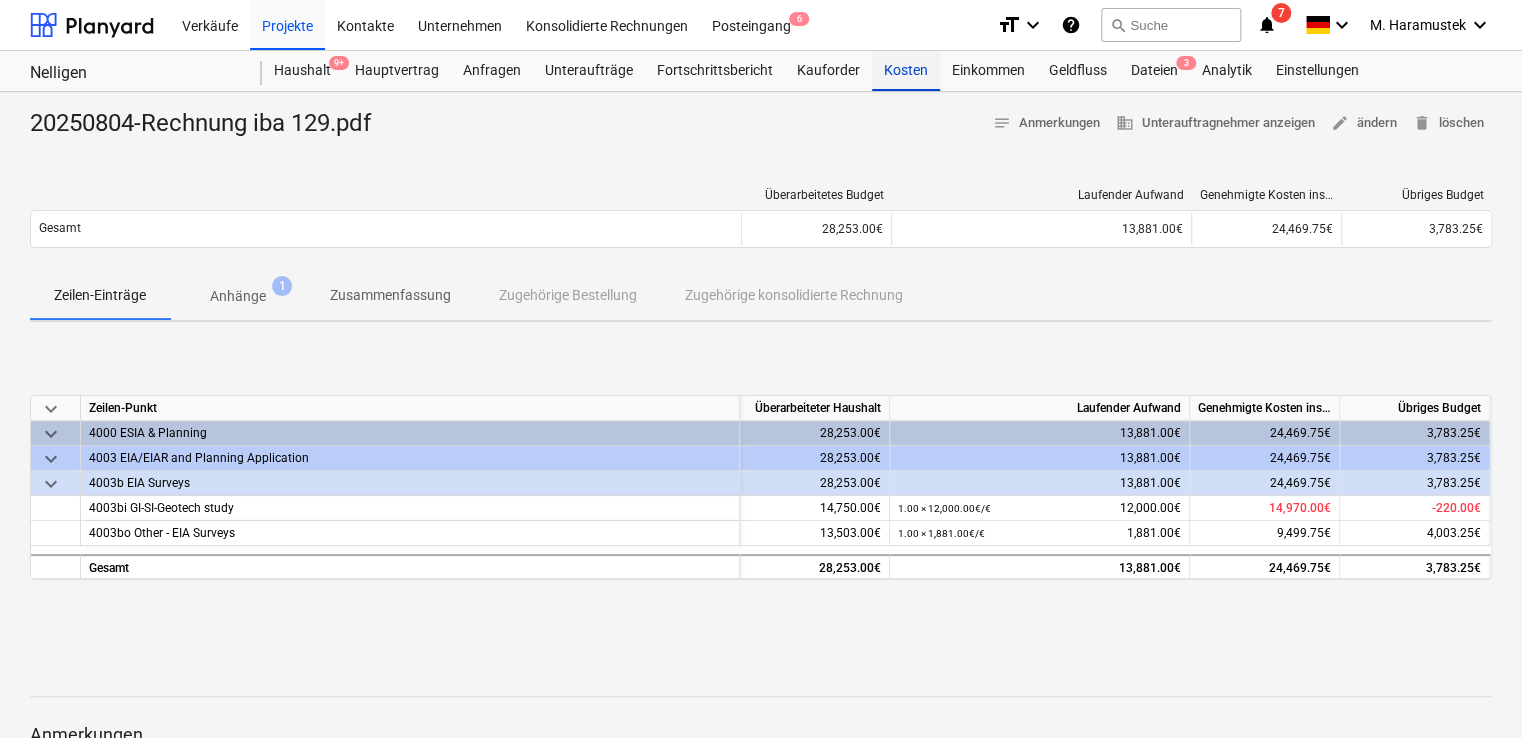 click on "Kosten" at bounding box center [906, 71] 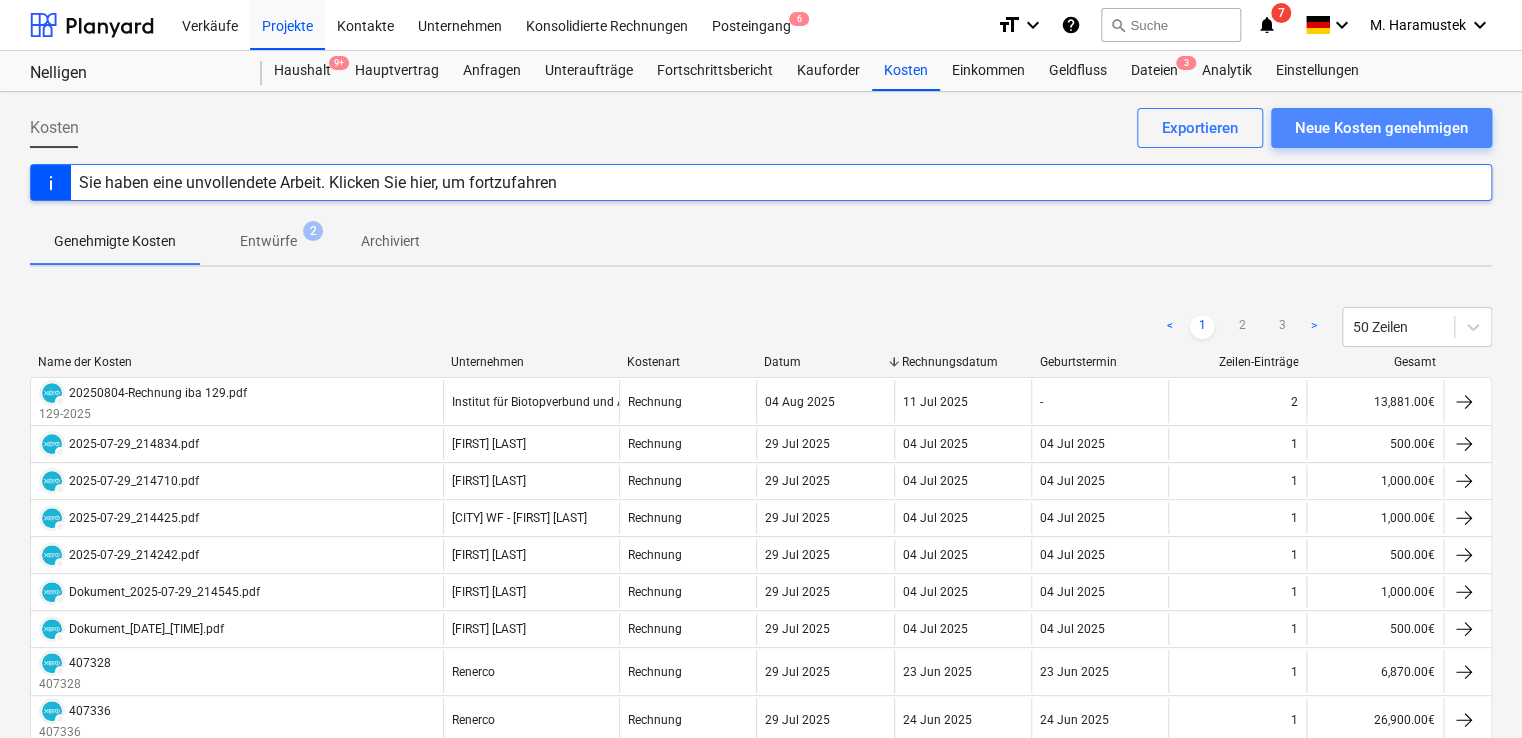 click on "Neue Kosten genehmigen" at bounding box center [1381, 128] 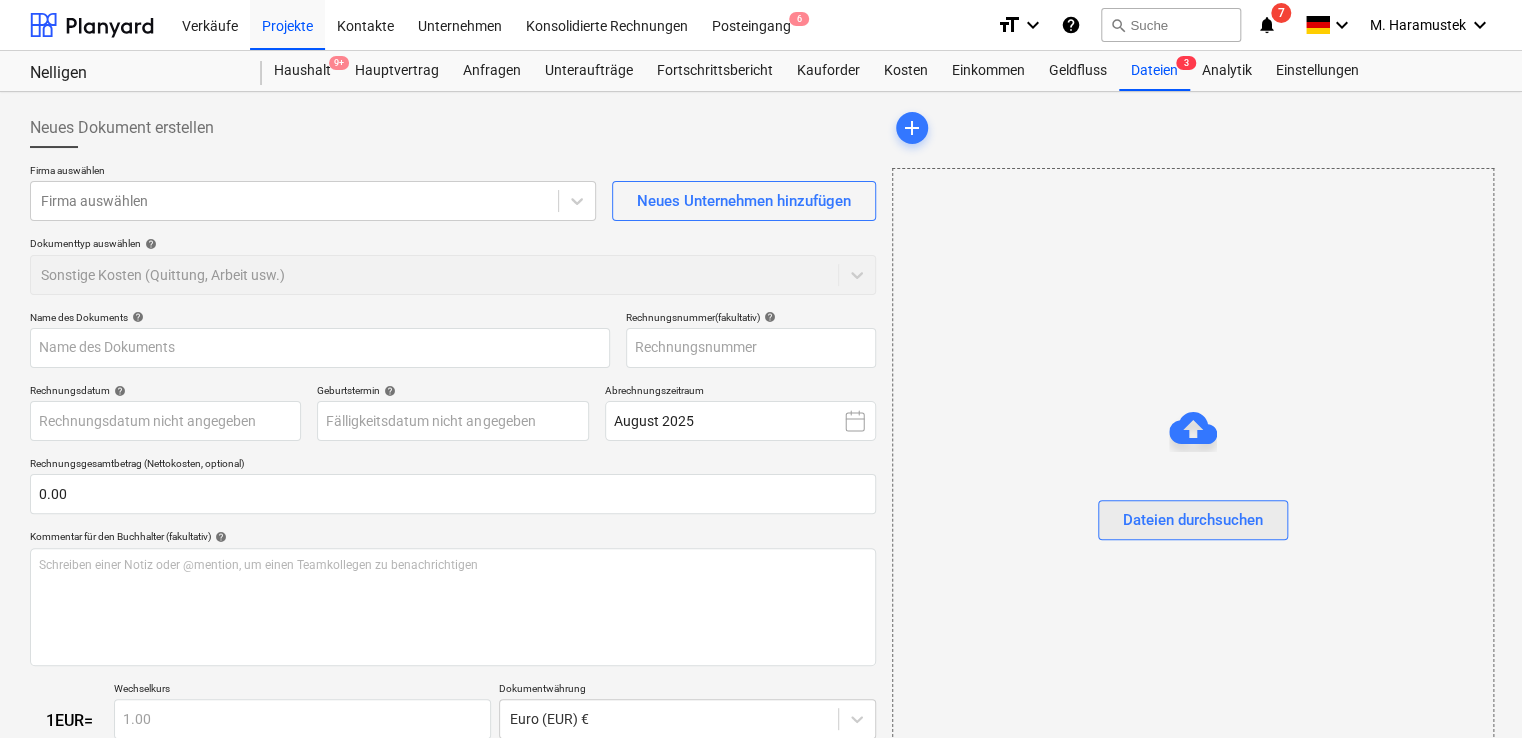 click on "Dateien durchsuchen" at bounding box center [1193, 520] 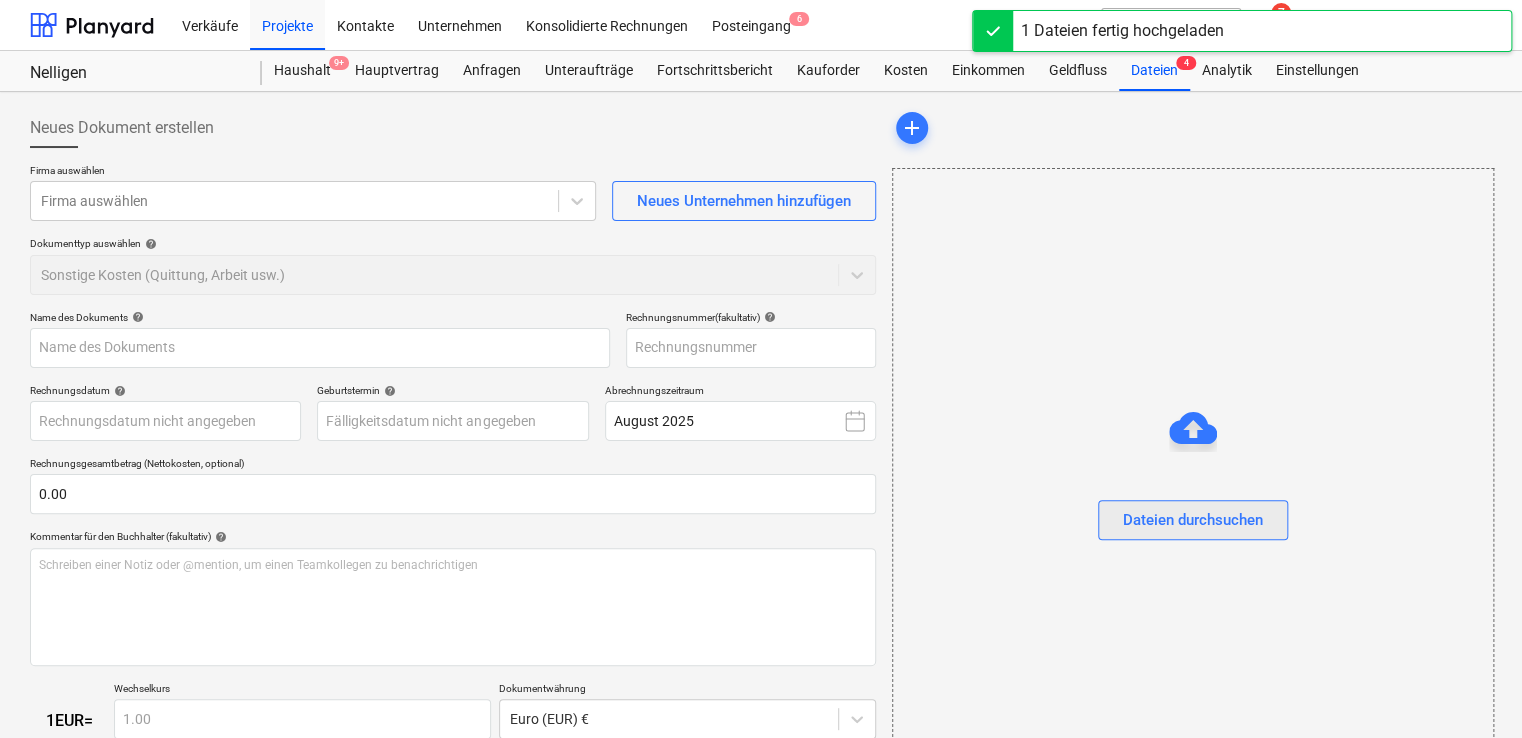 type on "20250804 Rechnung iba 147.pdf" 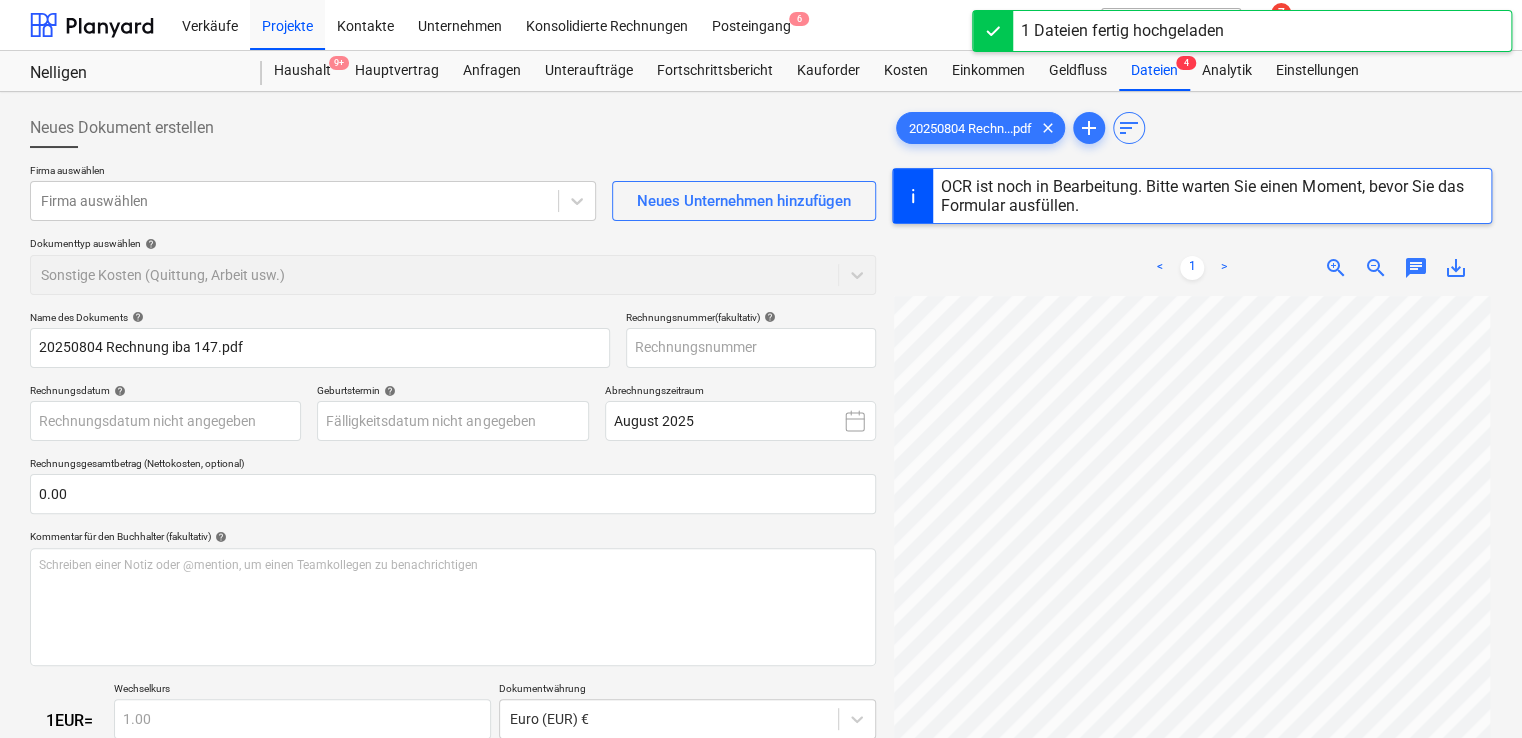 scroll, scrollTop: 16, scrollLeft: 0, axis: vertical 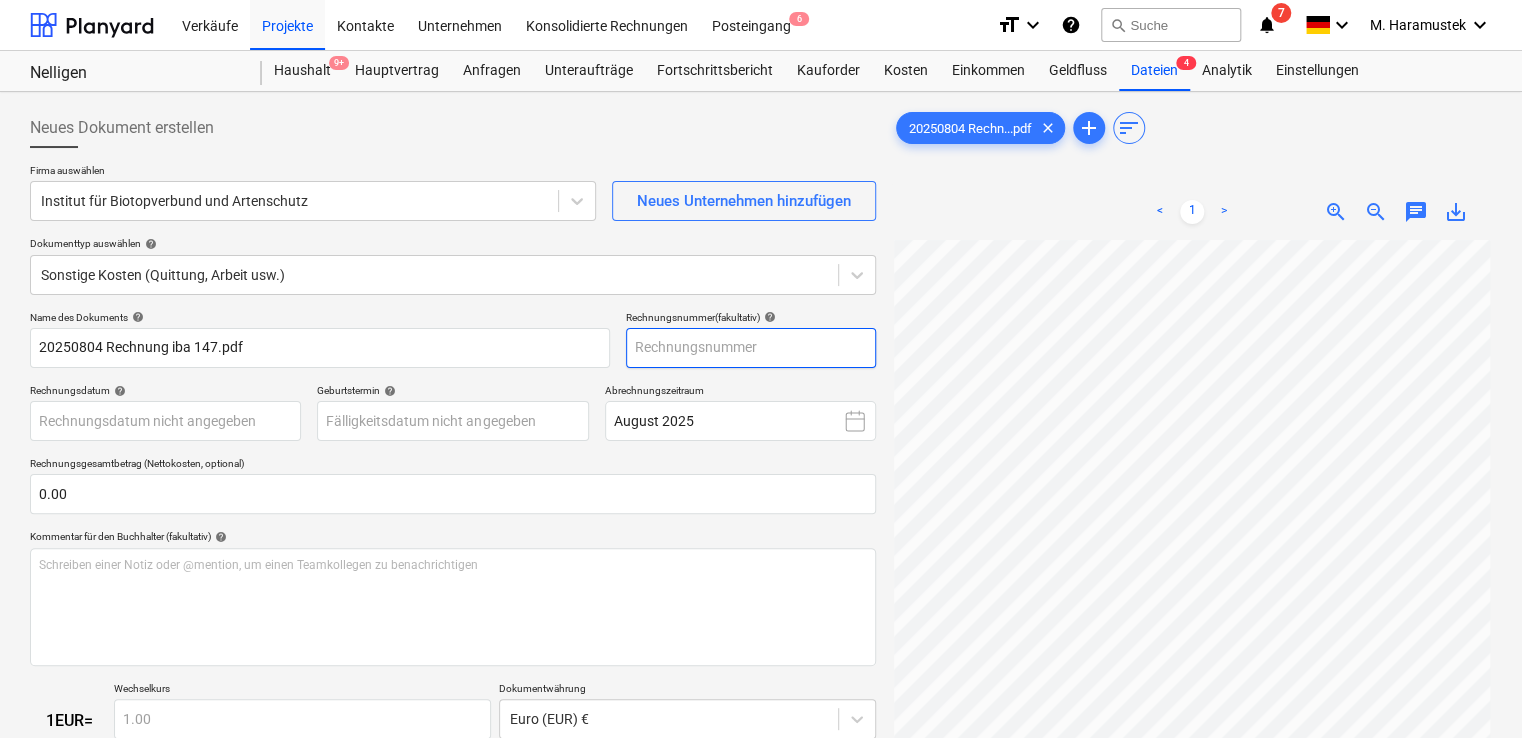 click at bounding box center [751, 348] 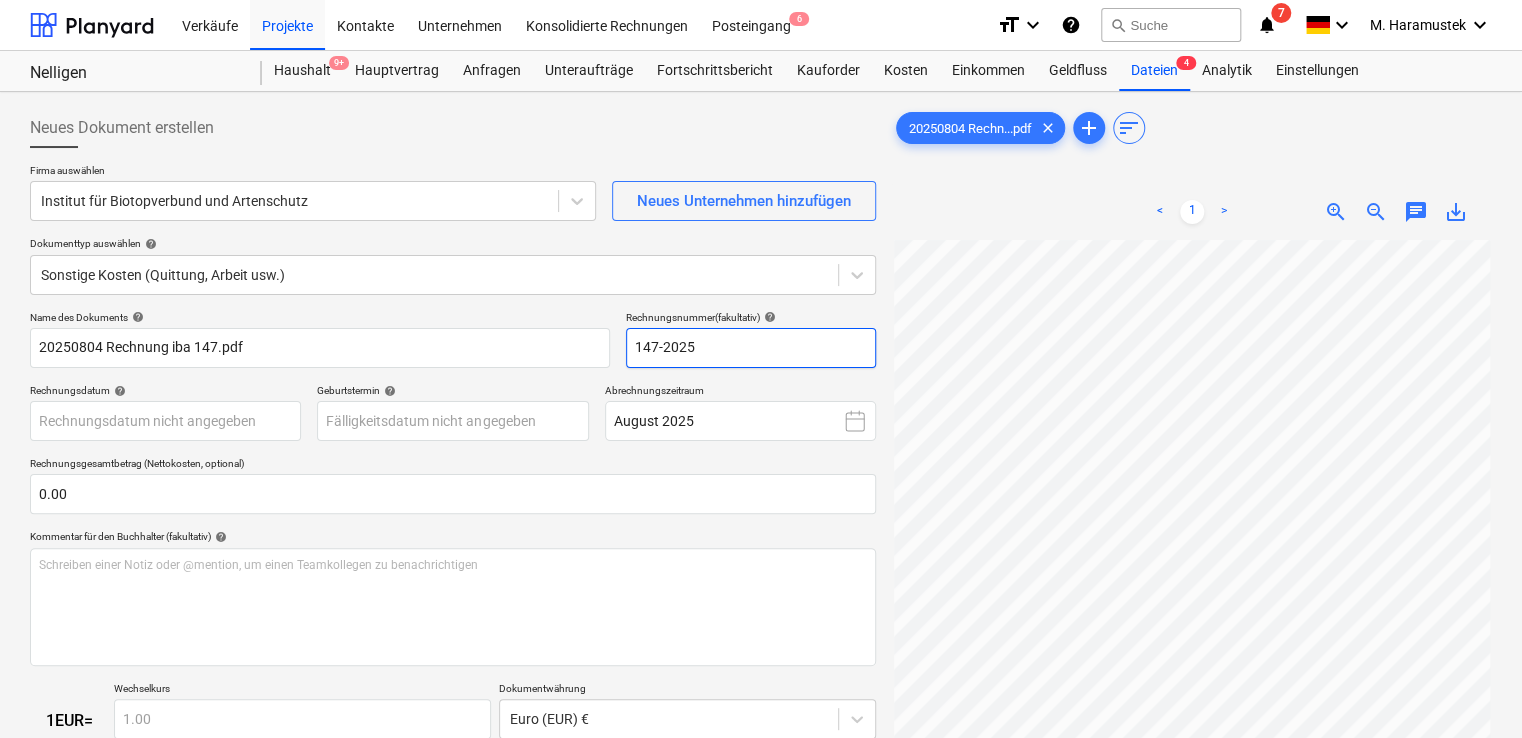 type on "147-2025" 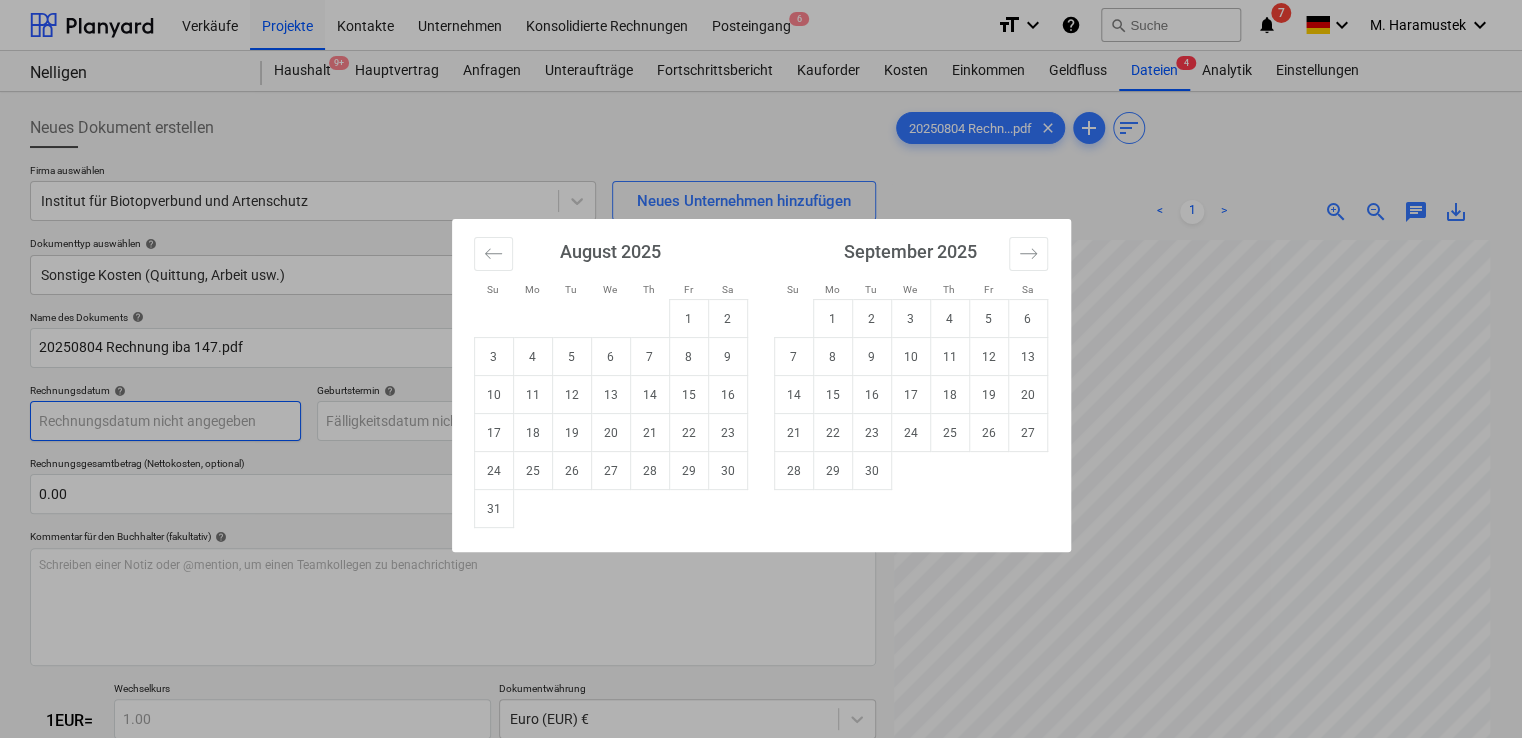 click on "This website stores cookies on your computer. These cookies are used to collect information about how you interact with our website and allow us to remember you. We use this information in order to improve and customize your browsing experience and for analytics and metrics about our visitors both on this website and other media. To find out more about the cookies we use, see our Privacy Policy If you decline, your information won’t be tracked when you visit this website. A single cookie will be used in your browser to remember your preference not to be tracked. Cookies settings Accept All Decline All
Verkäufe Projekte Kontakte Unternehmen Konsolidierte Rechnungen Posteingang 6 format_size keyboard_arrow_down help search Suche notifications 7 keyboard_arrow_down M. [LAST] keyboard_arrow_down Nelligen Nelligen Haushalt 9+ Hauptvertrag Anfragen Unteraufträge Fortschrittsbericht Kauforder Kosten Einkommen Geldfluss Dateien 4 Analytik Einstellungen Neues Dokument erstellen Firma auswählen help help" at bounding box center [761, 369] 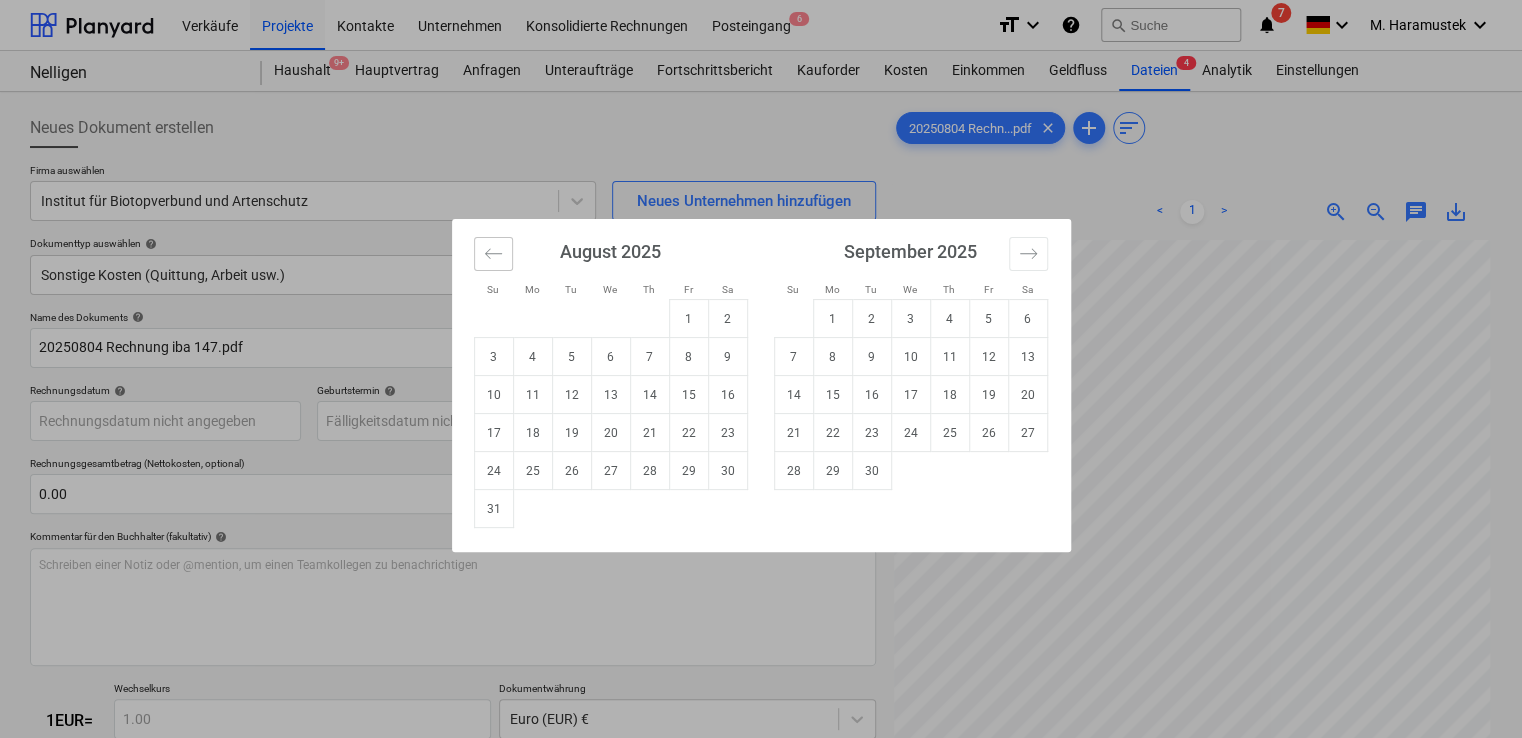 click 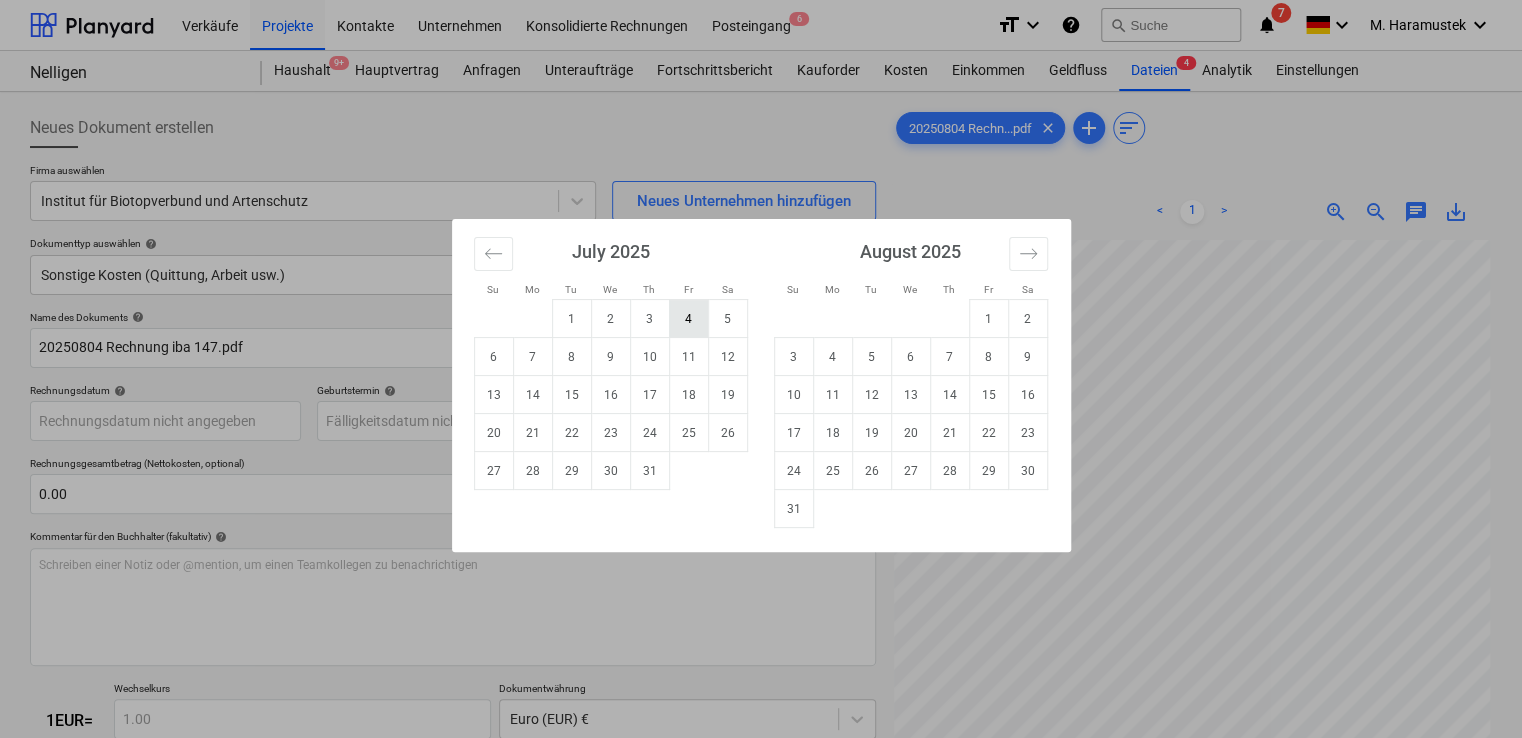 click on "4" at bounding box center [688, 319] 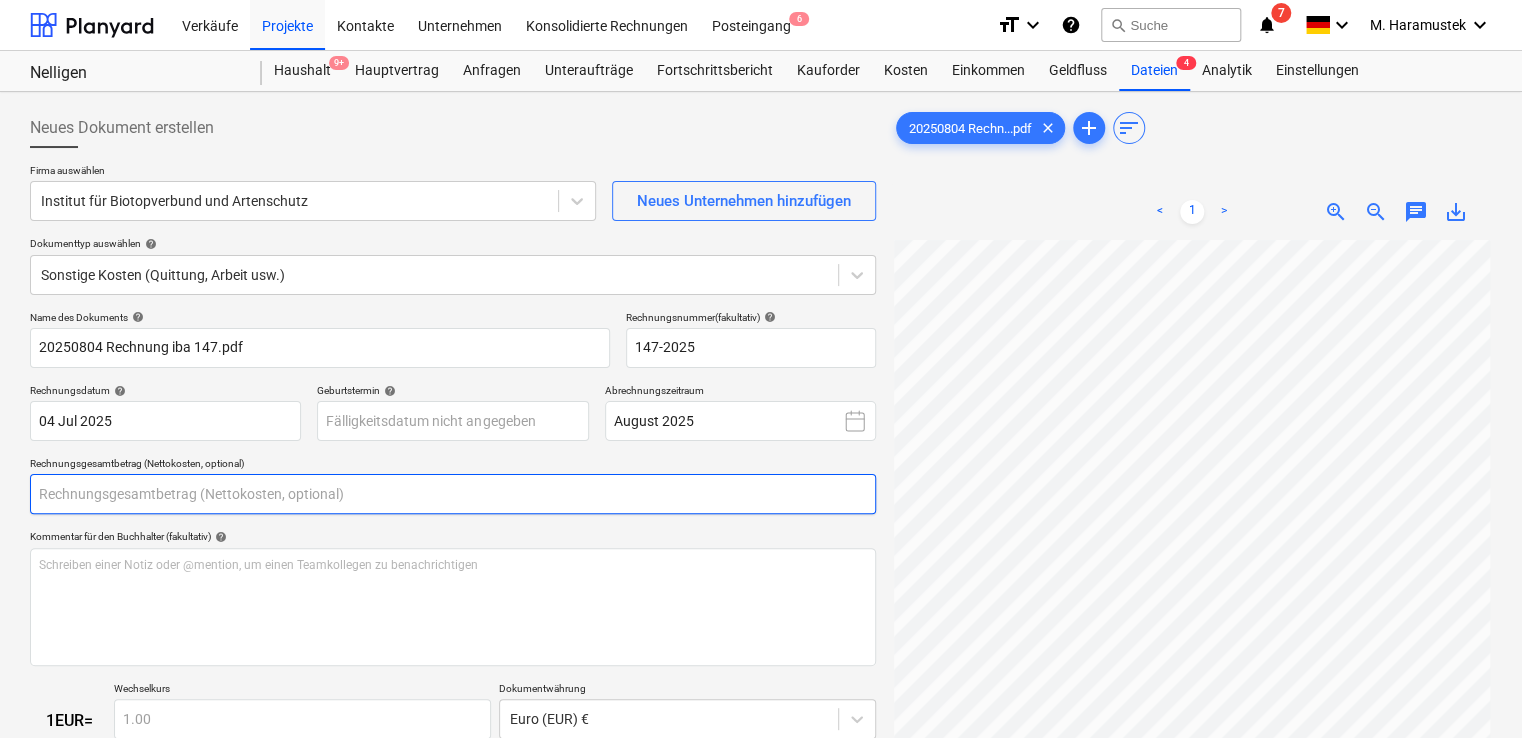 click at bounding box center (453, 494) 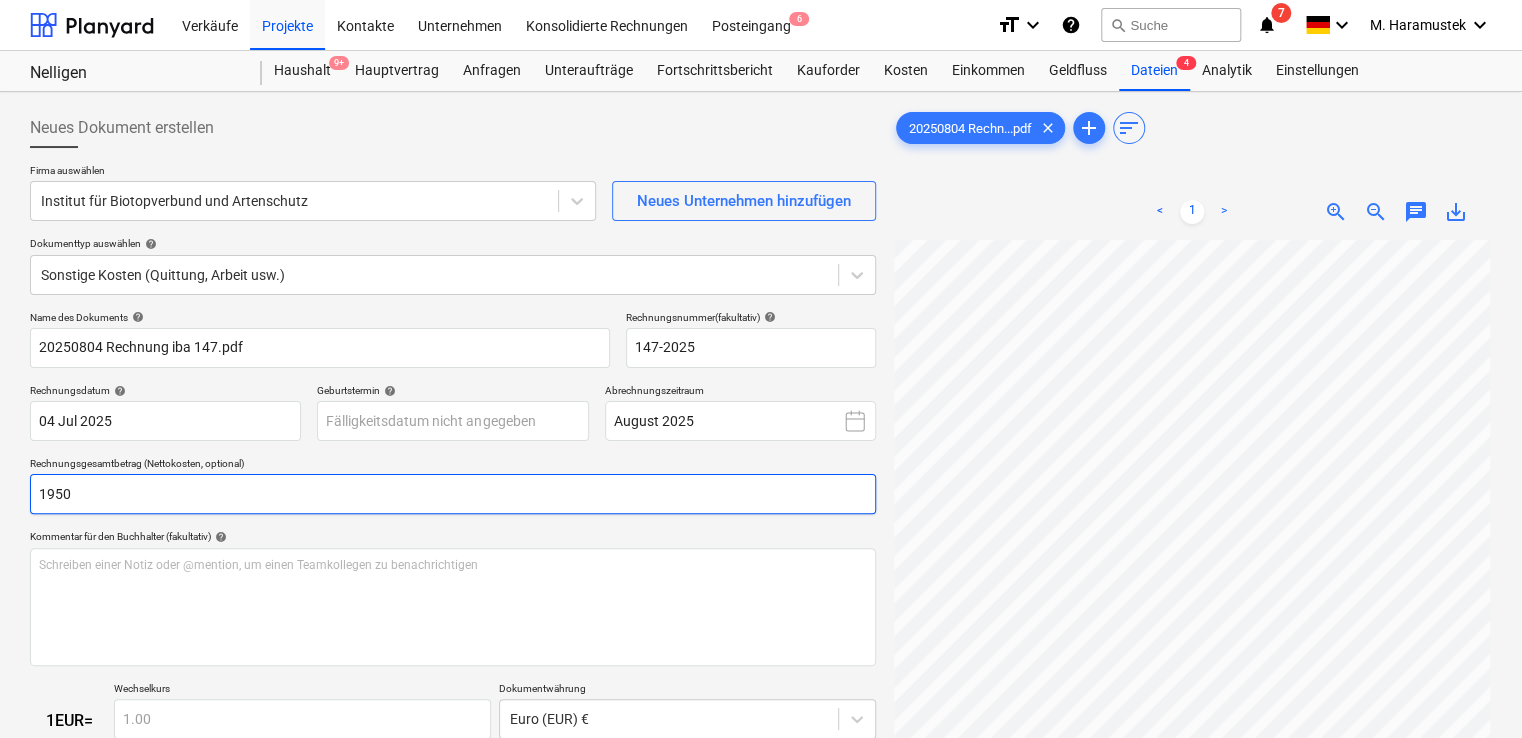 type on "1950" 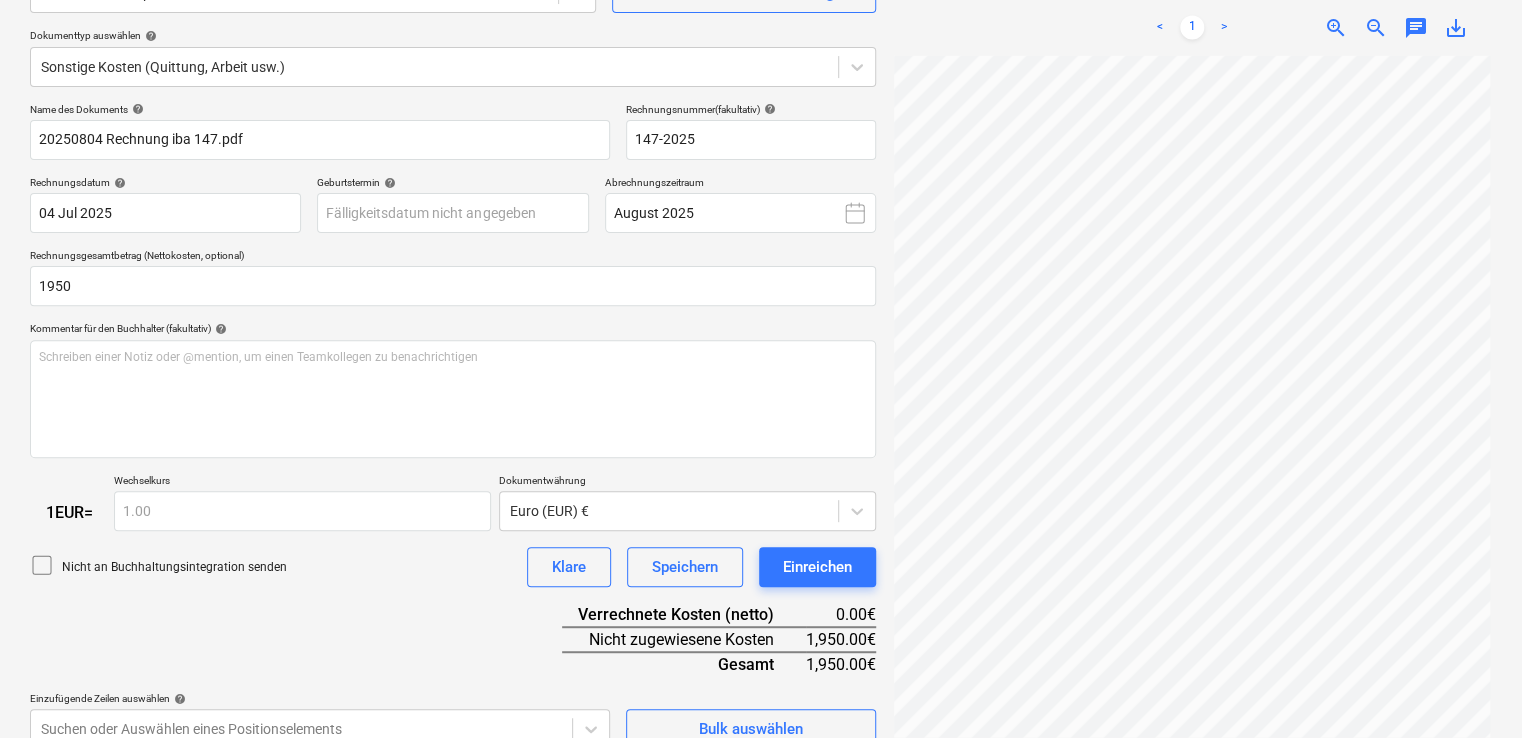 scroll, scrollTop: 234, scrollLeft: 0, axis: vertical 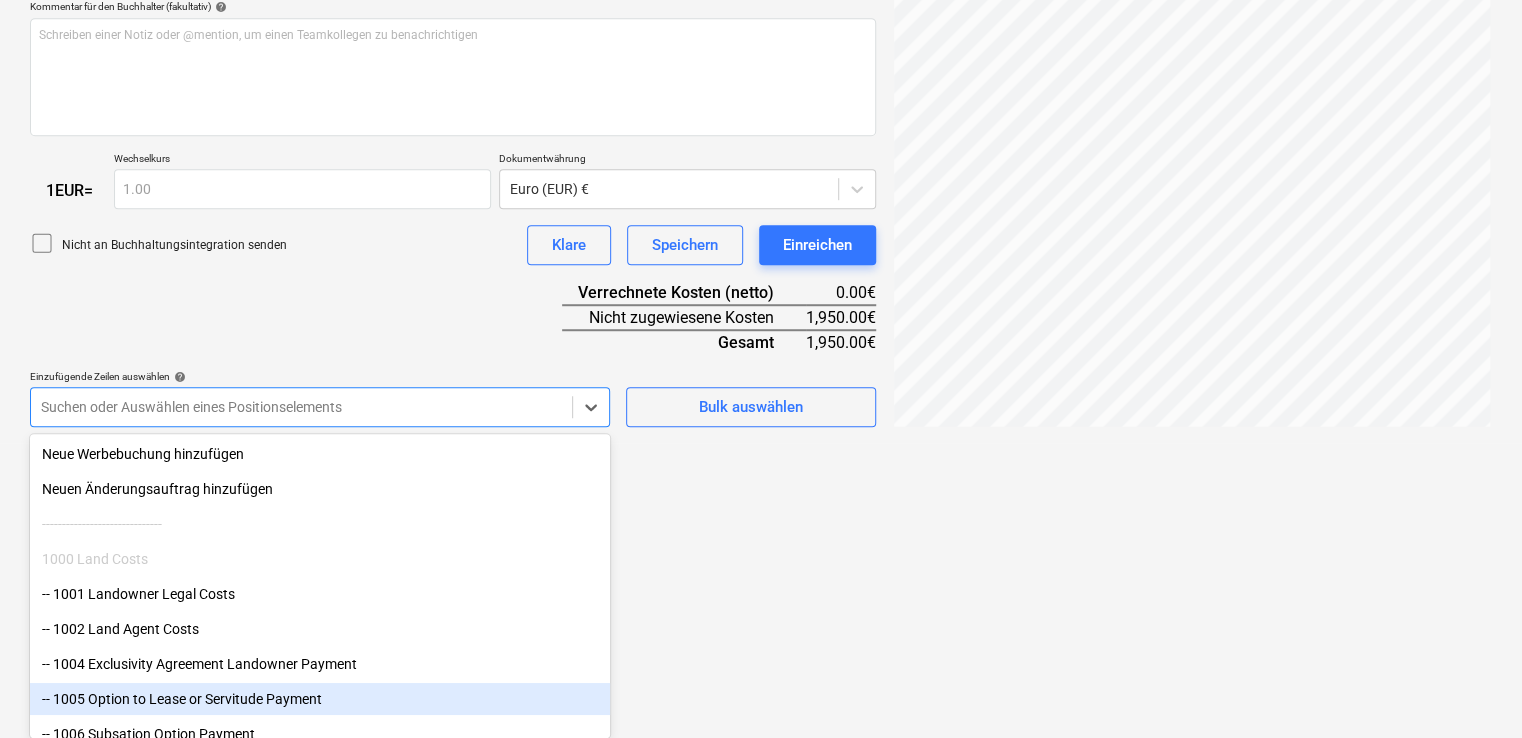 click on "This website stores cookies on your computer. These cookies are used to collect information about how you interact with our website and allow us to remember you. We use this information in order to improve and customize your browsing experience and for analytics and metrics about our visitors both on this website and other media. To find out more about the cookies we use, see our Privacy Policy If you decline, your information won’t be tracked when you visit this website. A single cookie will be used in your browser to remember your preference not to be tracked. Cookies settings Accept All Decline All
Verkäufe Projekte Kontakte Unternehmen Konsolidierte Rechnungen Posteingang 6 format_size keyboard_arrow_down help search Suche notifications 7 keyboard_arrow_down M. [LAST] keyboard_arrow_down Nelligen Nelligen Haushalt 9+ Hauptvertrag Anfragen Unteraufträge Fortschrittsbericht Kauforder Kosten Einkommen Geldfluss Dateien 4 Analytik Einstellungen Neues Dokument erstellen Firma auswählen help help" at bounding box center (761, -161) 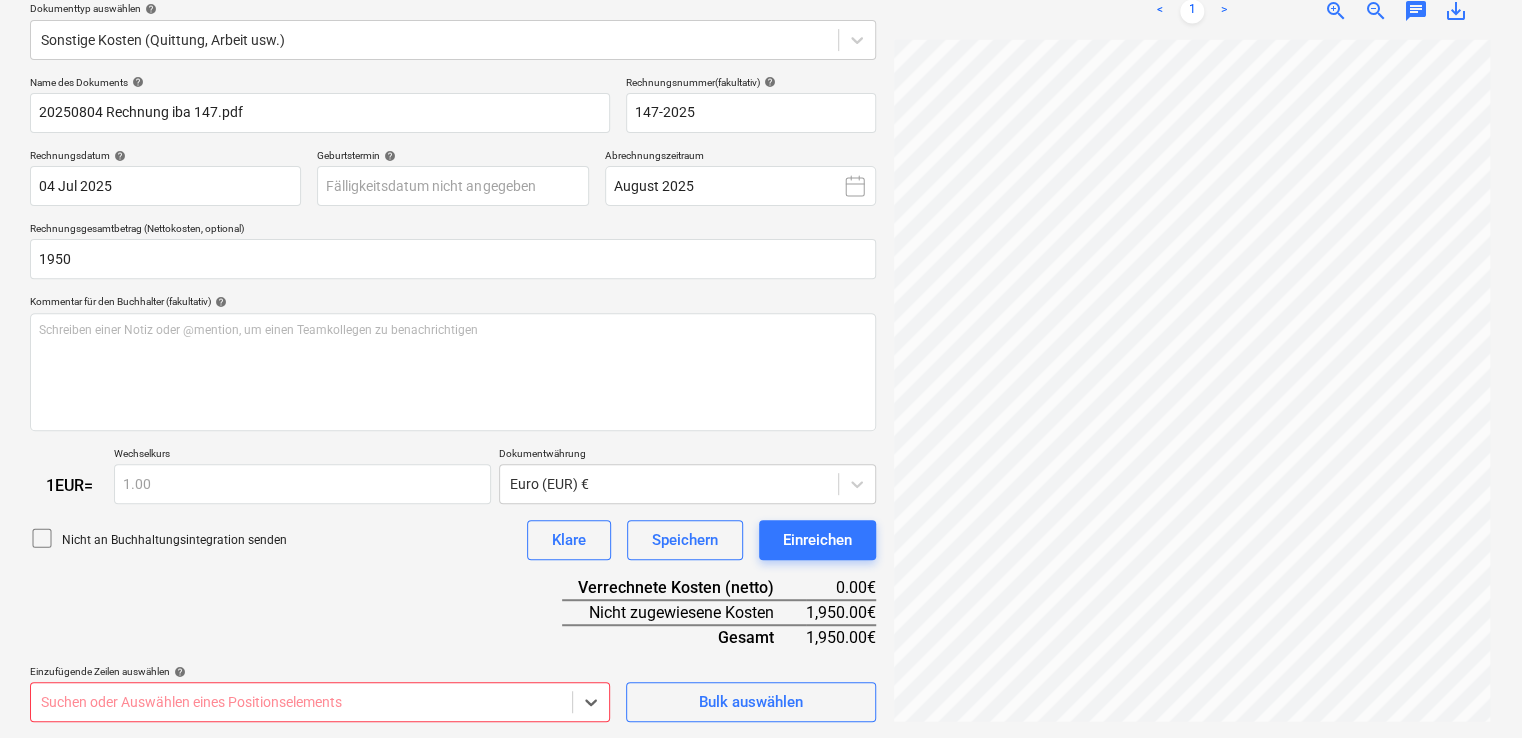 scroll, scrollTop: 234, scrollLeft: 0, axis: vertical 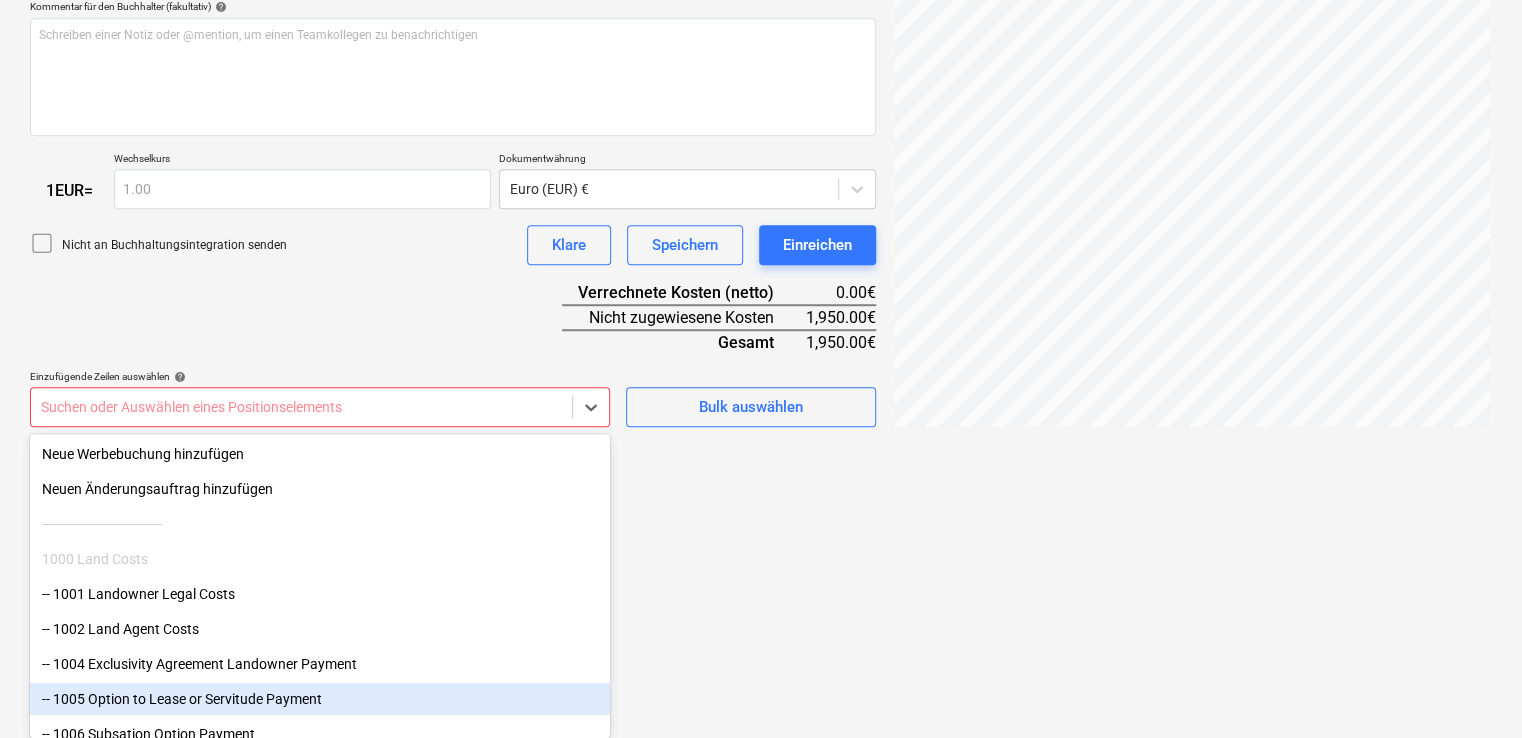 click on "This website stores cookies on your computer. These cookies are used to collect information about how you interact with our website and allow us to remember you. We use this information in order to improve and customize your browsing experience and for analytics and metrics about our visitors both on this website and other media. To find out more about the cookies we use, see our Privacy Policy If you decline, your information won’t be tracked when you visit this website. A single cookie will be used in your browser to remember your preference not to be tracked. Cookies settings Accept All Decline All
Verkäufe Projekte Kontakte Unternehmen Konsolidierte Rechnungen Posteingang 6 format_size keyboard_arrow_down help search Suche notifications 7 keyboard_arrow_down M. [LAST] keyboard_arrow_down Nelligen Nelligen Haushalt 9+ Hauptvertrag Anfragen Unteraufträge Fortschrittsbericht Kauforder Kosten Einkommen Geldfluss Dateien 4 Analytik Einstellungen Neues Dokument erstellen Firma auswählen help help" at bounding box center [761, -161] 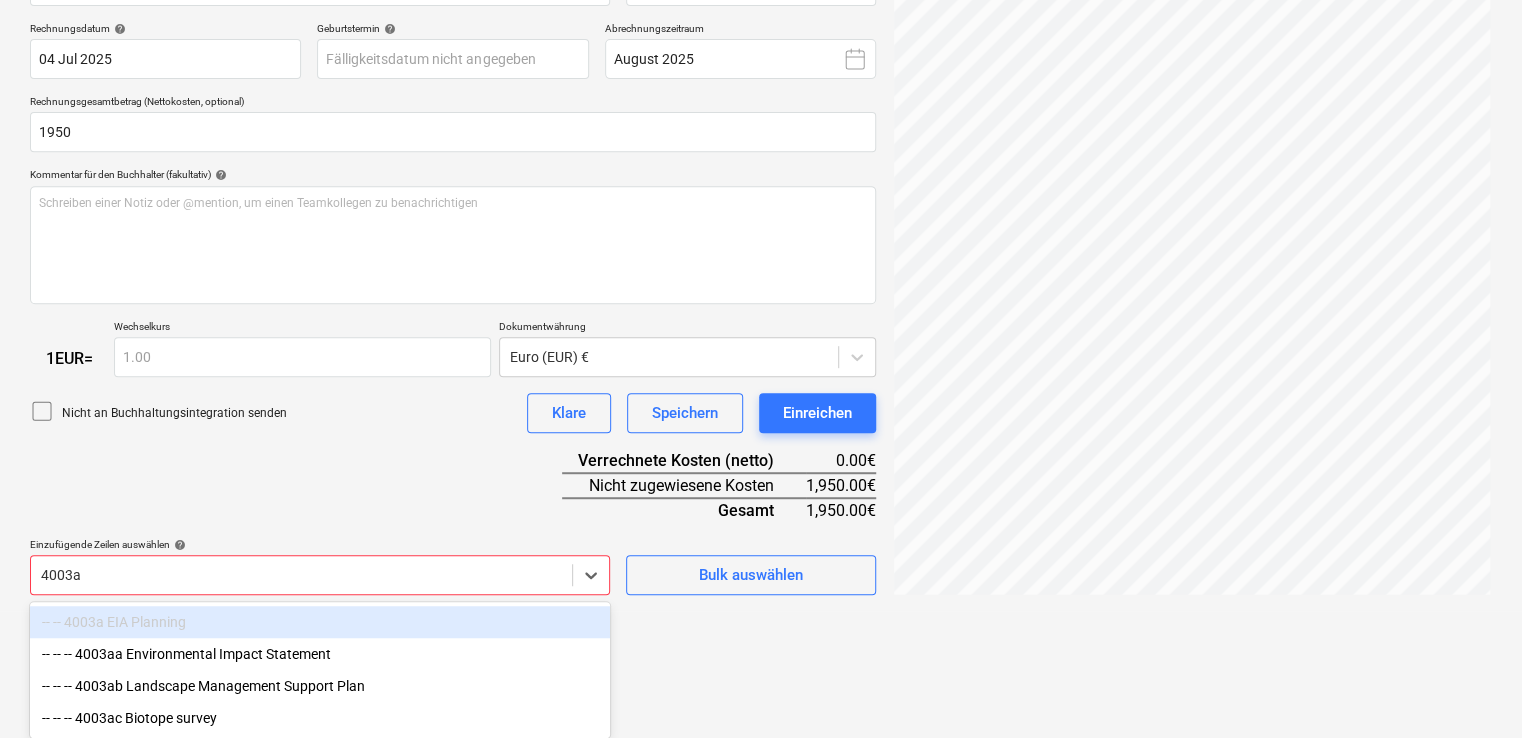 scroll, scrollTop: 365, scrollLeft: 0, axis: vertical 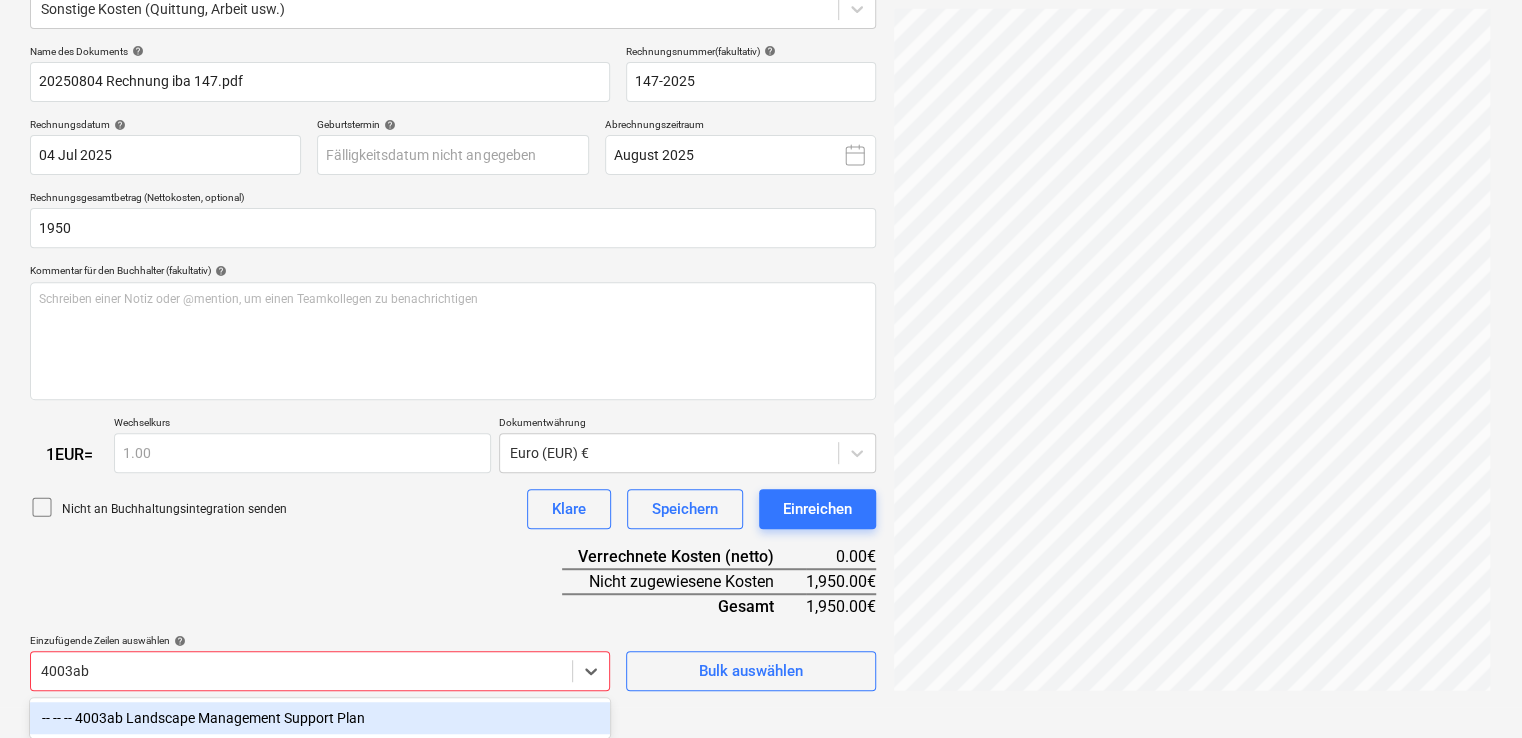 click on "-- -- --  4003ab Landscape Management Support Plan" at bounding box center (320, 718) 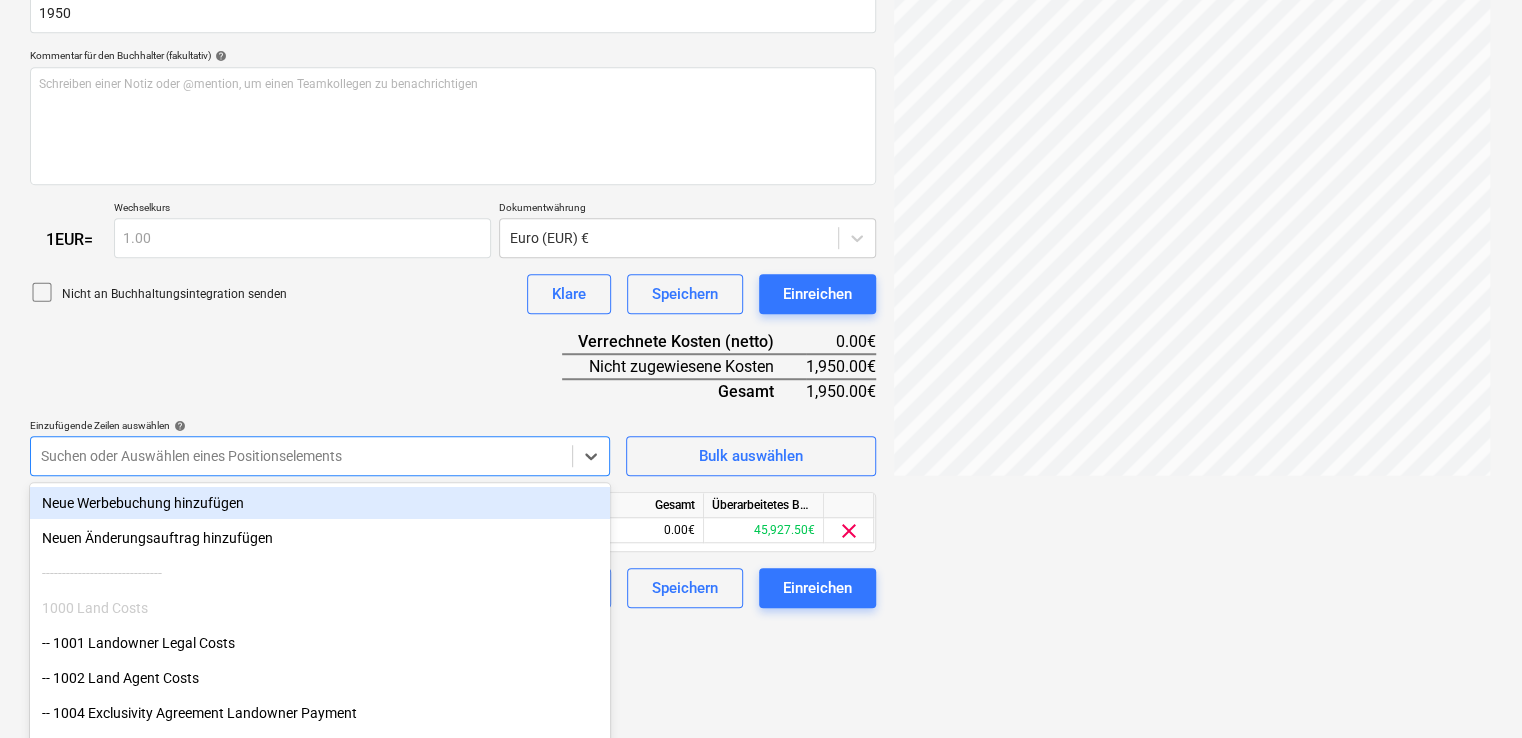 scroll, scrollTop: 485, scrollLeft: 0, axis: vertical 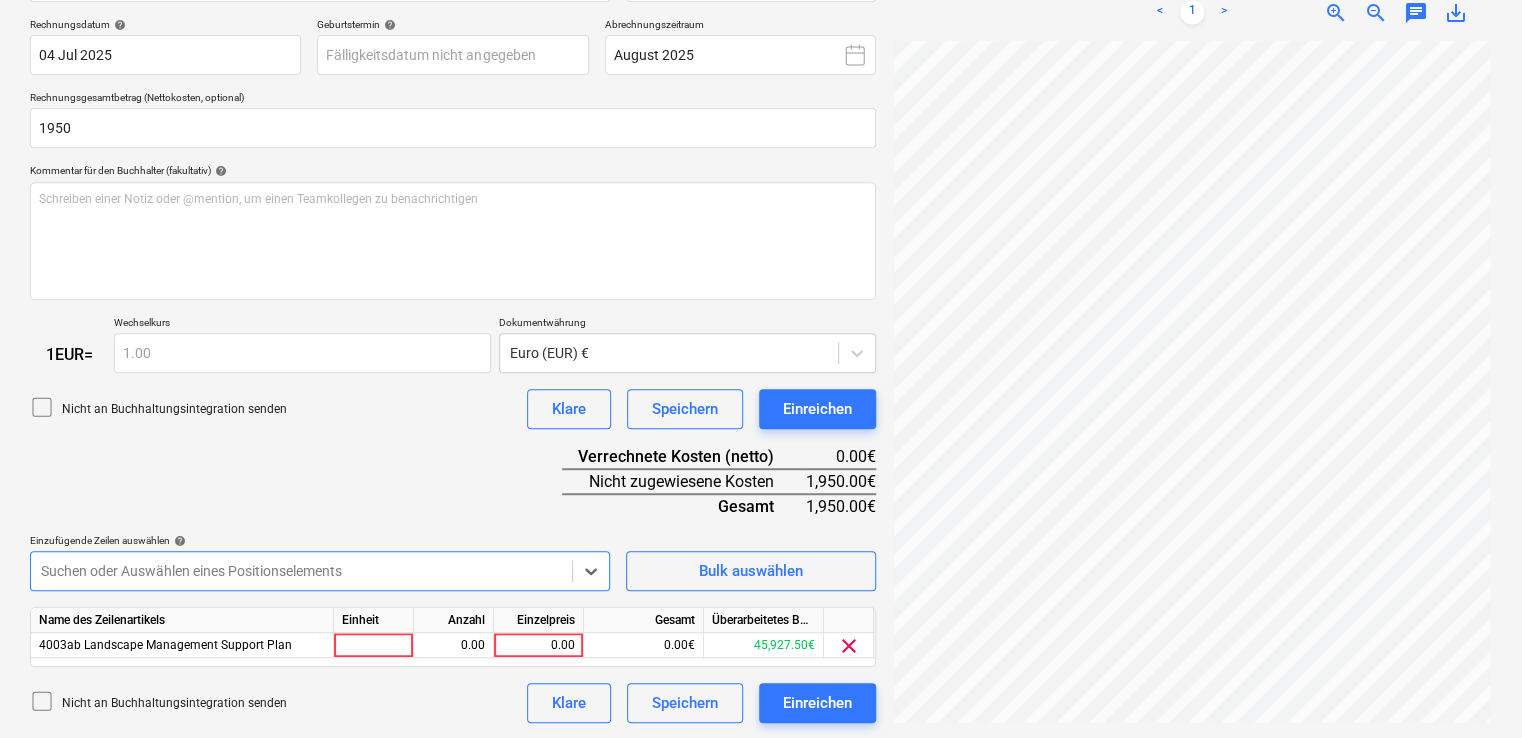 click on "Name des Dokuments help 20250804 Rechnung iba 147.pdf Rechnungsnummer  (fakultativ) help 147-2025 Rechnungsdatum help 04 [MONTH] 2025 04.07.2025 Press the down arrow key to interact with the calendar and
select a date. Press the question mark key to get the keyboard shortcuts for changing dates. Geburtstermin help Press the down arrow key to interact with the calendar and
select a date. Press the question mark key to get the keyboard shortcuts for changing dates. Abrechnungszeitraum [MONTH] 2025 Rechnungsgesamtbetrag (Nettokosten, optional) 1950 Kommentar für den Buchhalter (fakultativ) help Schreiben einer Notiz oder @mention, um einen Teamkollegen zu benachrichtigen ﻿ 1  EUR  = Wechselkurs 1.00 Dokumentwährung Euro (EUR) € Nicht an Buchhaltungsintegration senden Klare Speichern Einreichen Verrechnete Kosten (netto) 0.00€ Nicht zugewiesene Kosten 1,950.00€ Gesamt 1,950.00€ Einzufügende Zeilen auswählen help option -- -- --  4003ab Landscape Management Support Plan, selected. Bulk auswählen 0.00" at bounding box center (453, 334) 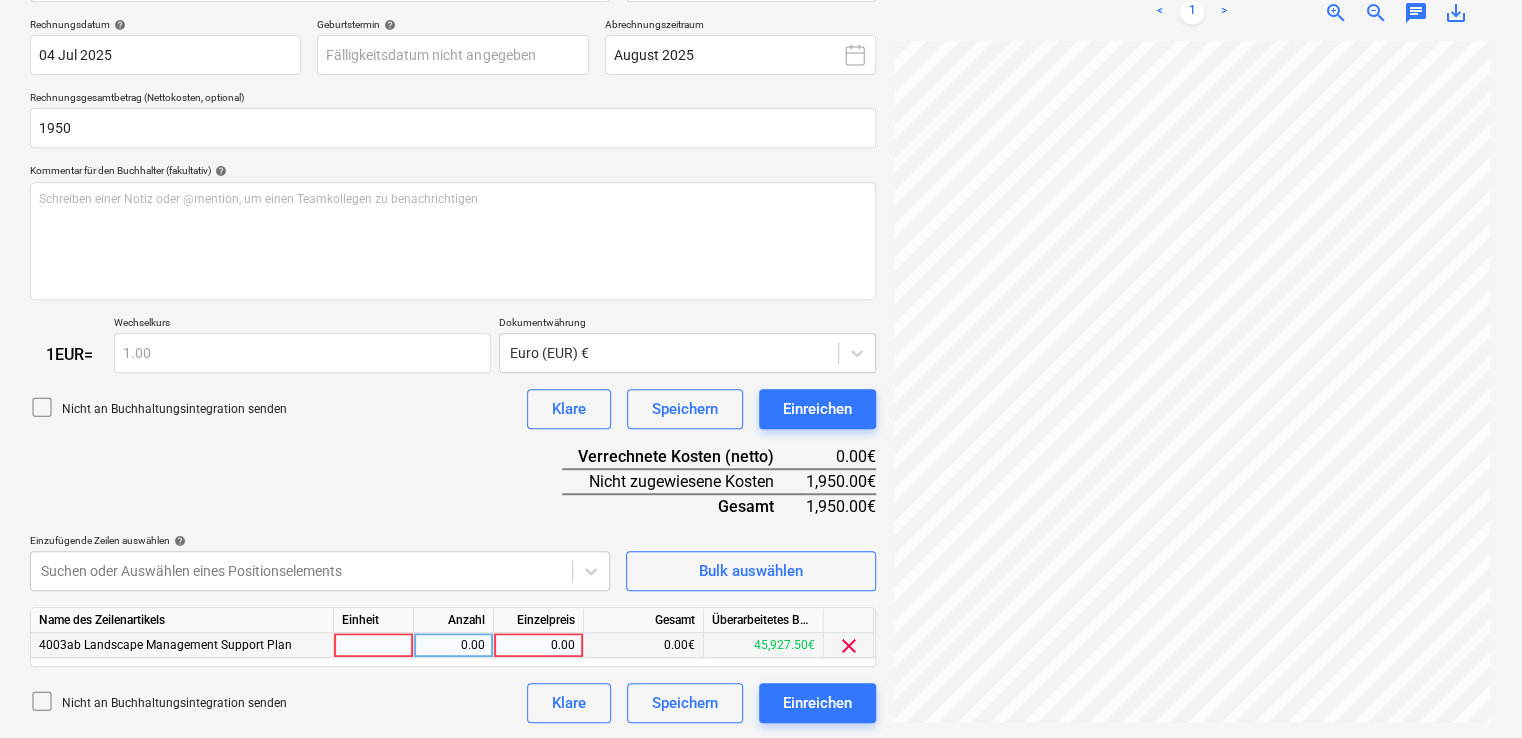 click at bounding box center (374, 645) 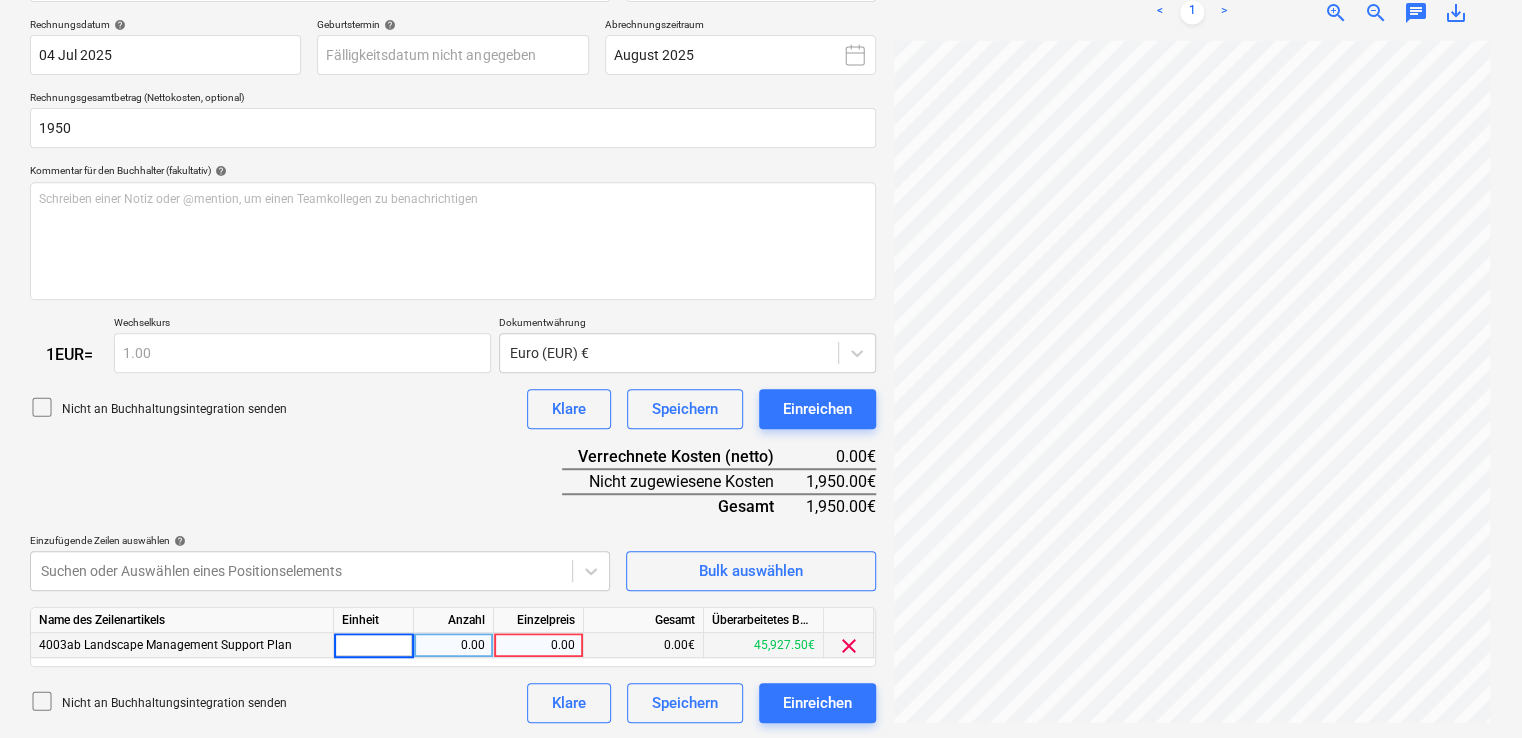type on "€" 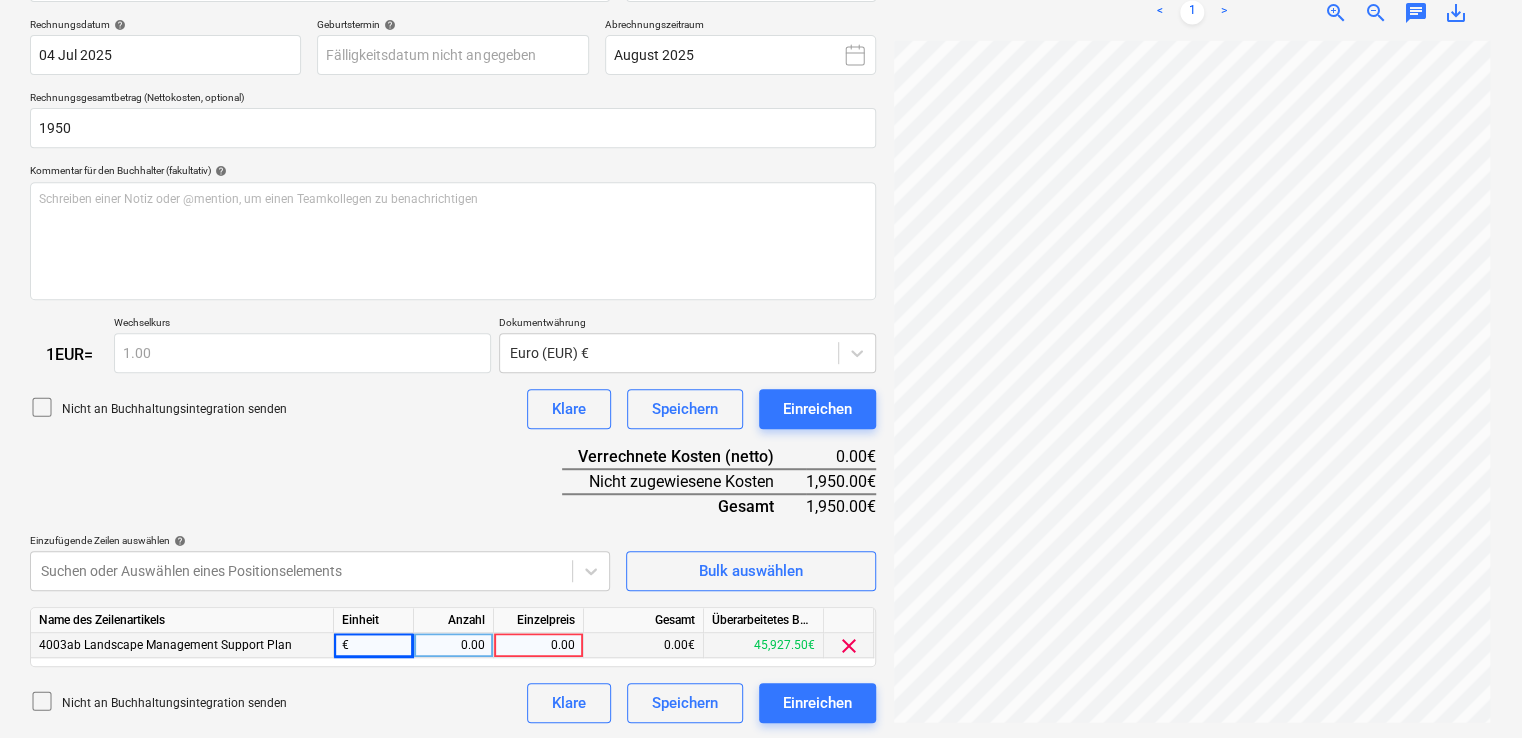 click on "0.00" at bounding box center [453, 645] 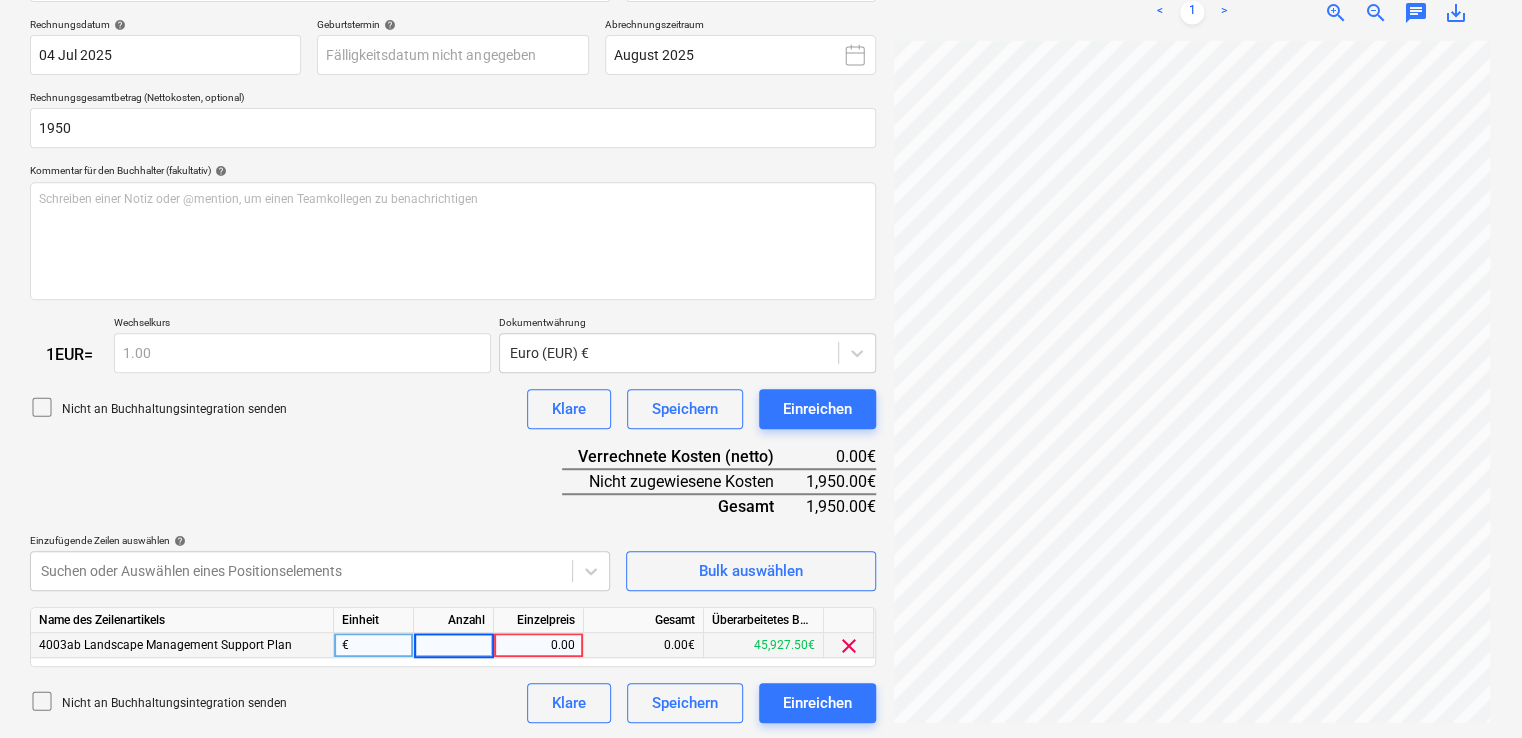 click at bounding box center [453, 645] 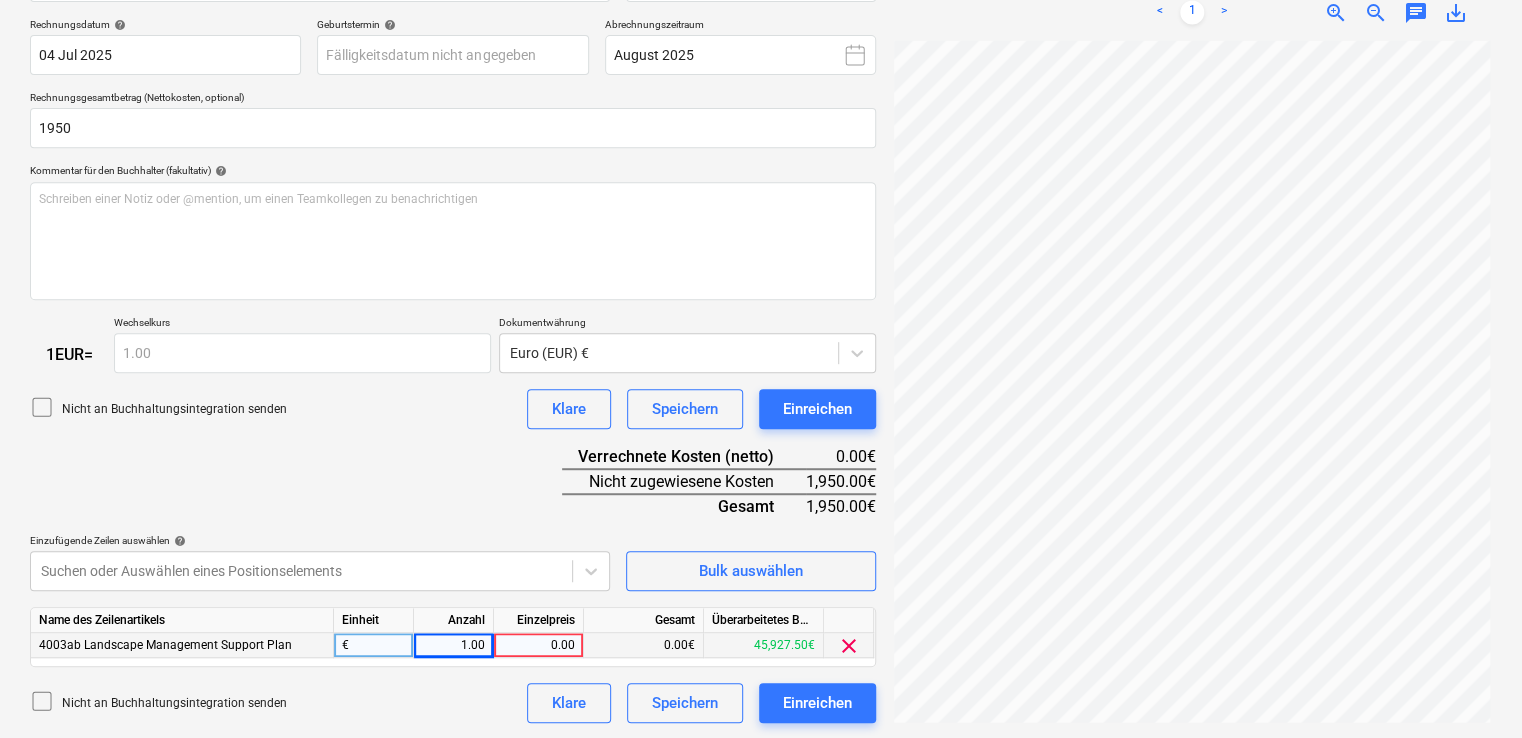click on "0.00" at bounding box center [538, 645] 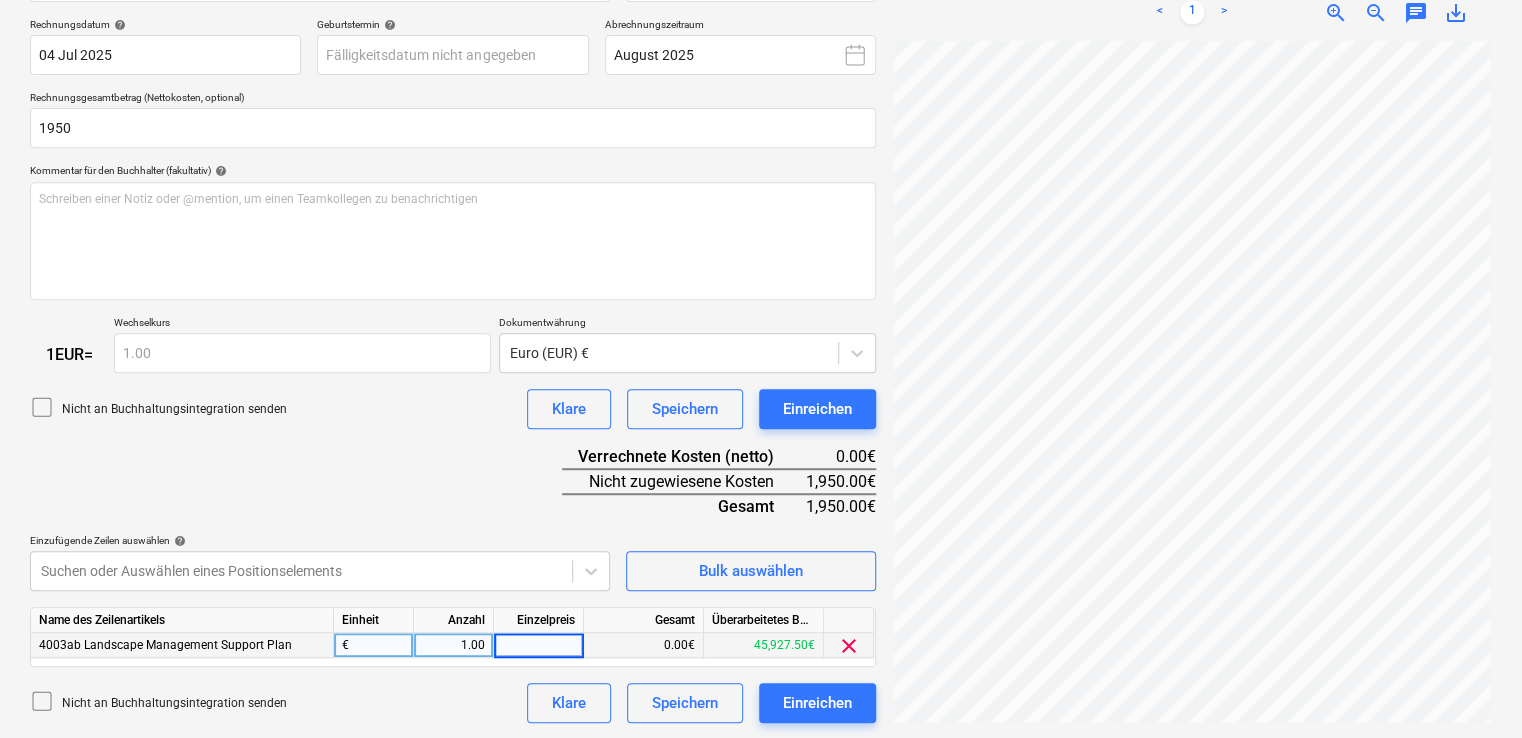 click at bounding box center (538, 645) 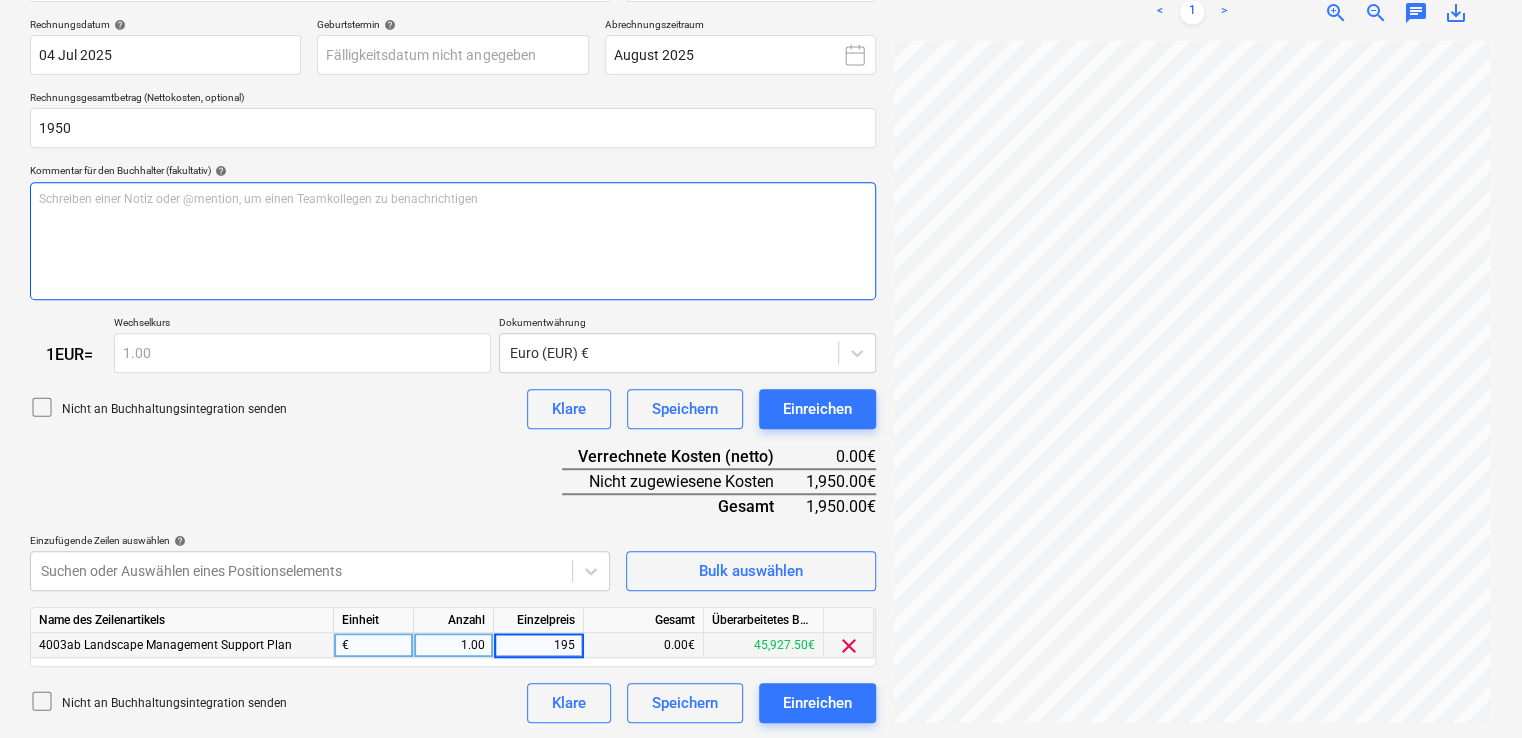 type on "1950" 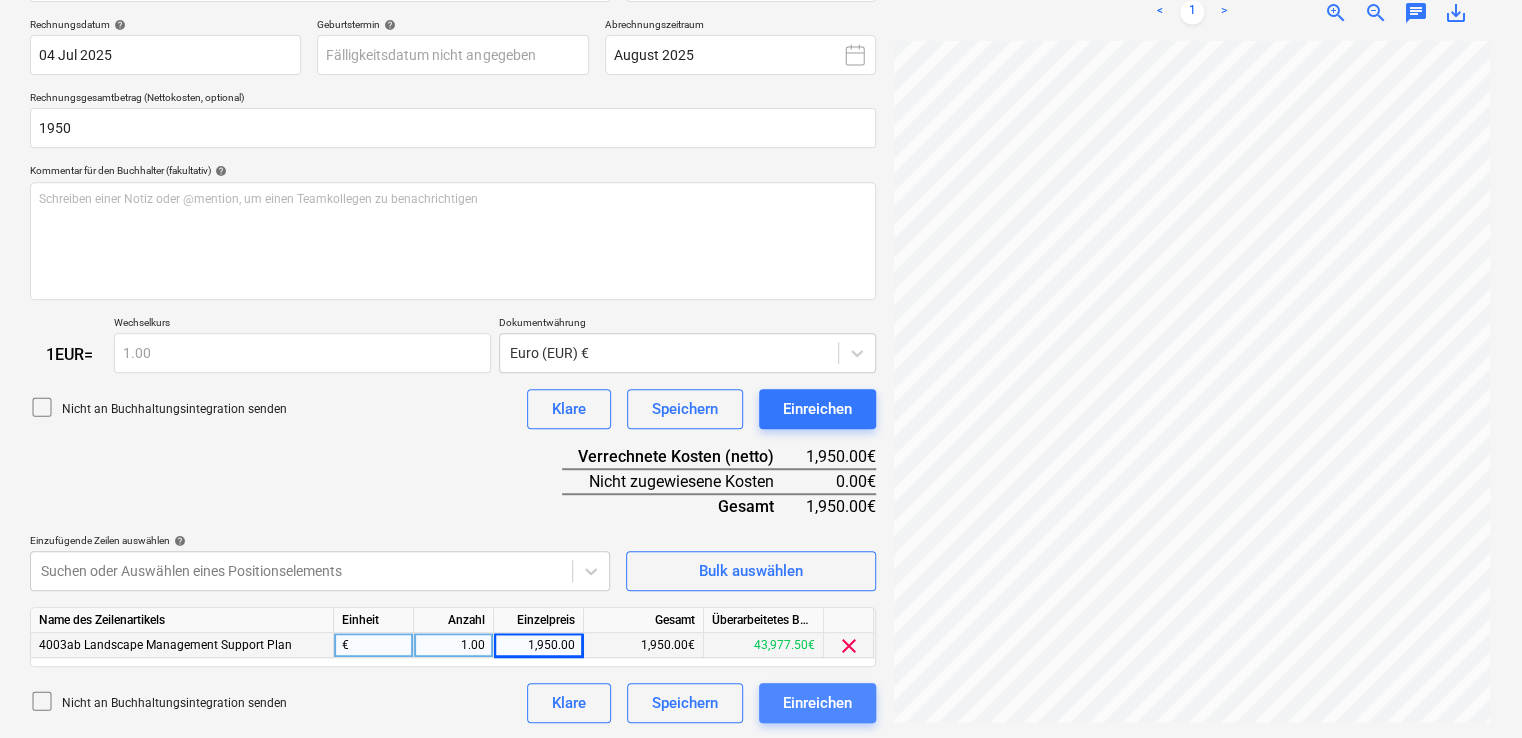 click on "Einreichen" at bounding box center (817, 703) 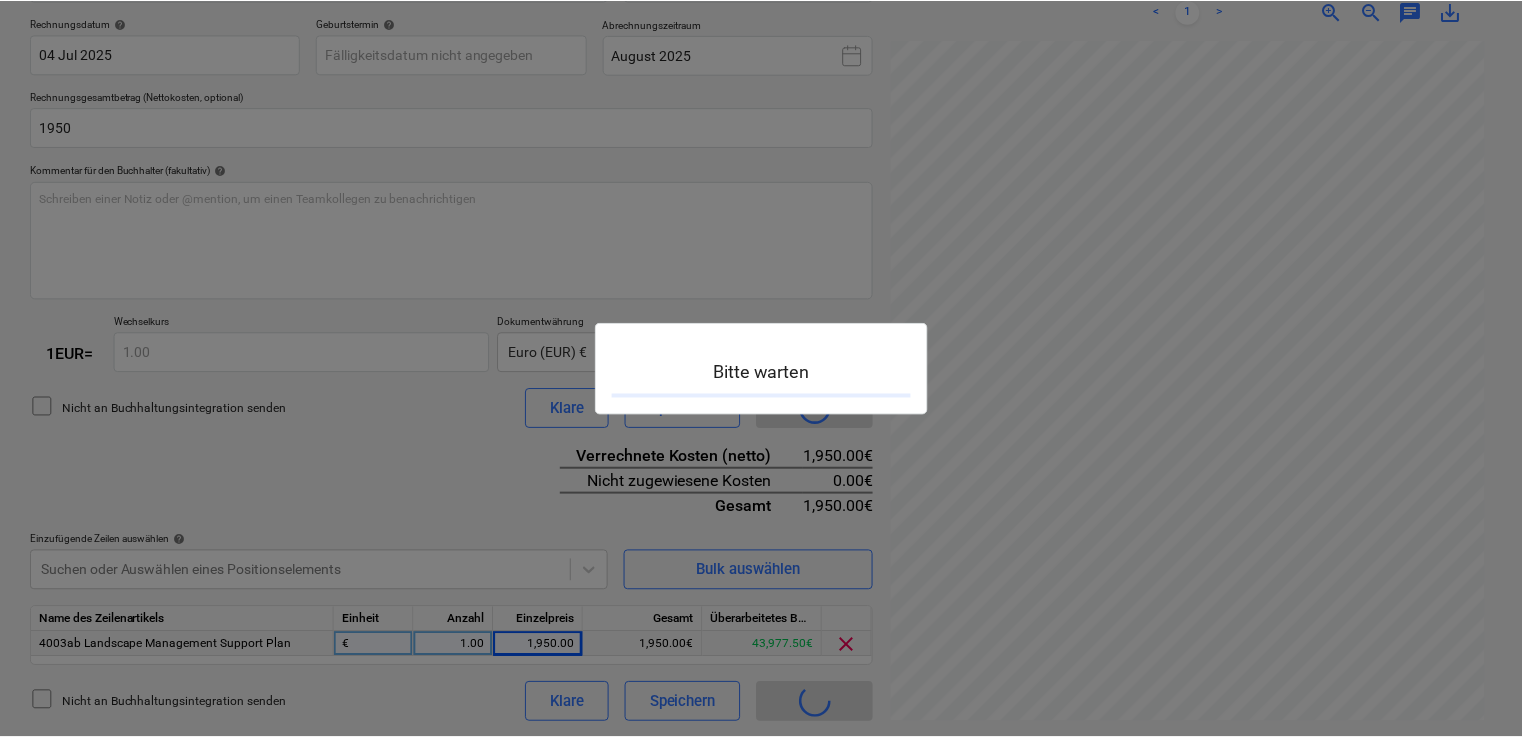 scroll, scrollTop: 0, scrollLeft: 0, axis: both 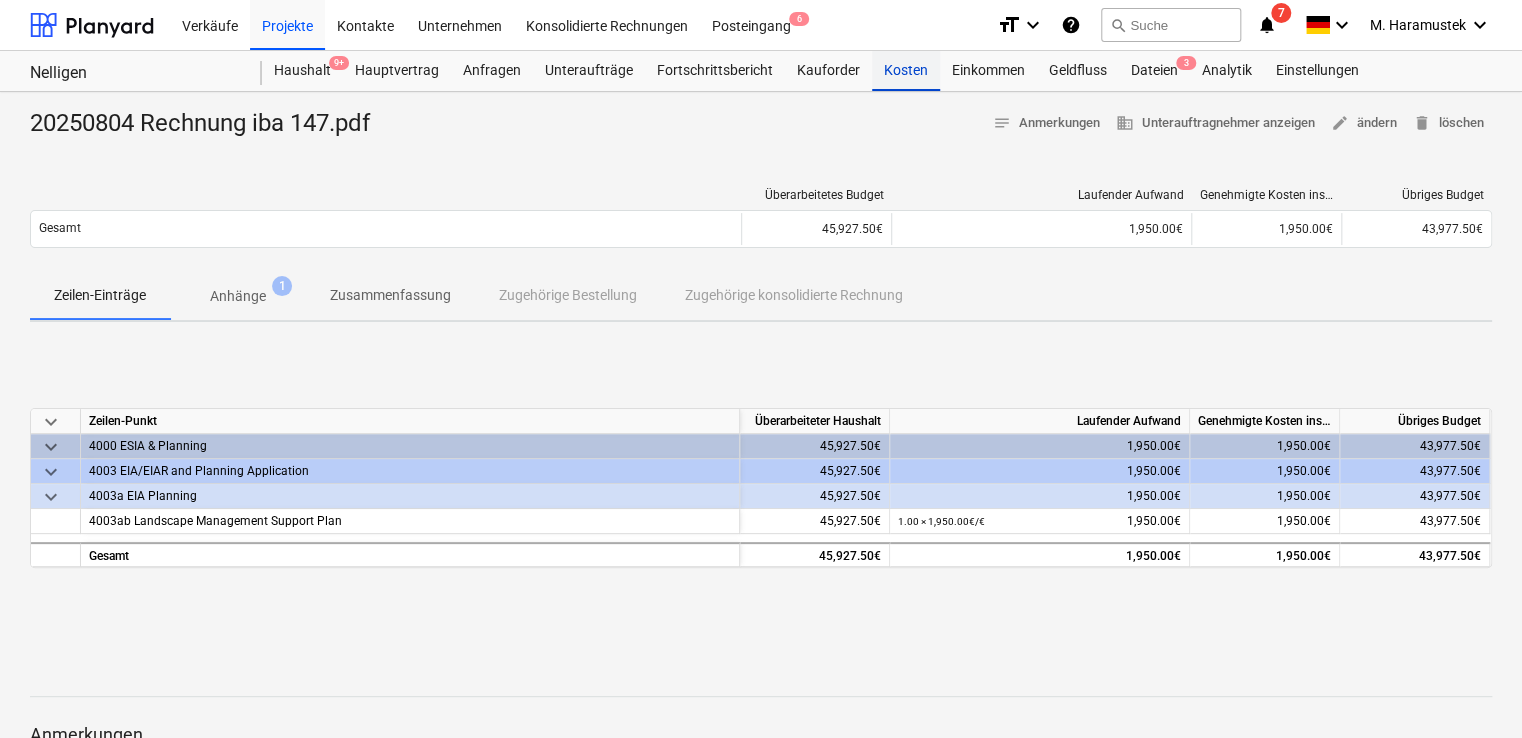 click on "Kosten" at bounding box center (906, 71) 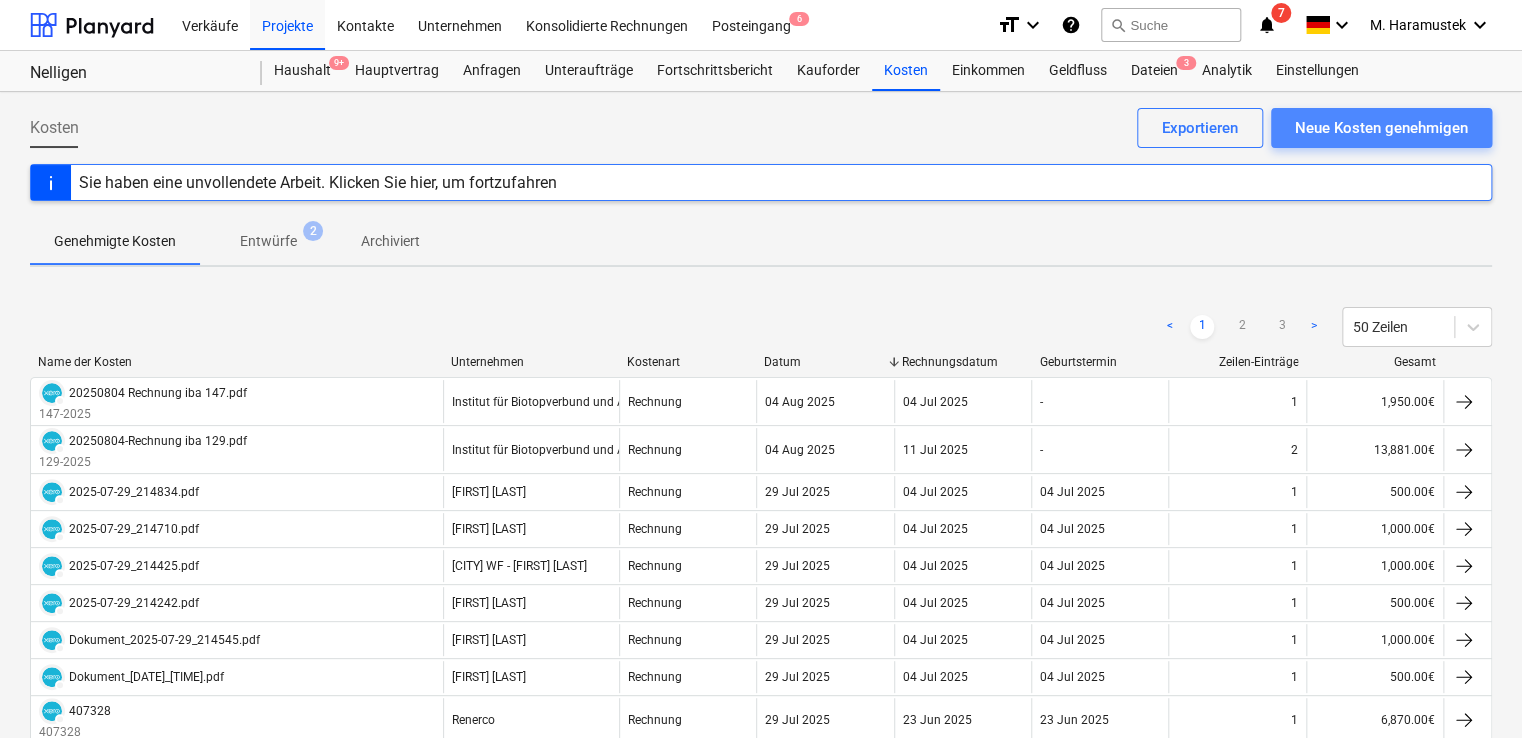 click on "Neue Kosten genehmigen" at bounding box center [1381, 128] 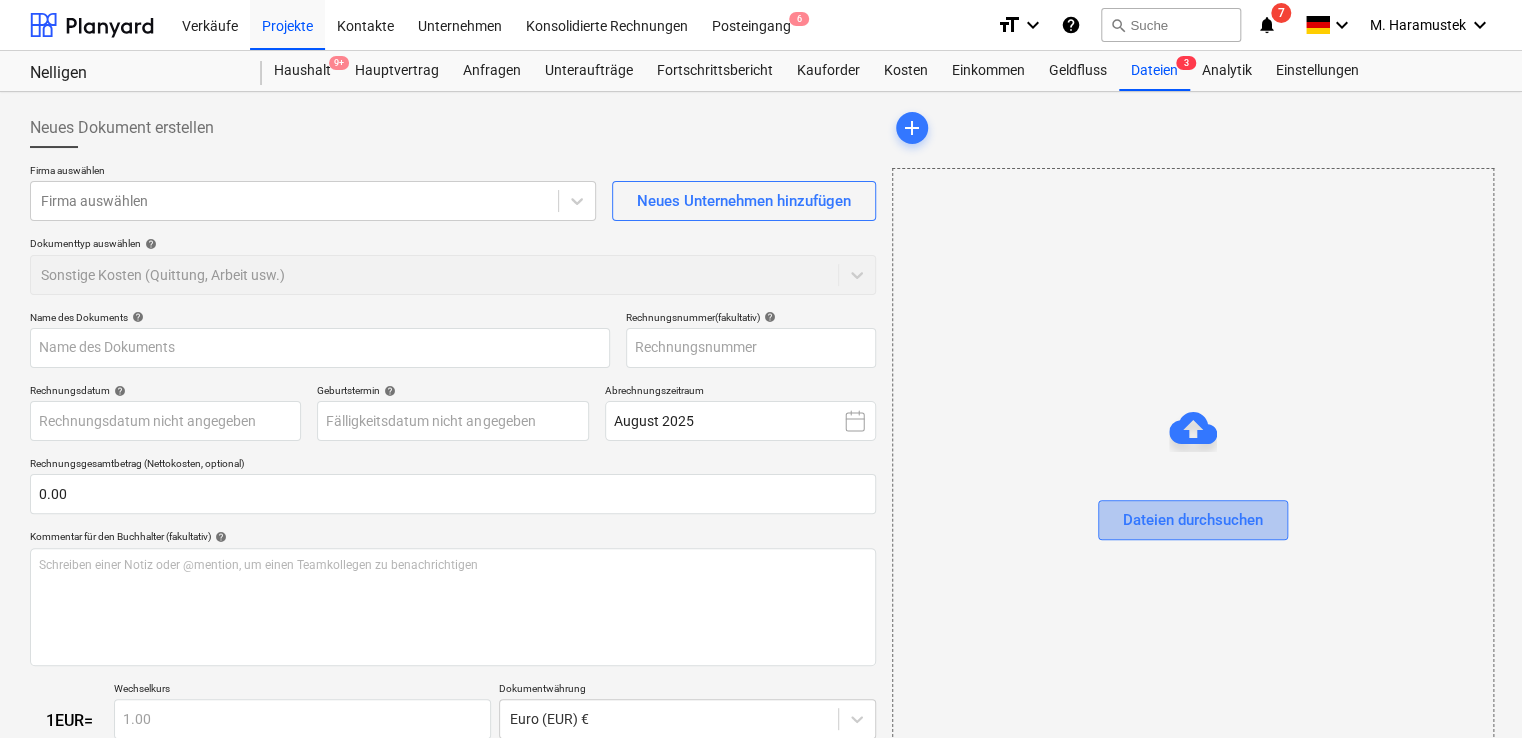 click on "Dateien durchsuchen" at bounding box center (1193, 520) 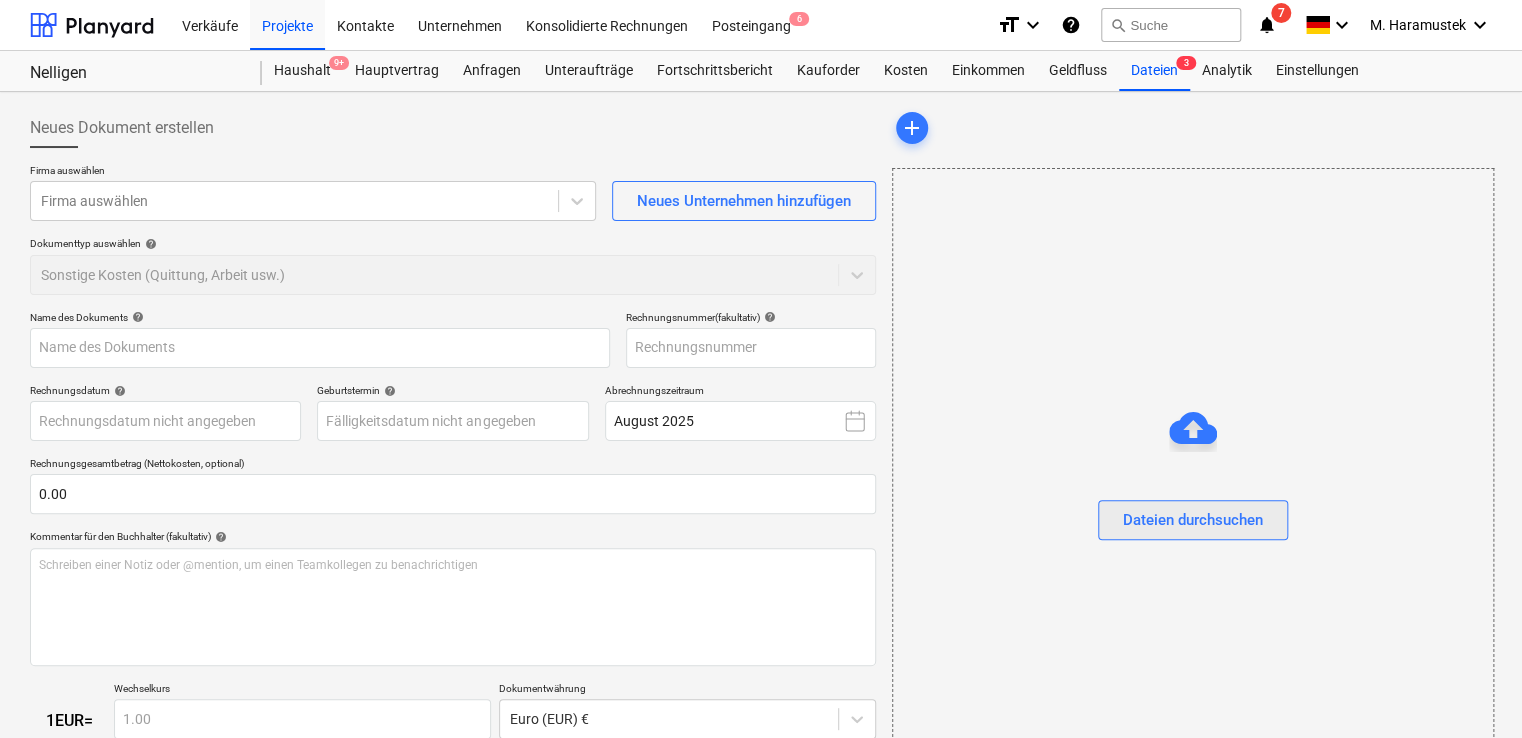 type on "20250804 Rechnung iba 146.pdf" 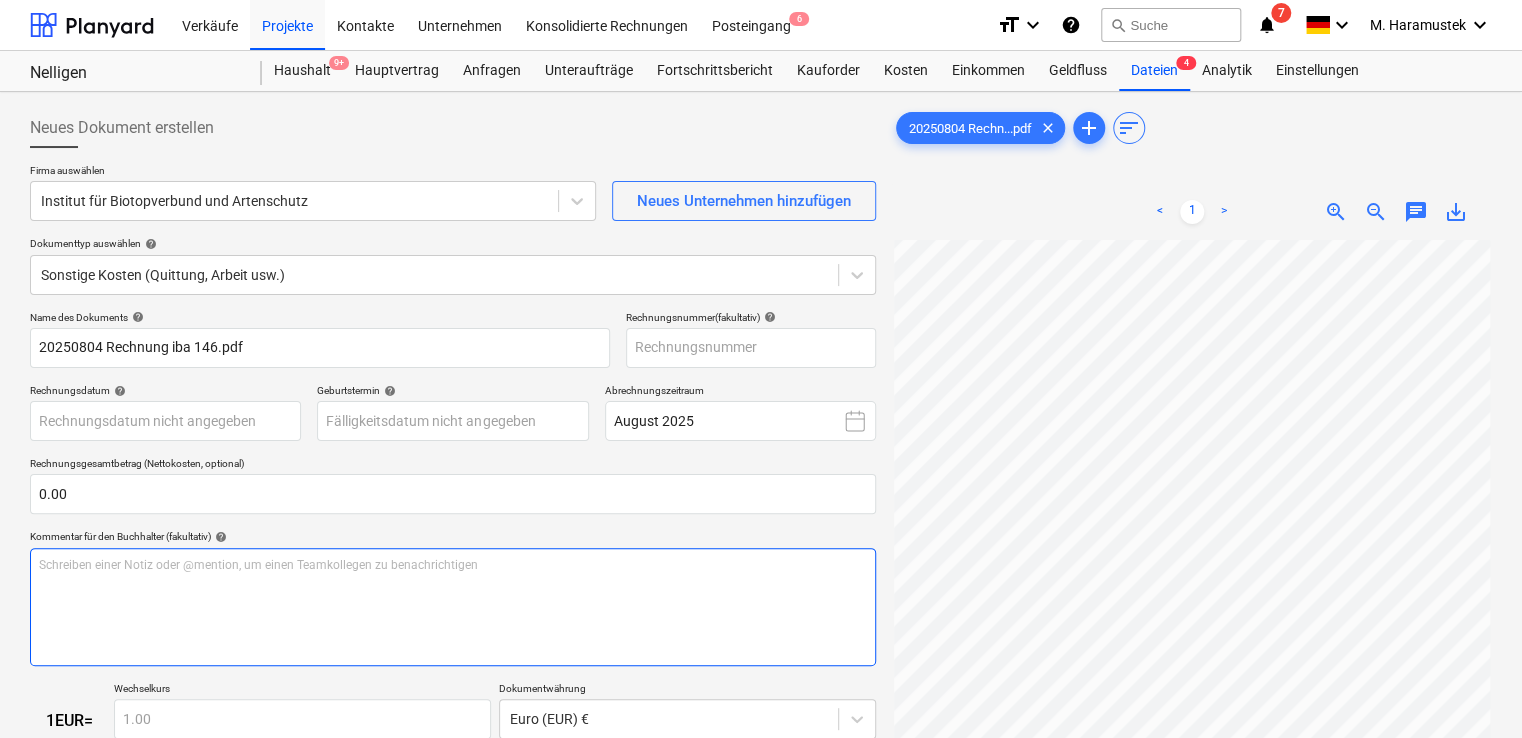 scroll, scrollTop: 44, scrollLeft: 0, axis: vertical 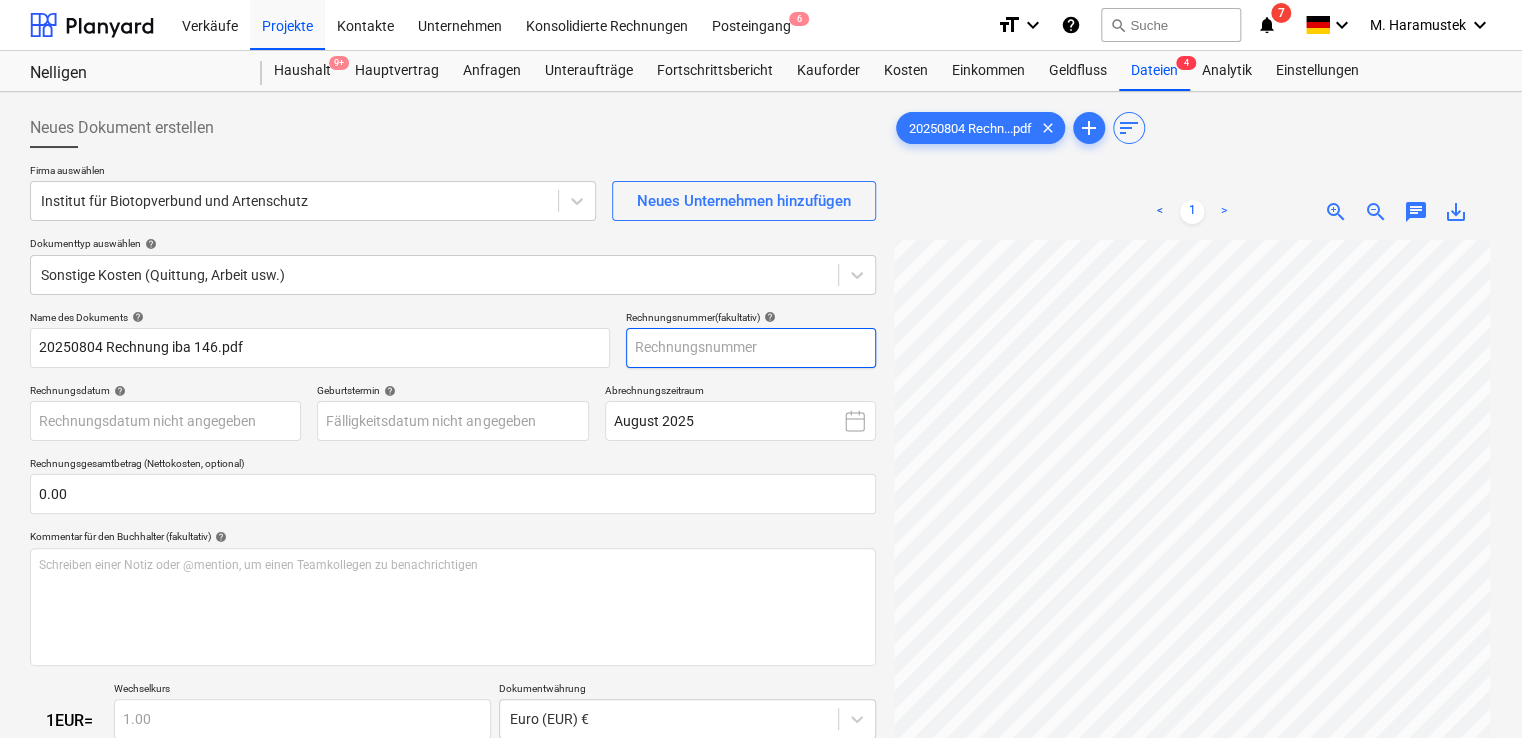 click at bounding box center [751, 348] 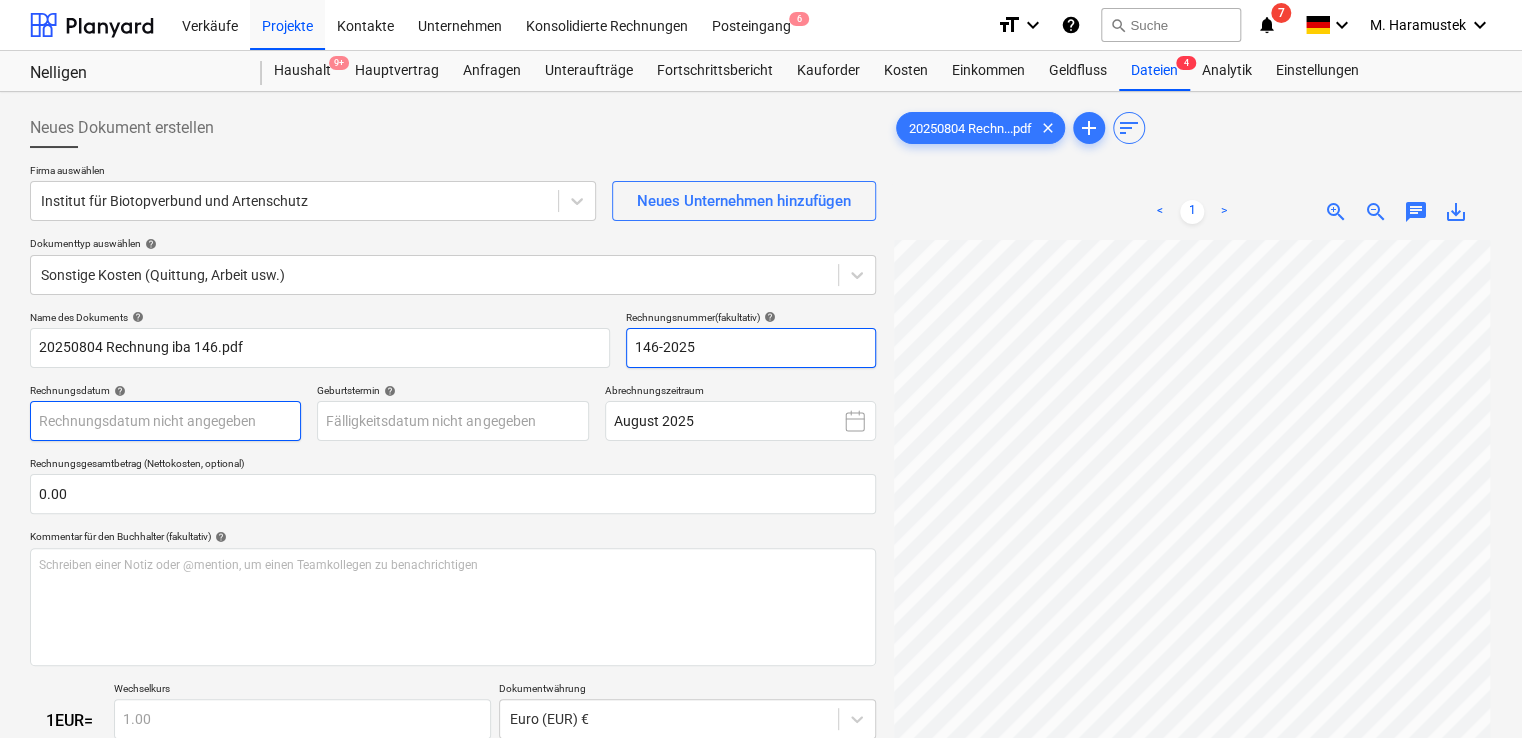 type on "146-2025" 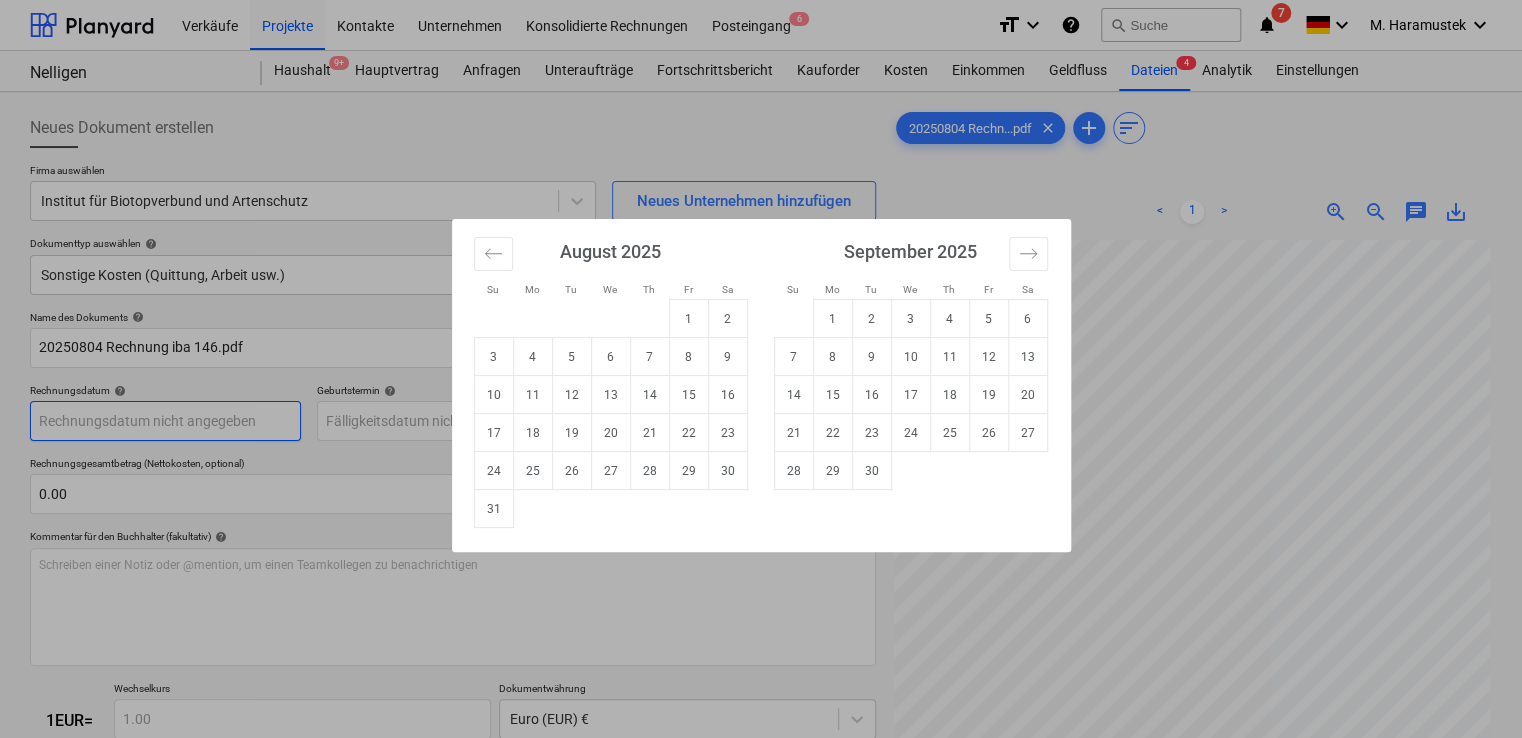 click on "This website stores cookies on your computer. These cookies are used to collect information about how you interact with our website and allow us to remember you. We use this information in order to improve and customize your browsing experience and for analytics and metrics about our visitors both on this website and other media. To find out more about the cookies we use, see our Privacy Policy If you decline, your information won’t be tracked when you visit this website. A single cookie will be used in your browser to remember your preference not to be tracked. Cookies settings Accept All Decline All
Verkäufe Projekte Kontakte Unternehmen Konsolidierte Rechnungen Posteingang 6 format_size keyboard_arrow_down help search Suche notifications 7 keyboard_arrow_down M. [LAST] keyboard_arrow_down Nelligen Nelligen Haushalt 9+ Hauptvertrag Anfragen Unteraufträge Fortschrittsbericht Kauforder Kosten Einkommen Geldfluss Dateien 4 Analytik Einstellungen Neues Dokument erstellen Firma auswählen help help" at bounding box center (761, 369) 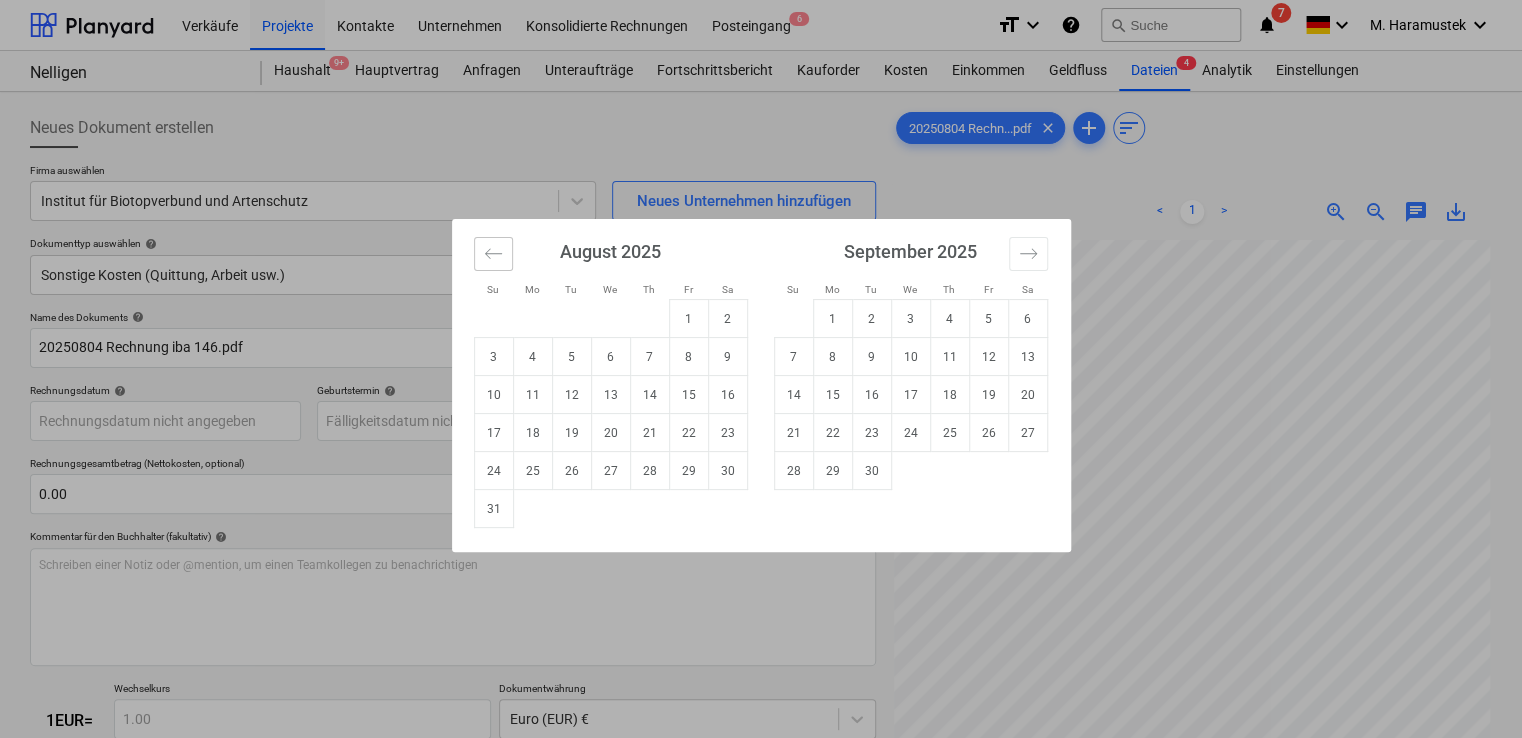 click 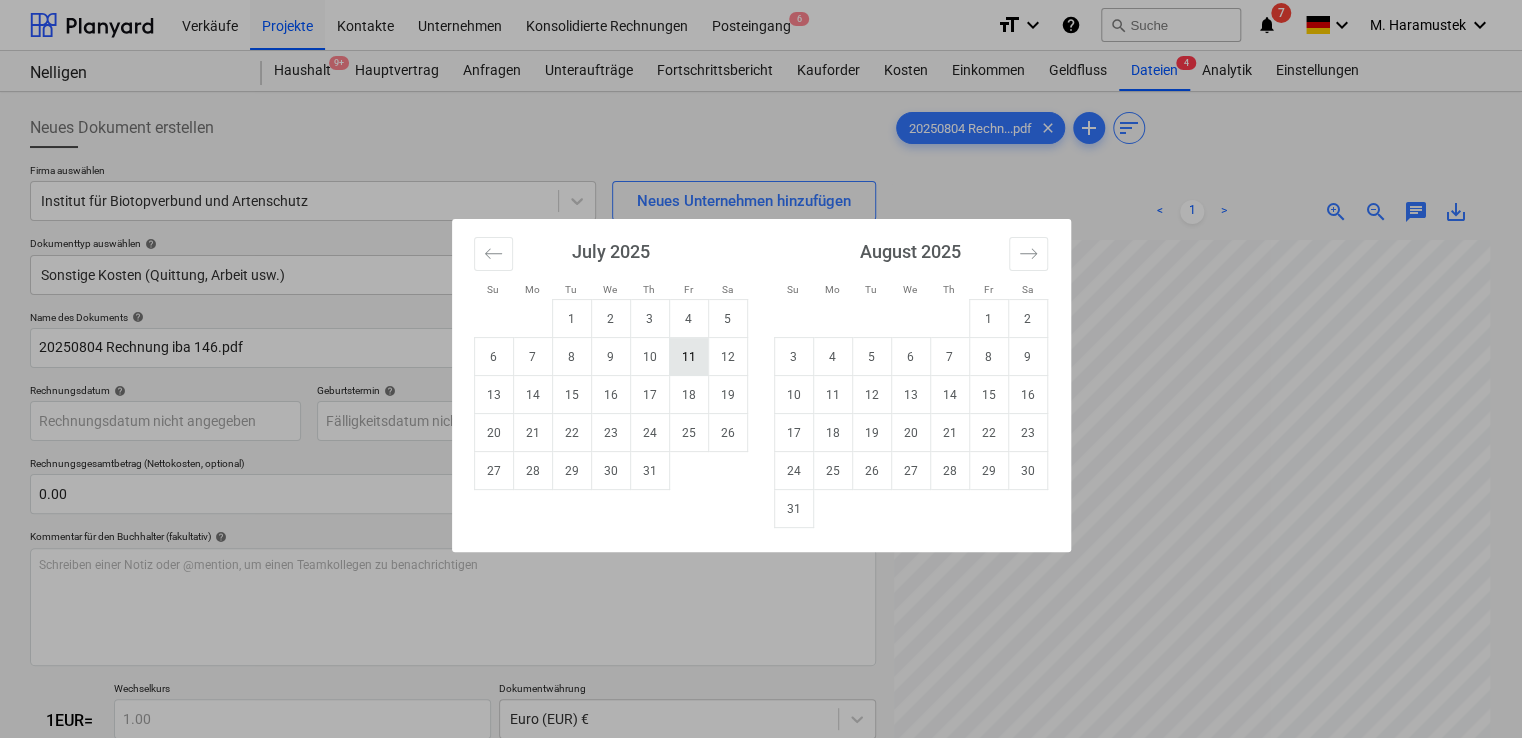 click on "11" at bounding box center [688, 357] 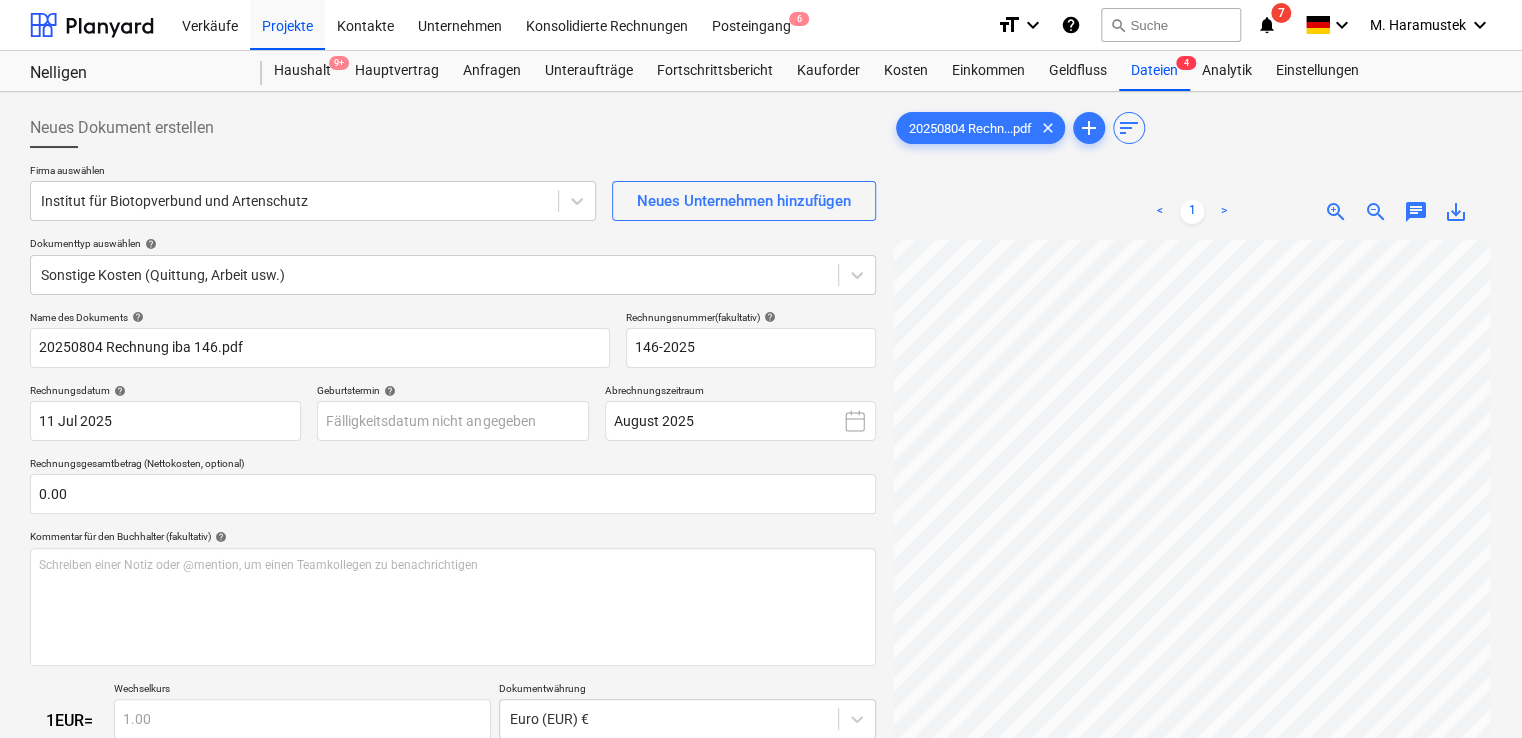 click on "Name des Dokuments help 20250804 Rechnung iba [NUMBER].pdf Rechnungsnummer  (fakultativ) help [NUMBER]-[NUMBER] Rechnungsdatum help 11 Jul 2025 11.07.2025 Press the down arrow key to interact with the calendar and
select a date. Press the question mark key to get the keyboard shortcuts for changing dates. Geburtstermin help Press the down arrow key to interact with the calendar and
select a date. Press the question mark key to get the keyboard shortcuts for changing dates. Abrechnungszeitraum August 2025 Rechnungsgesamtbetrag (Nettokosten, optional) 0.00 Kommentar für den Buchhalter (fakultativ) help Schreiben einer Notiz oder @mention, um einen Teamkollegen zu benachrichtigen ﻿ 1  EUR  = Wechselkurs 1.00 Dokumentwährung Euro (EUR) € Nicht an Buchhaltungsintegration senden Klare Speichern Einreichen Verrechnete Kosten (netto) 0.00€ Einzufügende Zeilen auswählen help Suchen oder Auswählen eines Positionselements Bulk auswählen" at bounding box center [453, 609] 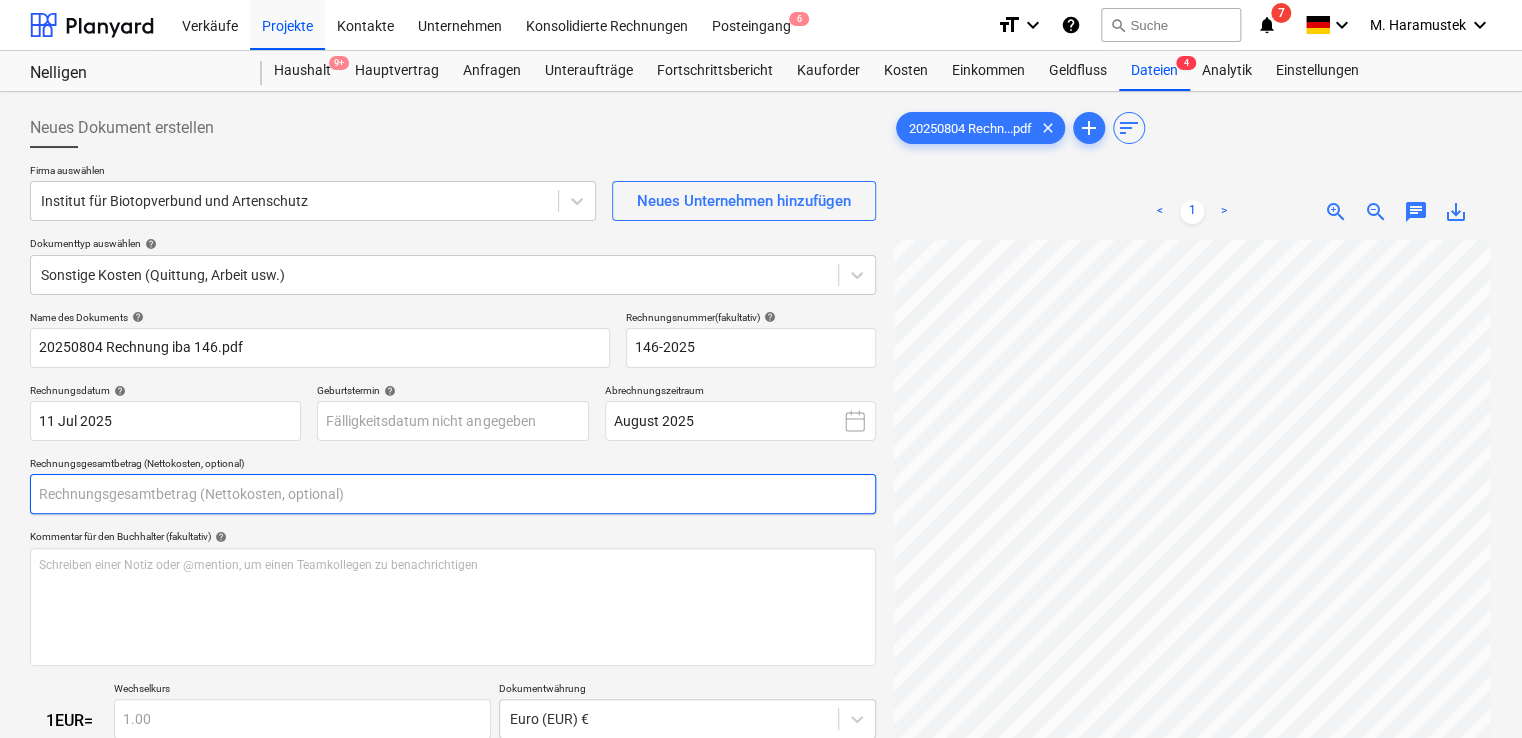 click at bounding box center [453, 494] 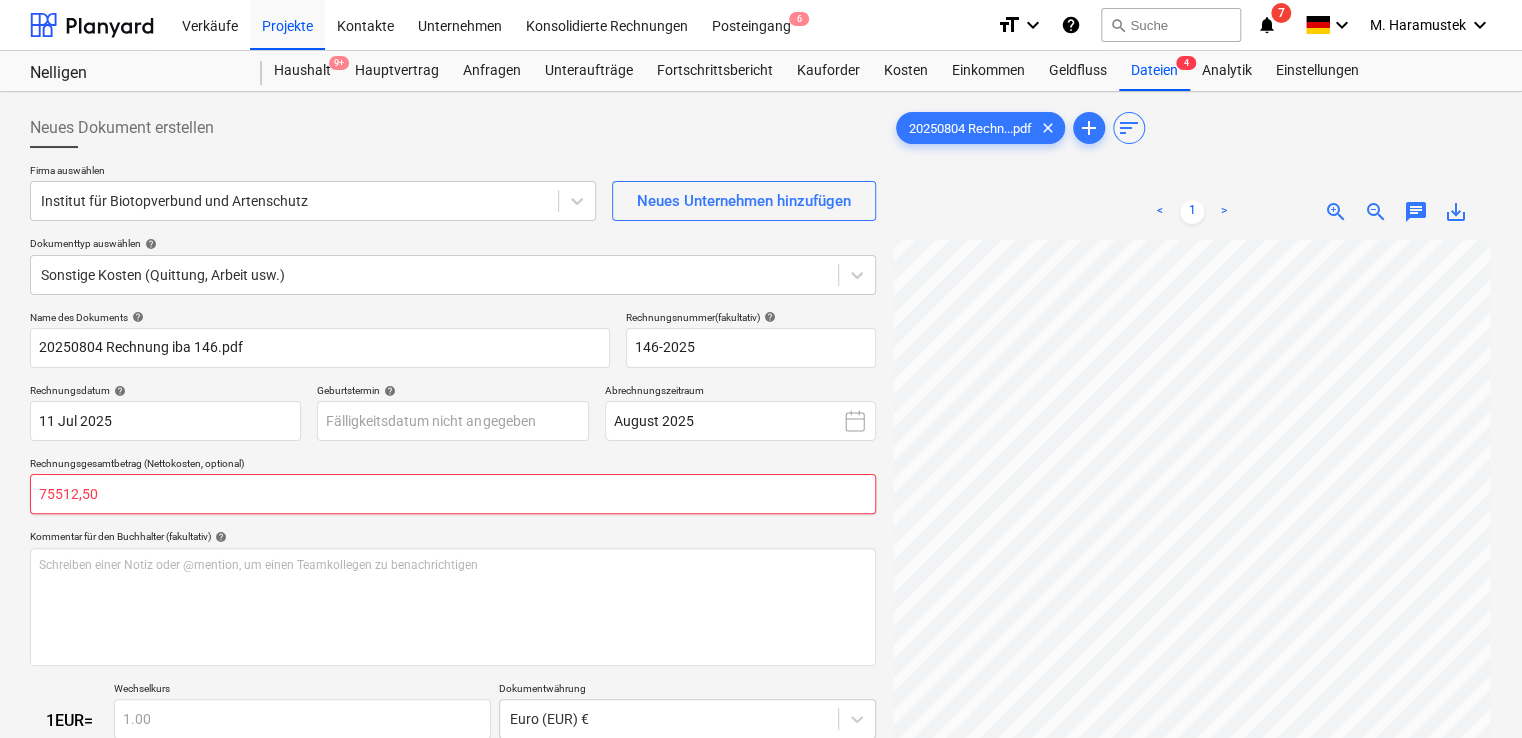 type on "75512,50" 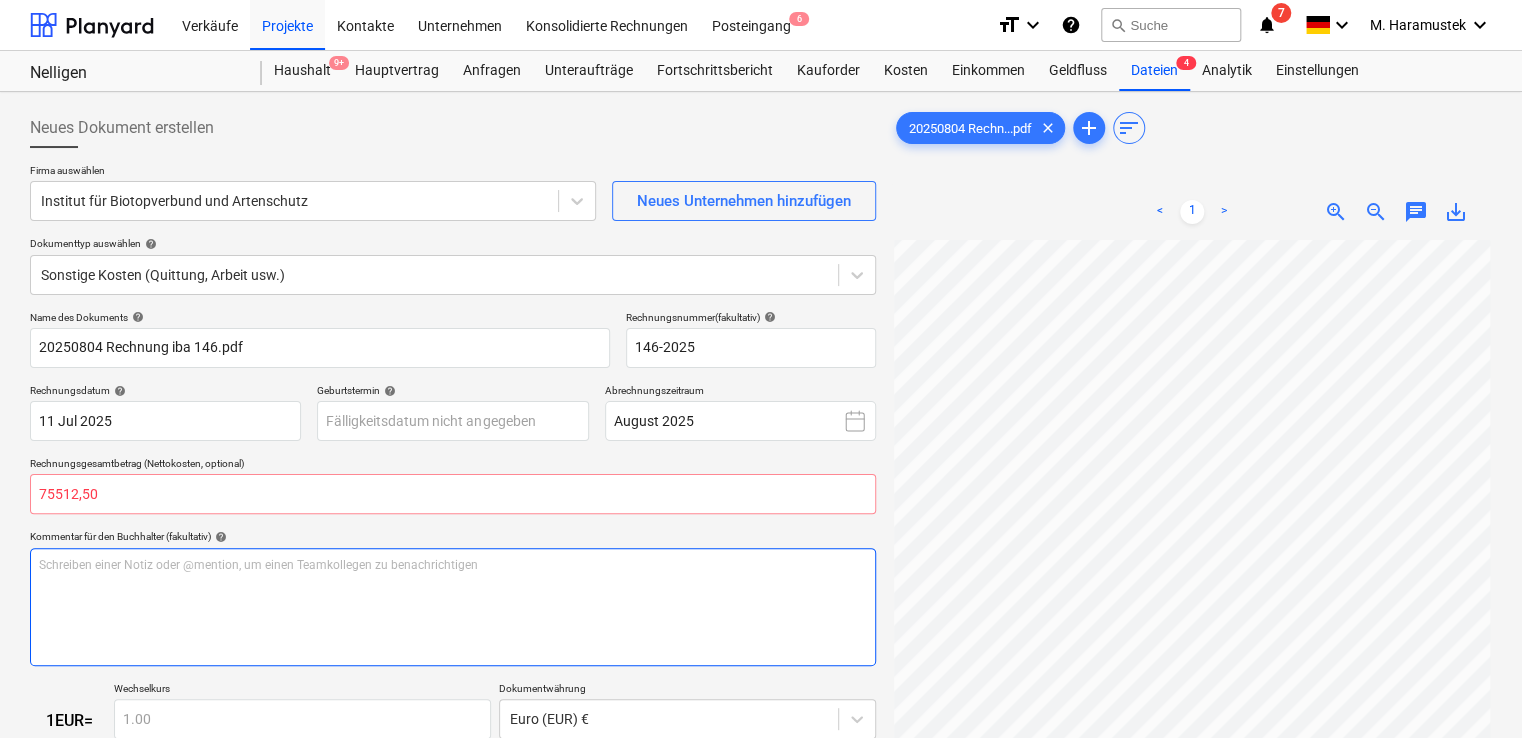 click on "Schreiben einer Notiz oder @mention, um einen Teamkollegen zu benachrichtigen ﻿" at bounding box center [453, 607] 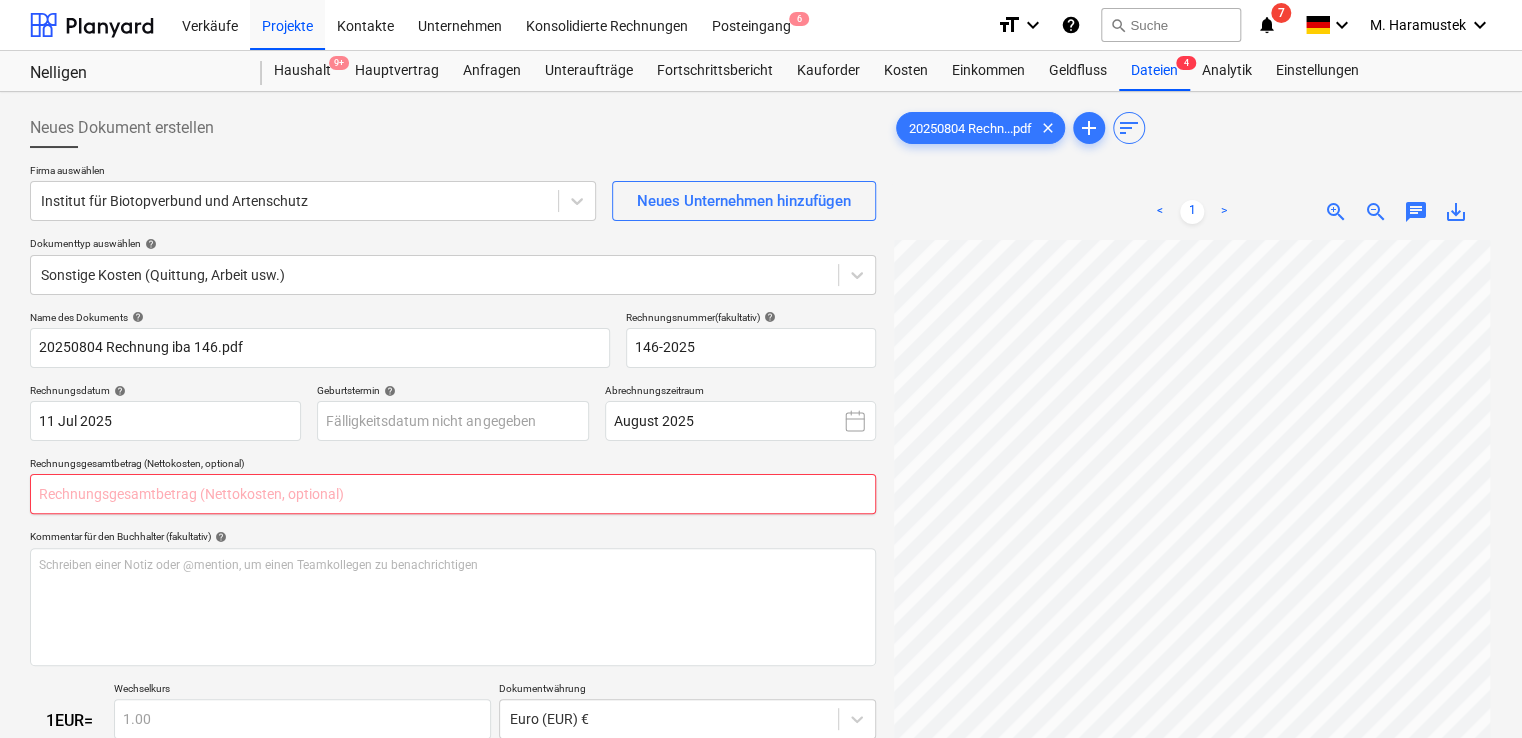 click at bounding box center [453, 494] 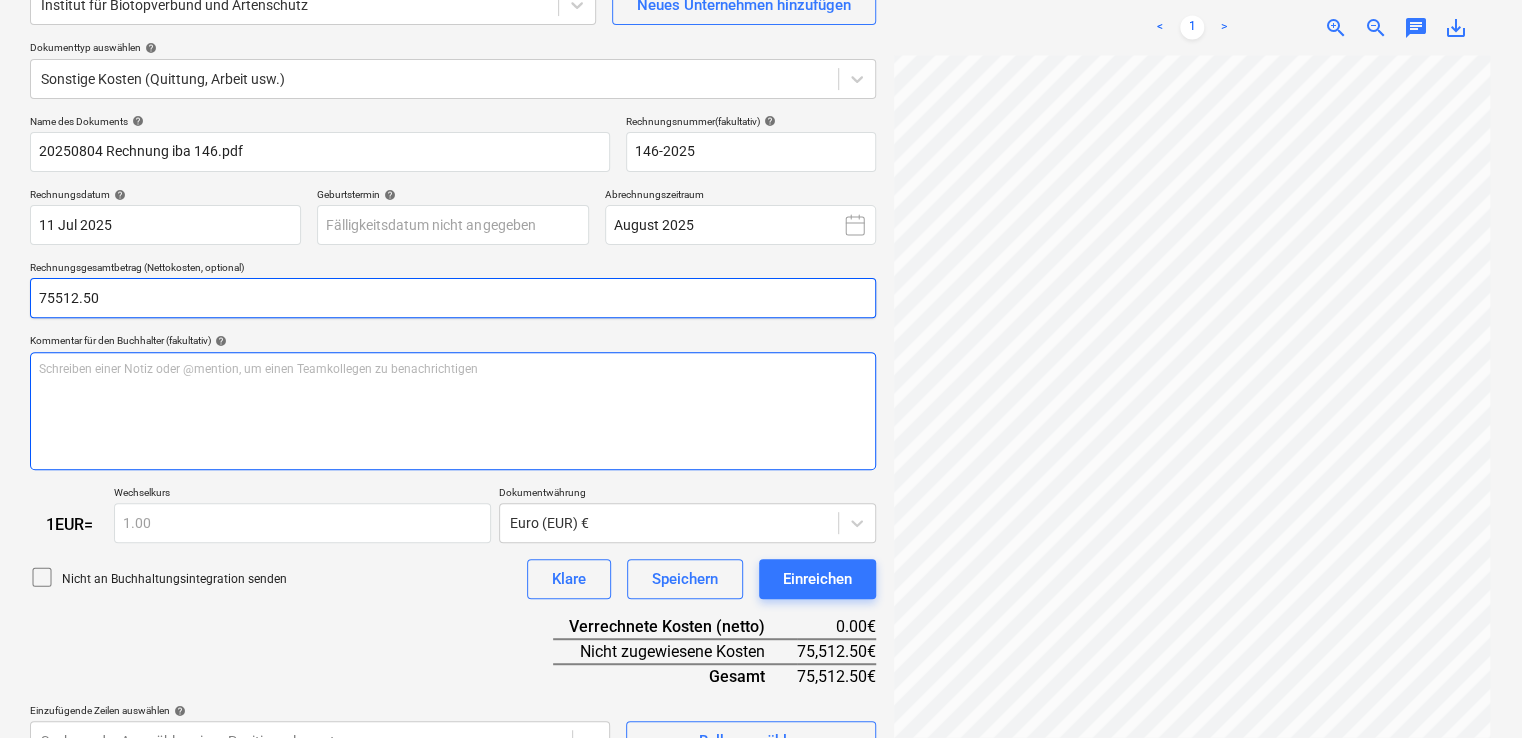 scroll, scrollTop: 234, scrollLeft: 0, axis: vertical 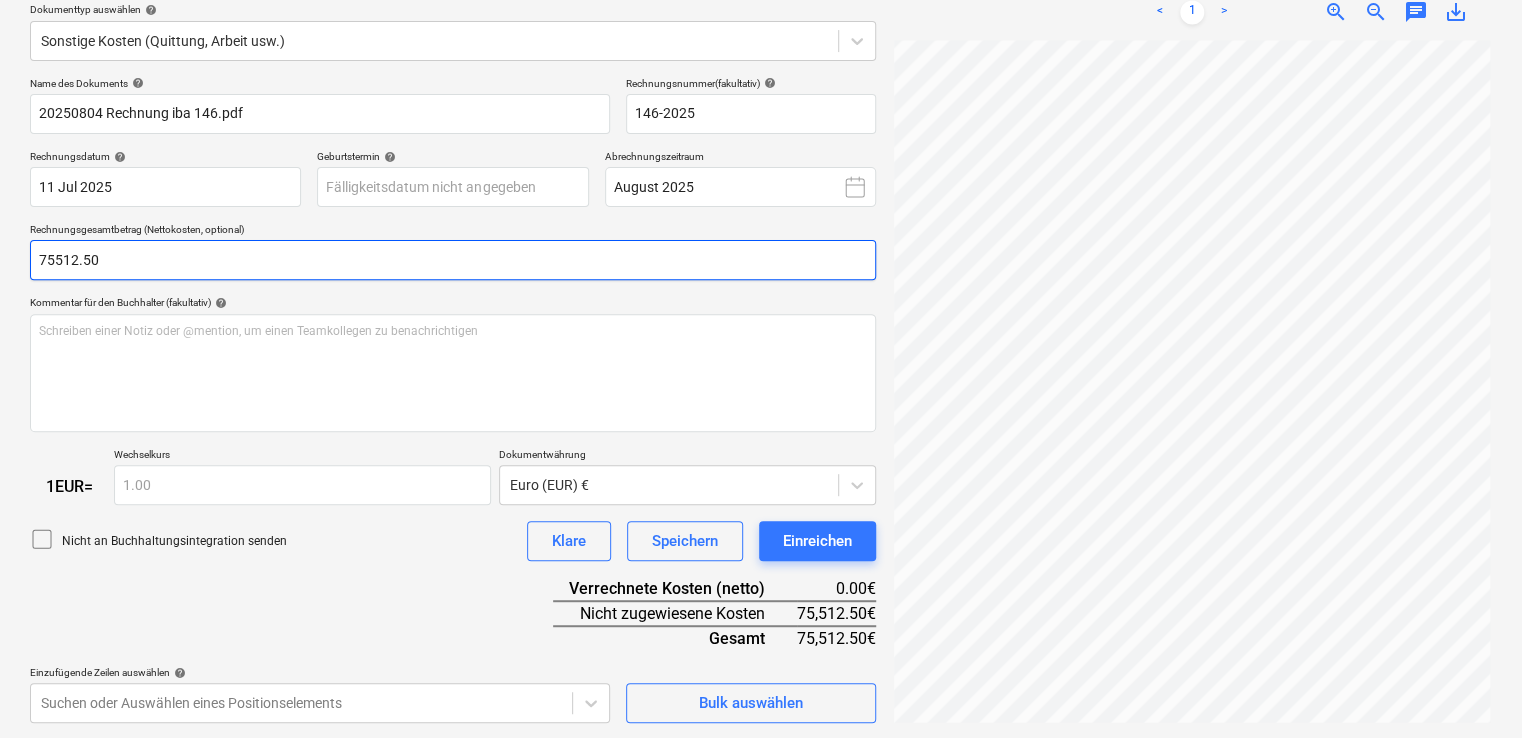 type on "75512.5" 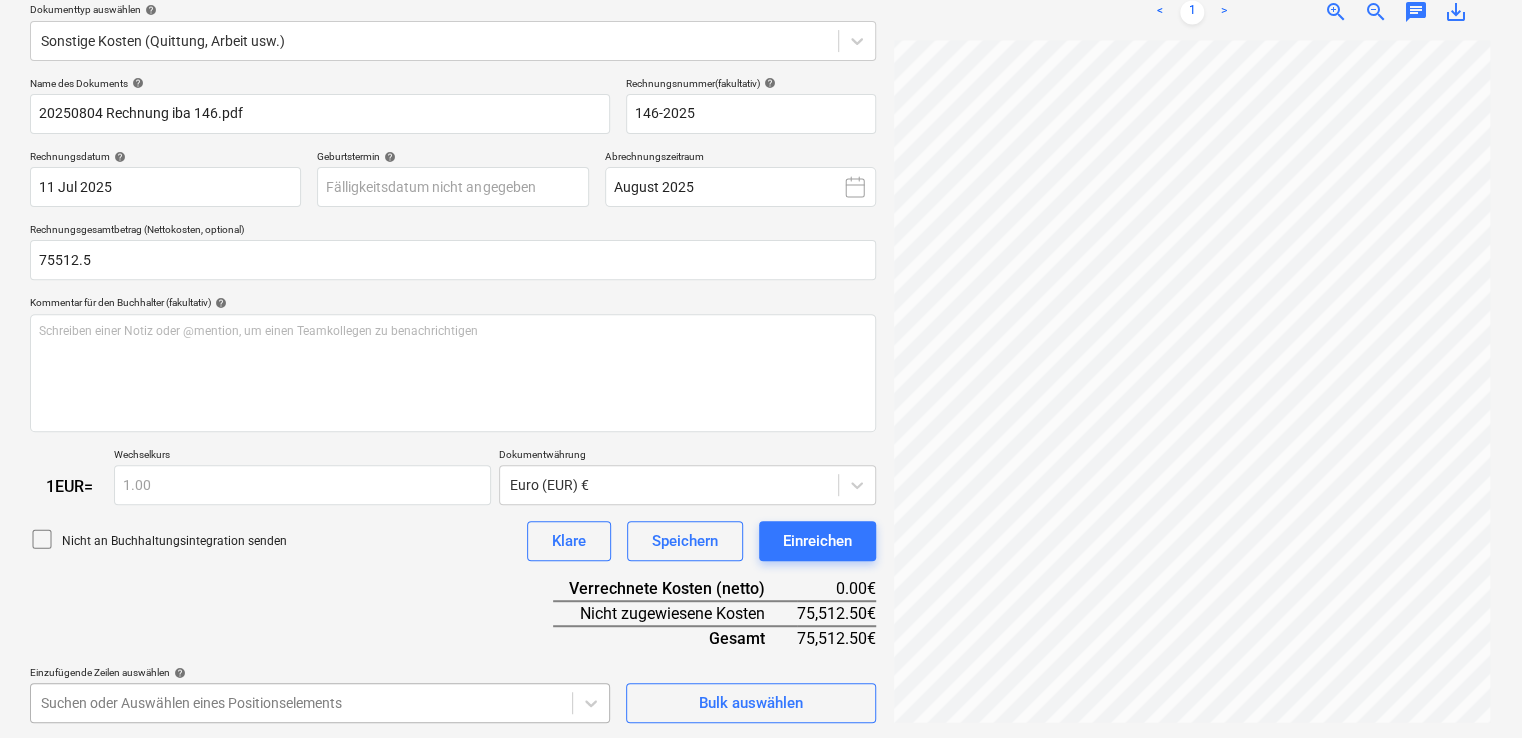 scroll, scrollTop: 530, scrollLeft: 0, axis: vertical 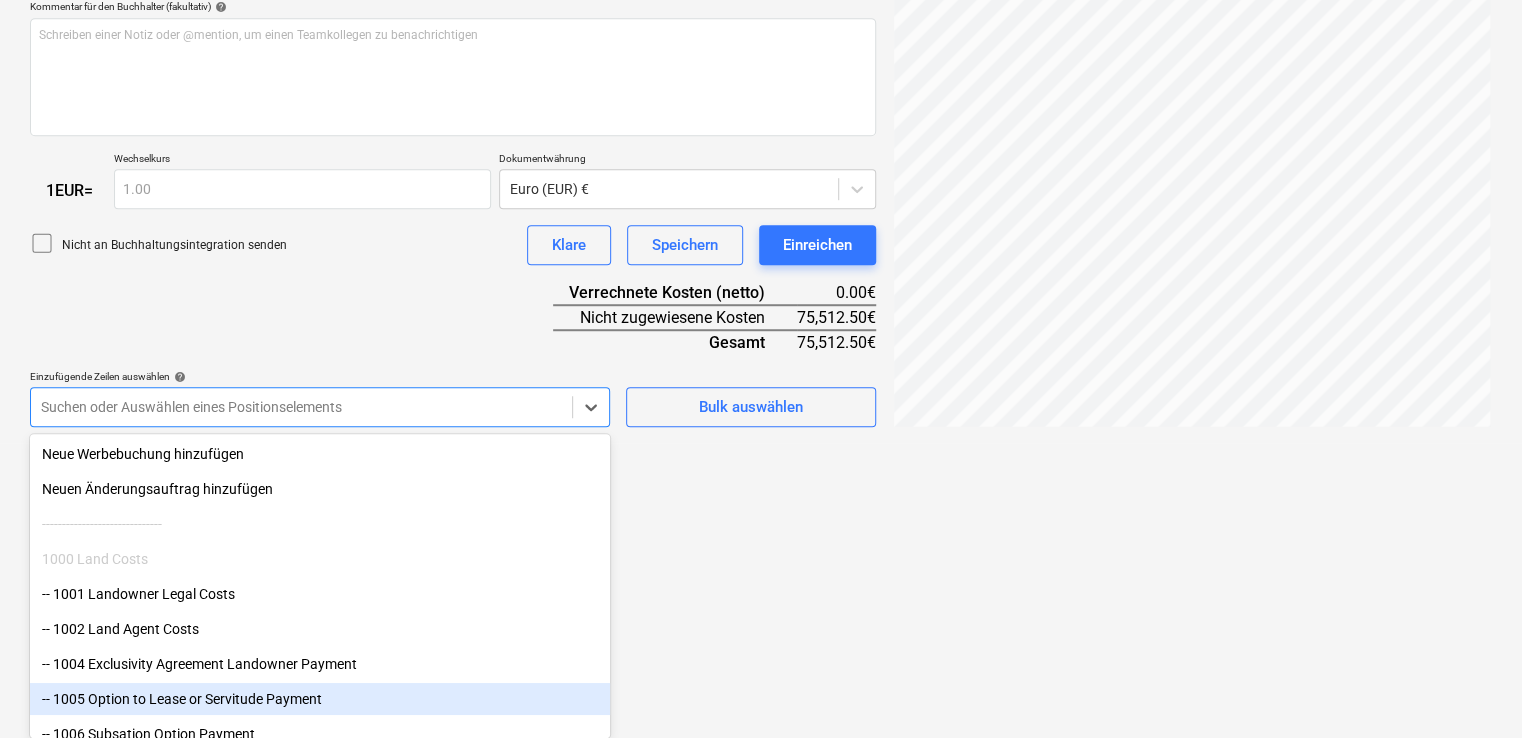 click on "This website stores cookies on your computer. These cookies are used to collect information about how you interact with our website and allow us to remember you. We use this information in order to improve and customize your browsing experience and for analytics and metrics about our visitors both on this website and other media. To find out more about the cookies we use, see our Privacy Policy If you decline, your information won’t be tracked when you visit this website. A single cookie will be used in your browser to remember your preference not to be tracked. Cookies settings Accept All Decline All
Verkäufe Projekte Kontakte Unternehmen Konsolidierte Rechnungen Posteingang 6 format_size keyboard_arrow_down help search Suche notifications 7 keyboard_arrow_down M. [LAST] keyboard_arrow_down Nelligen Nelligen Haushalt 9+ Hauptvertrag Anfragen Unteraufträge Fortschrittsbericht Kauforder Kosten Einkommen Geldfluss Dateien 4 Analytik Einstellungen Neues Dokument erstellen Firma auswählen help help" at bounding box center (761, -161) 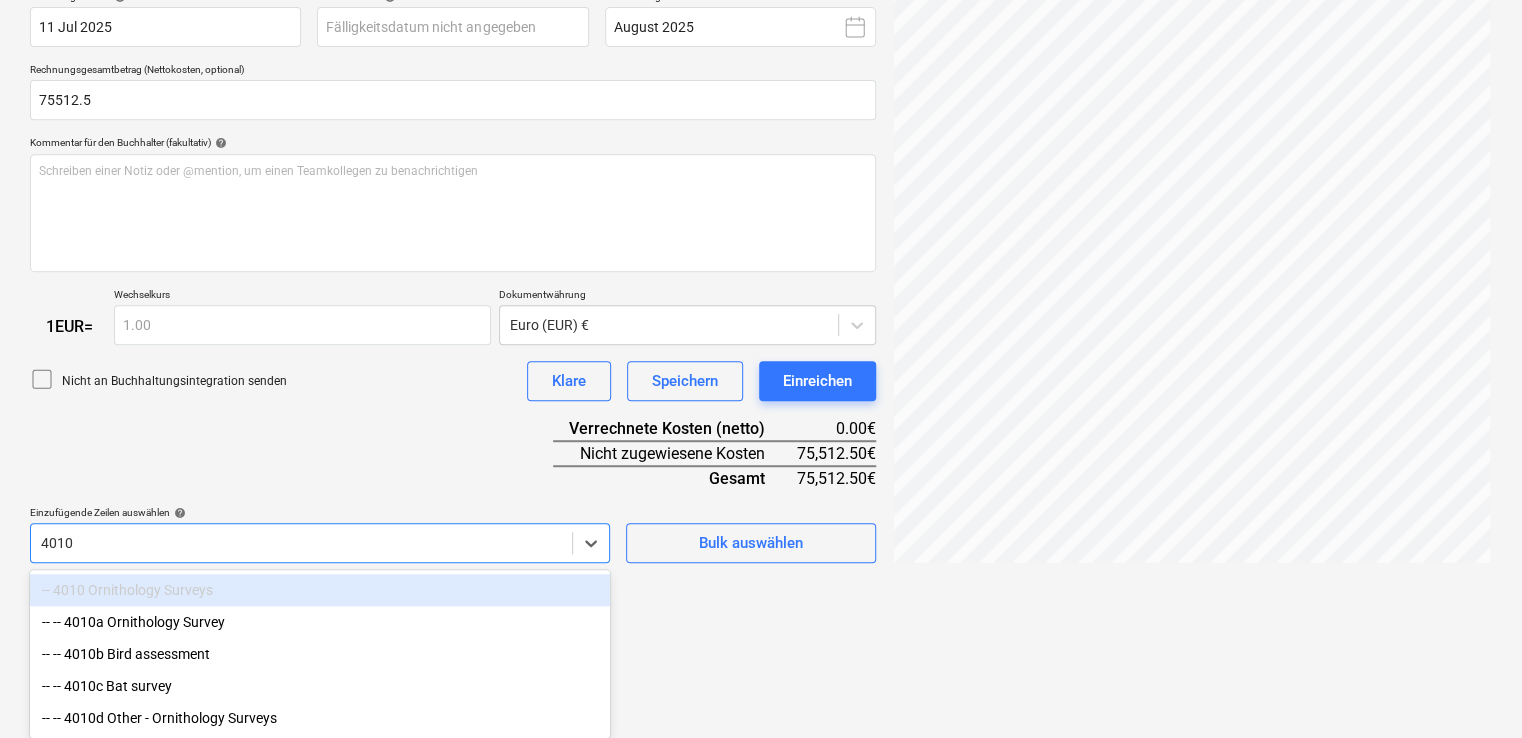 type on "4010a" 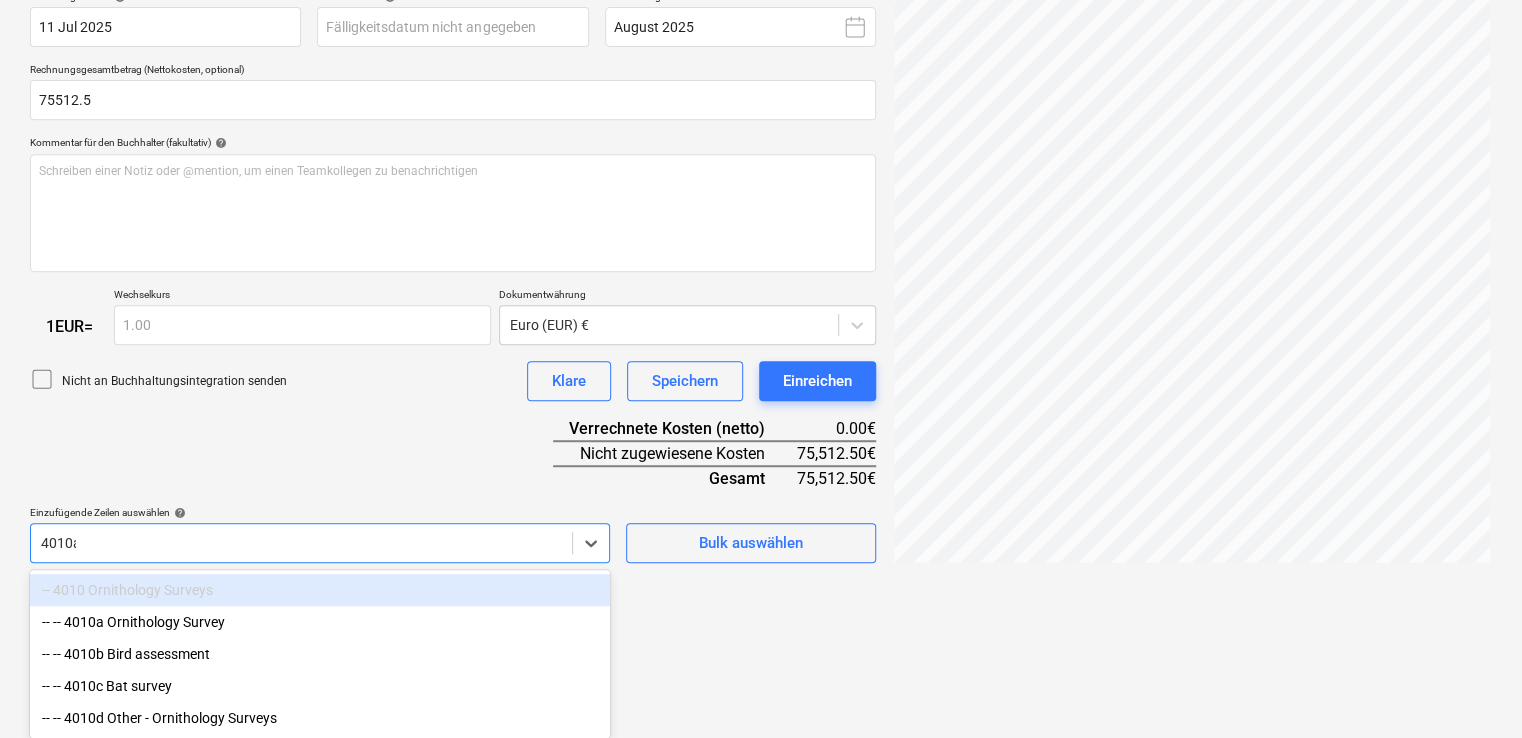 scroll, scrollTop: 267, scrollLeft: 0, axis: vertical 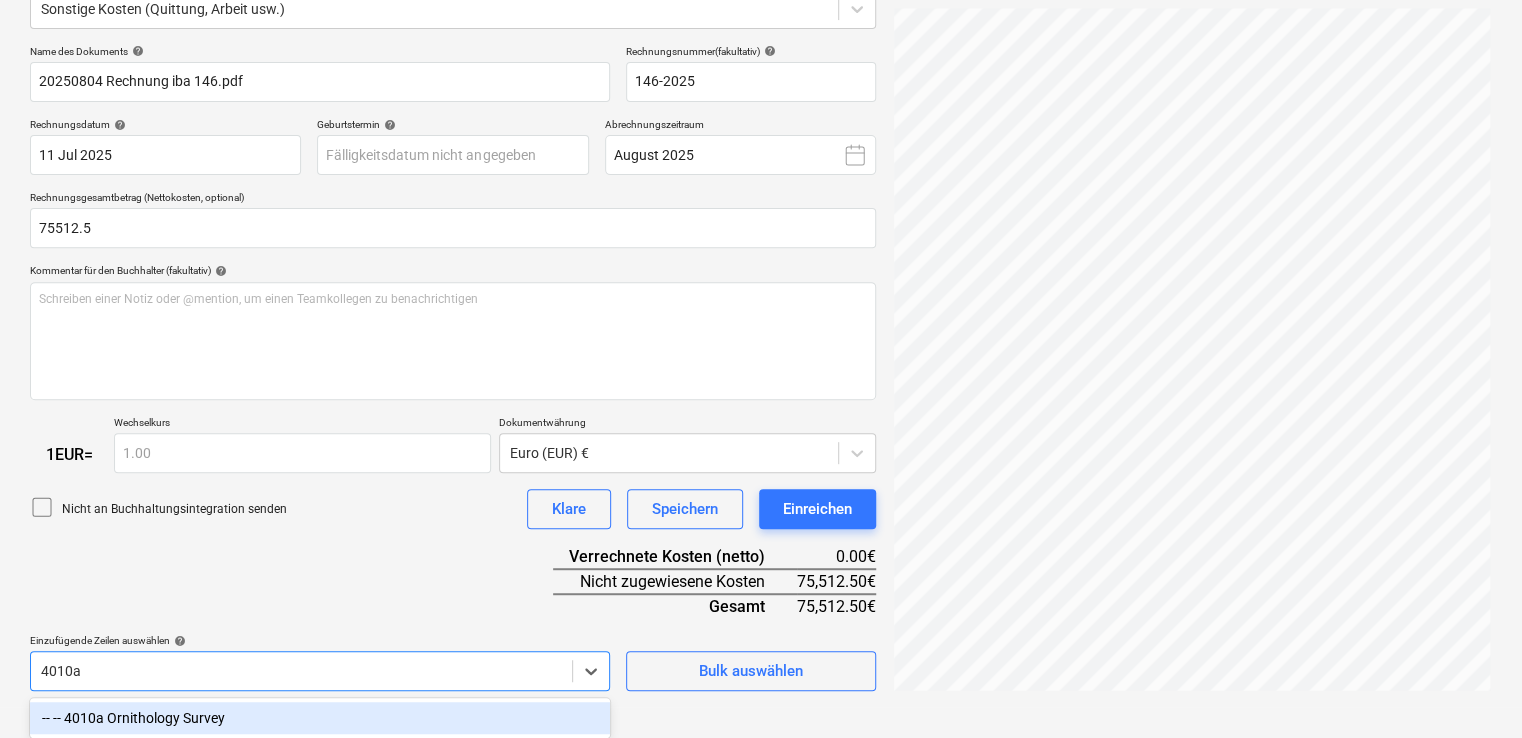 click on "-- --  4010a Ornithology Survey" at bounding box center [320, 718] 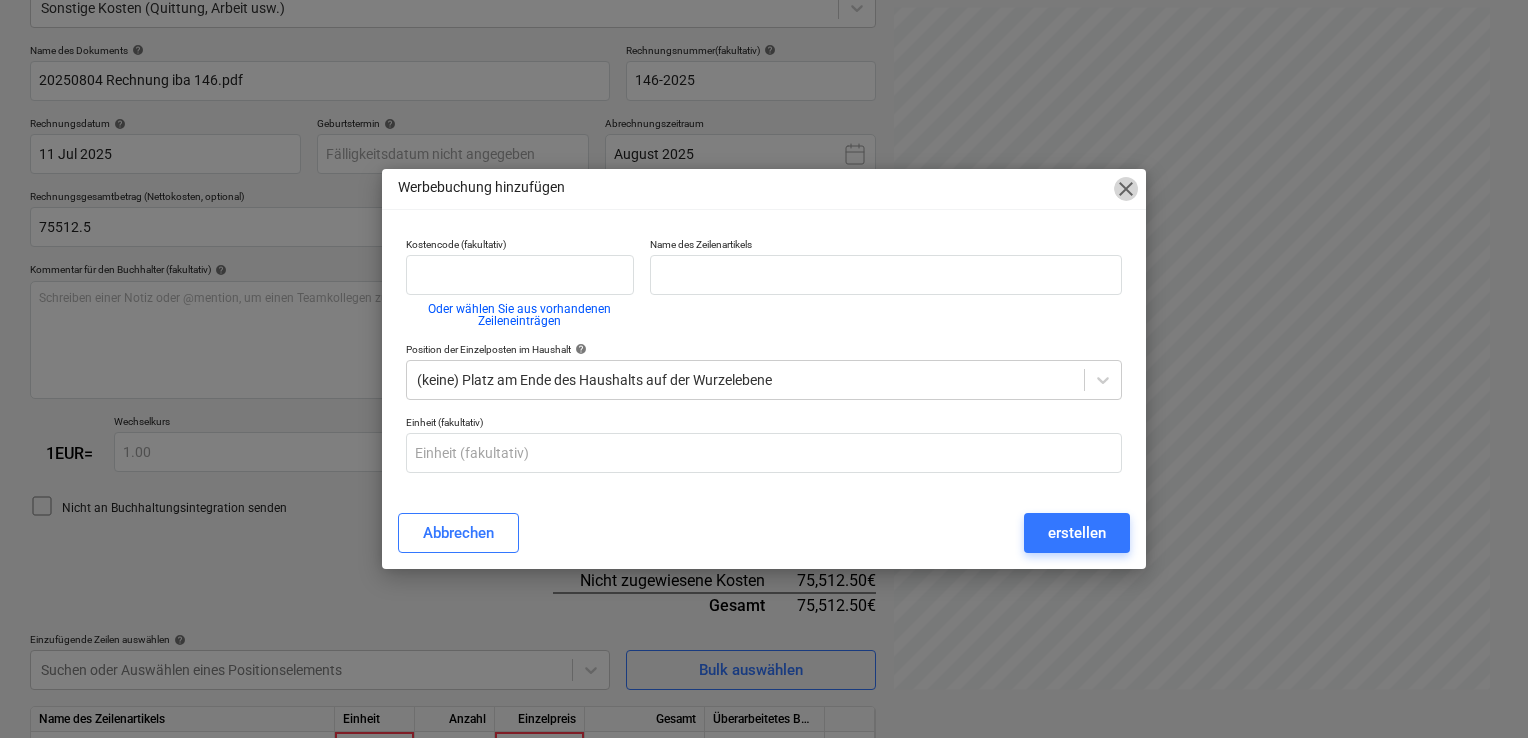 click on "close" at bounding box center (1126, 189) 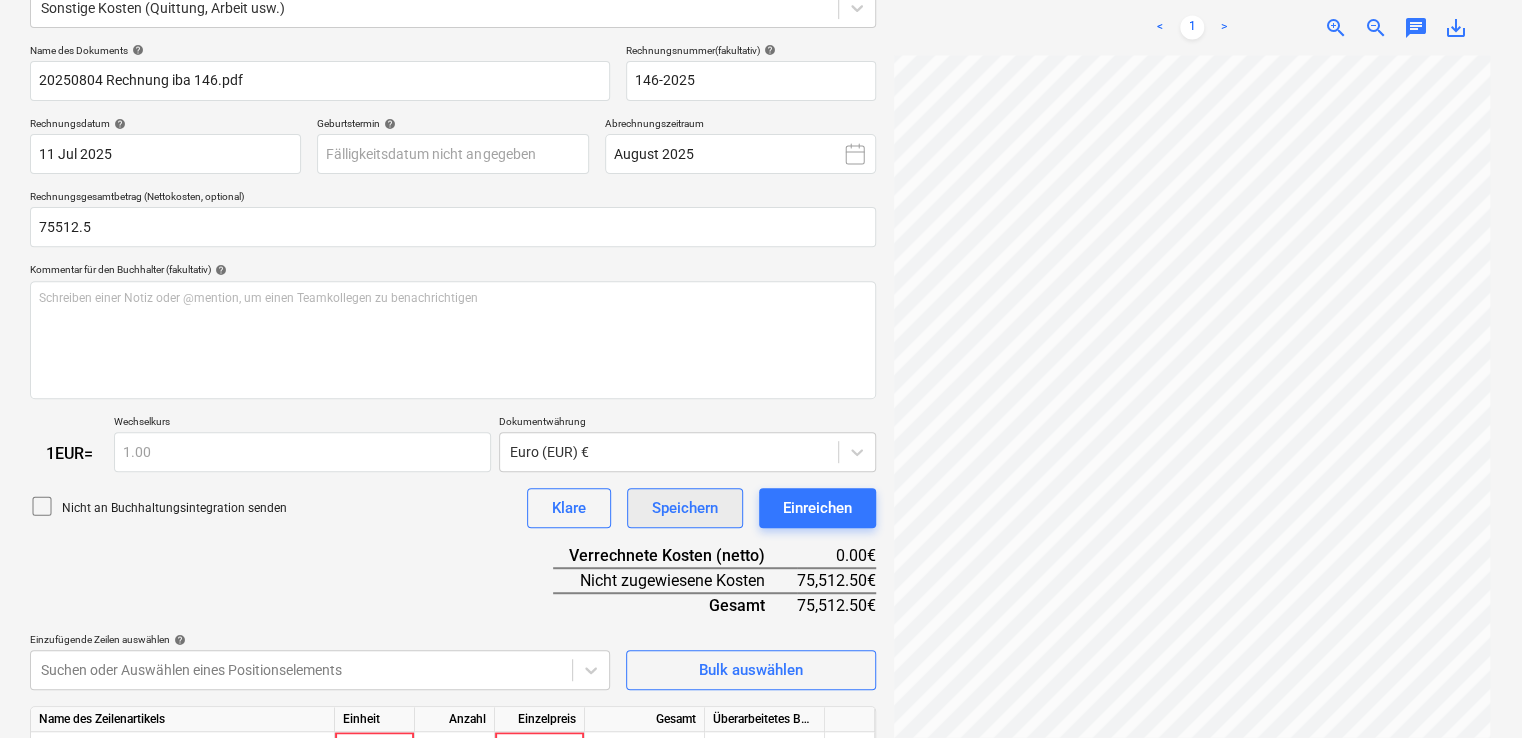 scroll, scrollTop: 366, scrollLeft: 0, axis: vertical 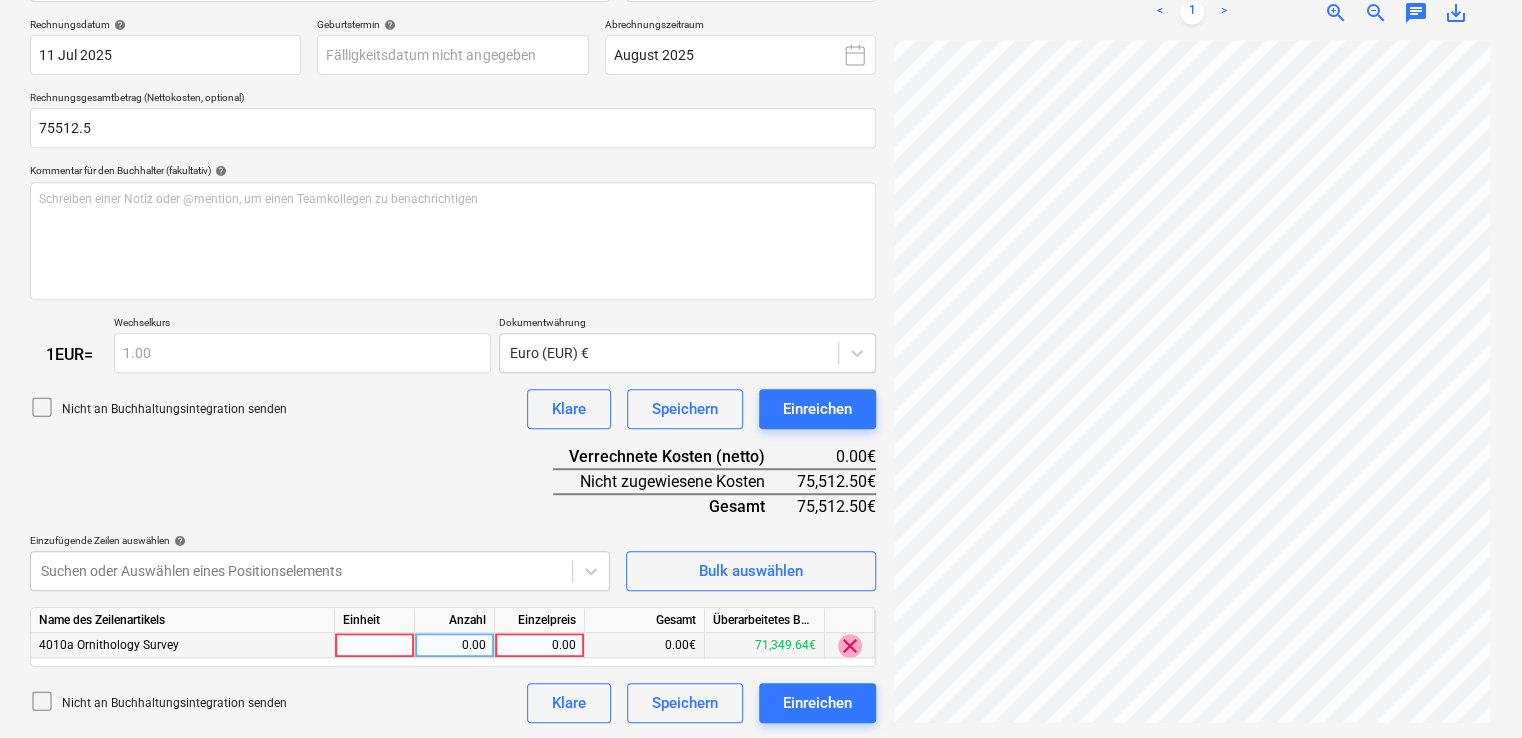 click on "clear" at bounding box center (850, 646) 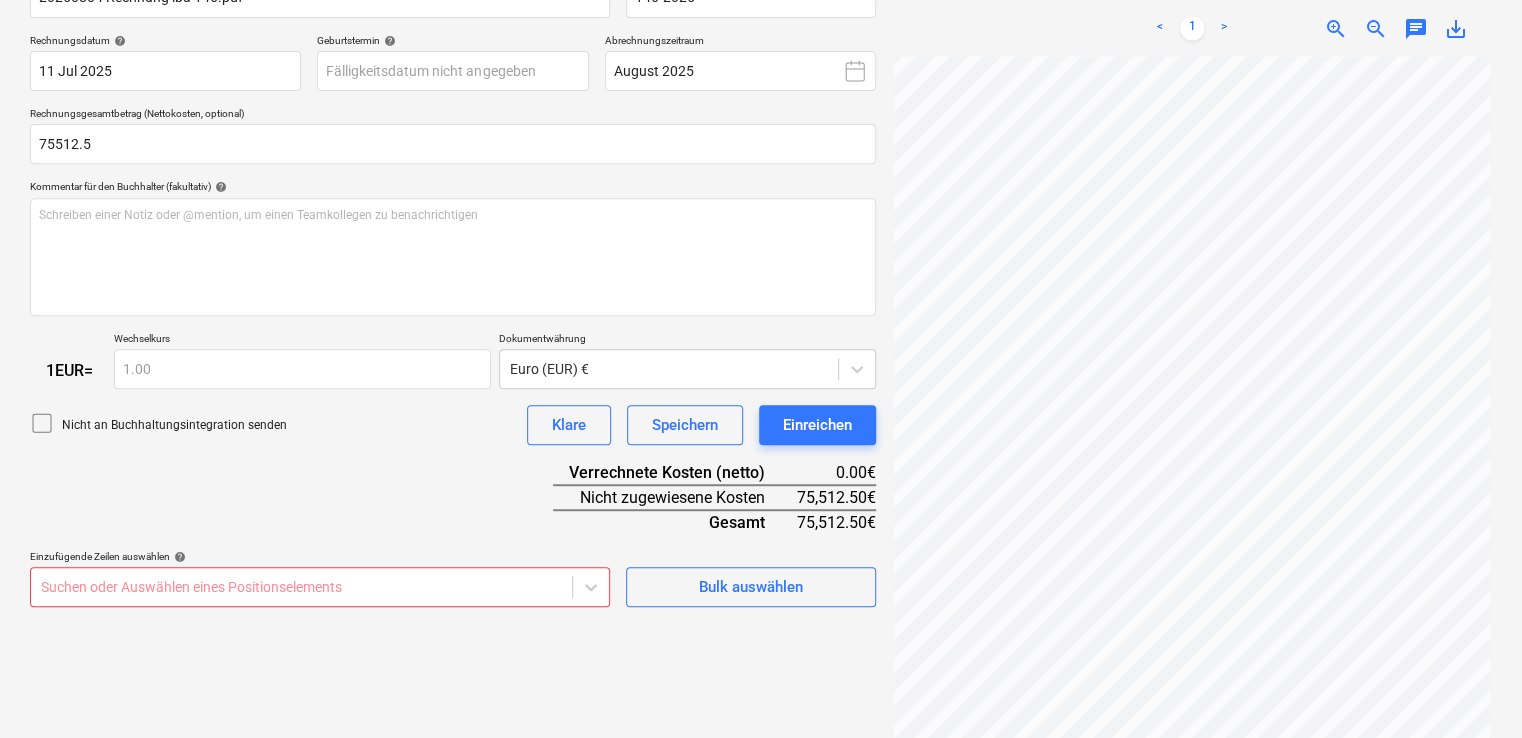 scroll, scrollTop: 350, scrollLeft: 0, axis: vertical 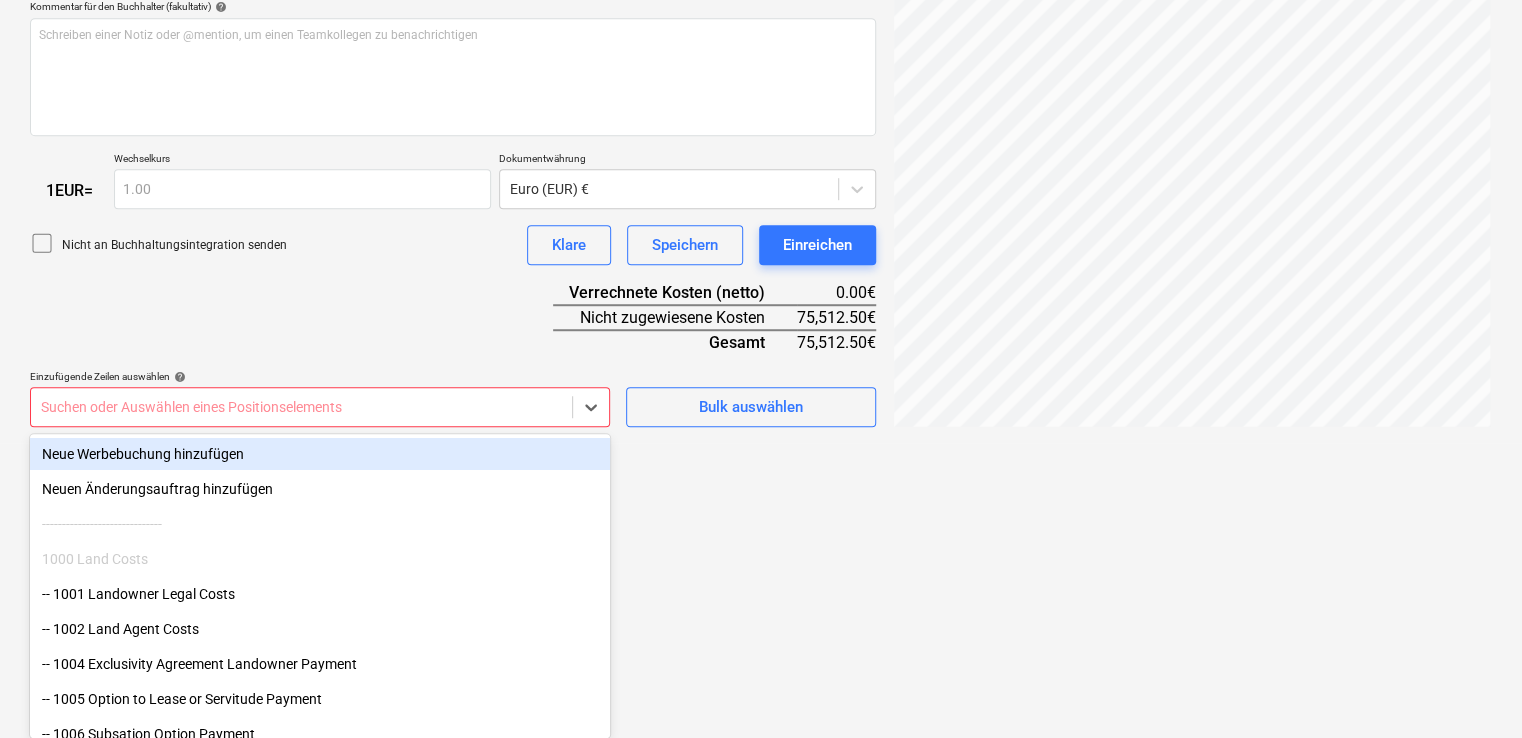 click on "This website stores cookies on your computer. These cookies are used to collect information about how you interact with our website and allow us to remember you. We use this information in order to improve and customize your browsing experience and for analytics and metrics about our visitors both on this website and other media. To find out more about the cookies we use, see our Privacy Policy If you decline, your information won’t be tracked when you visit this website. A single cookie will be used in your browser to remember your preference not to be tracked. Cookies settings Accept All Decline All
Verkäufe Projekte Kontakte Unternehmen Konsolidierte Rechnungen Posteingang 6 format_size keyboard_arrow_down help search Suche notifications 7 keyboard_arrow_down M. [LAST] keyboard_arrow_down Nelligen Nelligen Haushalt 9+ Hauptvertrag Anfragen Unteraufträge Fortschrittsbericht Kauforder Kosten Einkommen Geldfluss Dateien 4 Analytik Einstellungen Neues Dokument erstellen Firma auswählen help help" at bounding box center (761, -161) 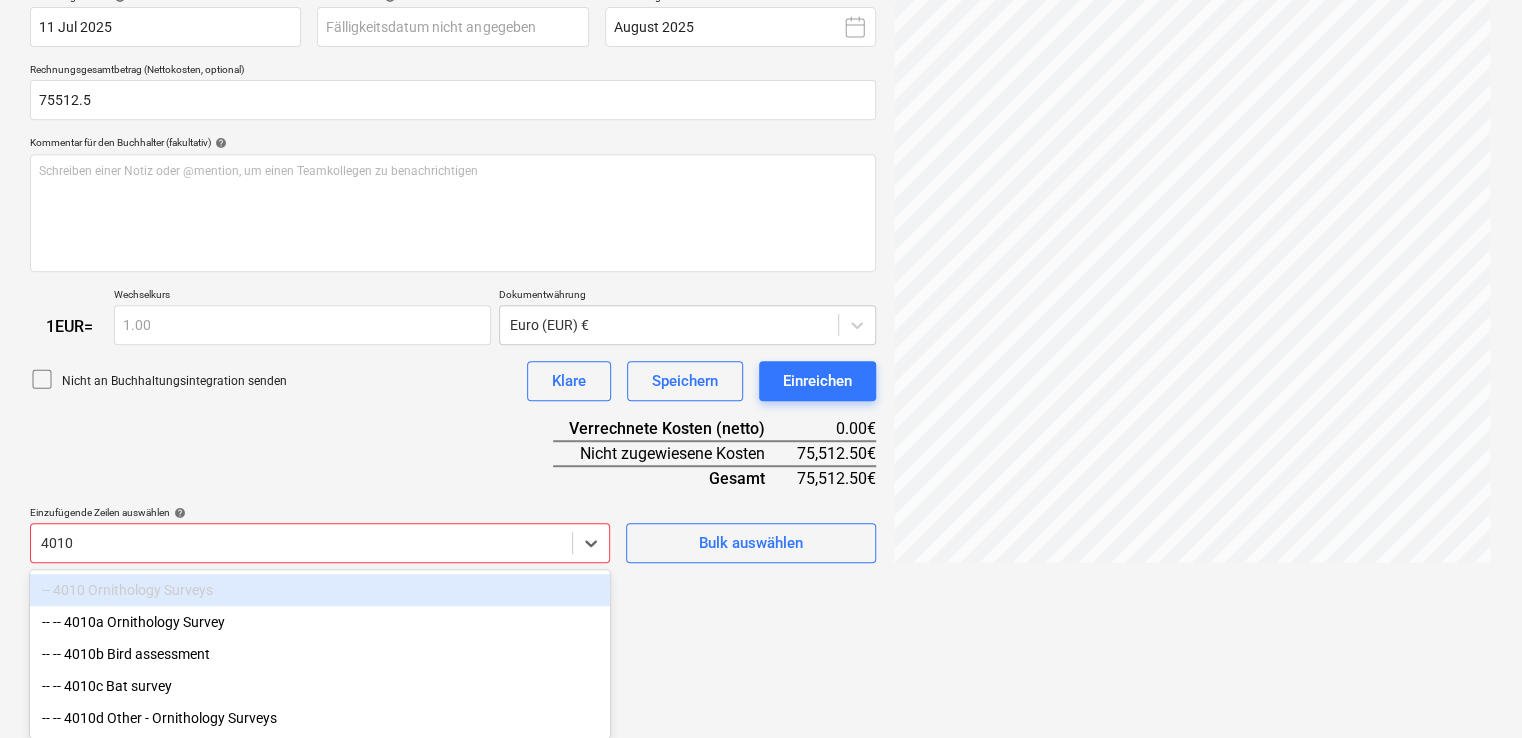 type on "4010b" 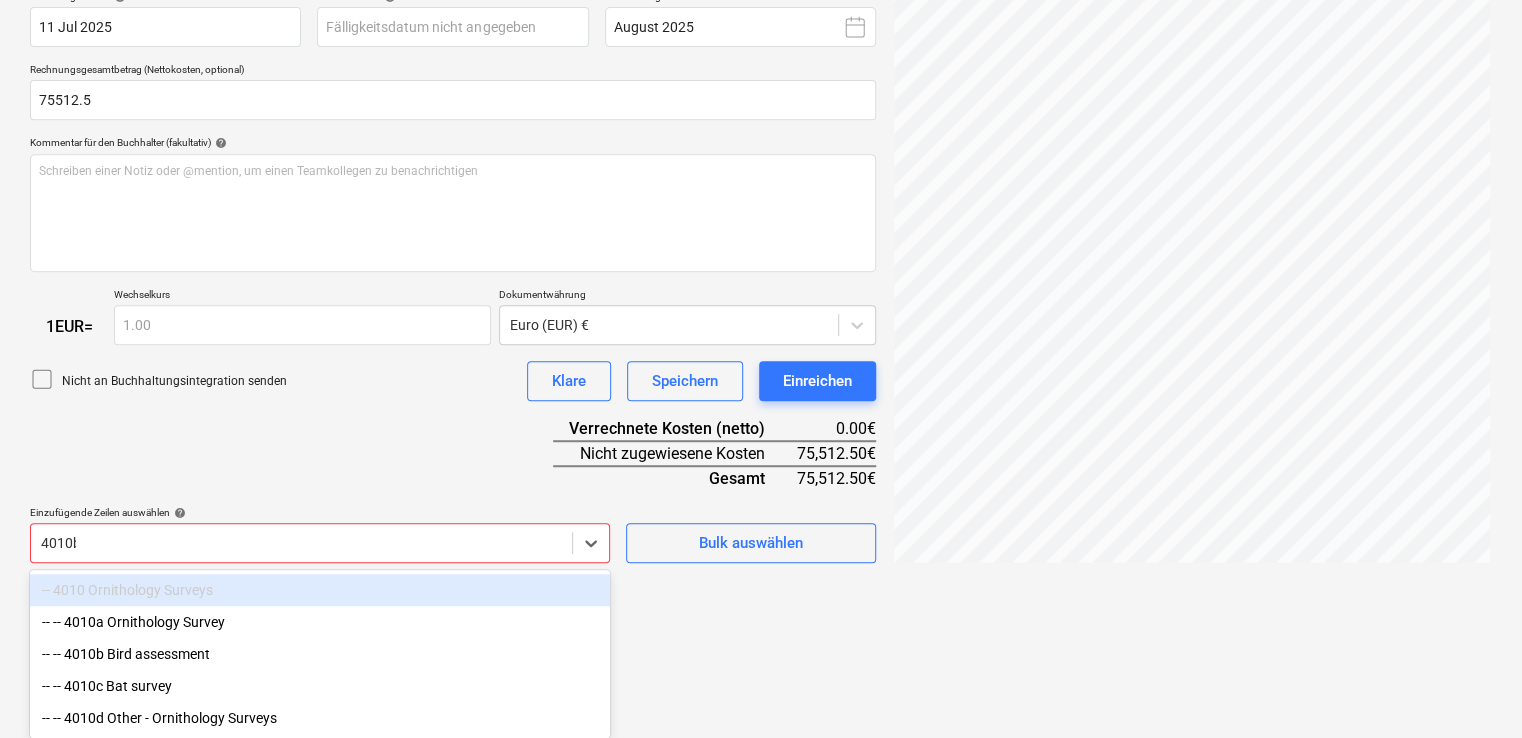 scroll, scrollTop: 267, scrollLeft: 0, axis: vertical 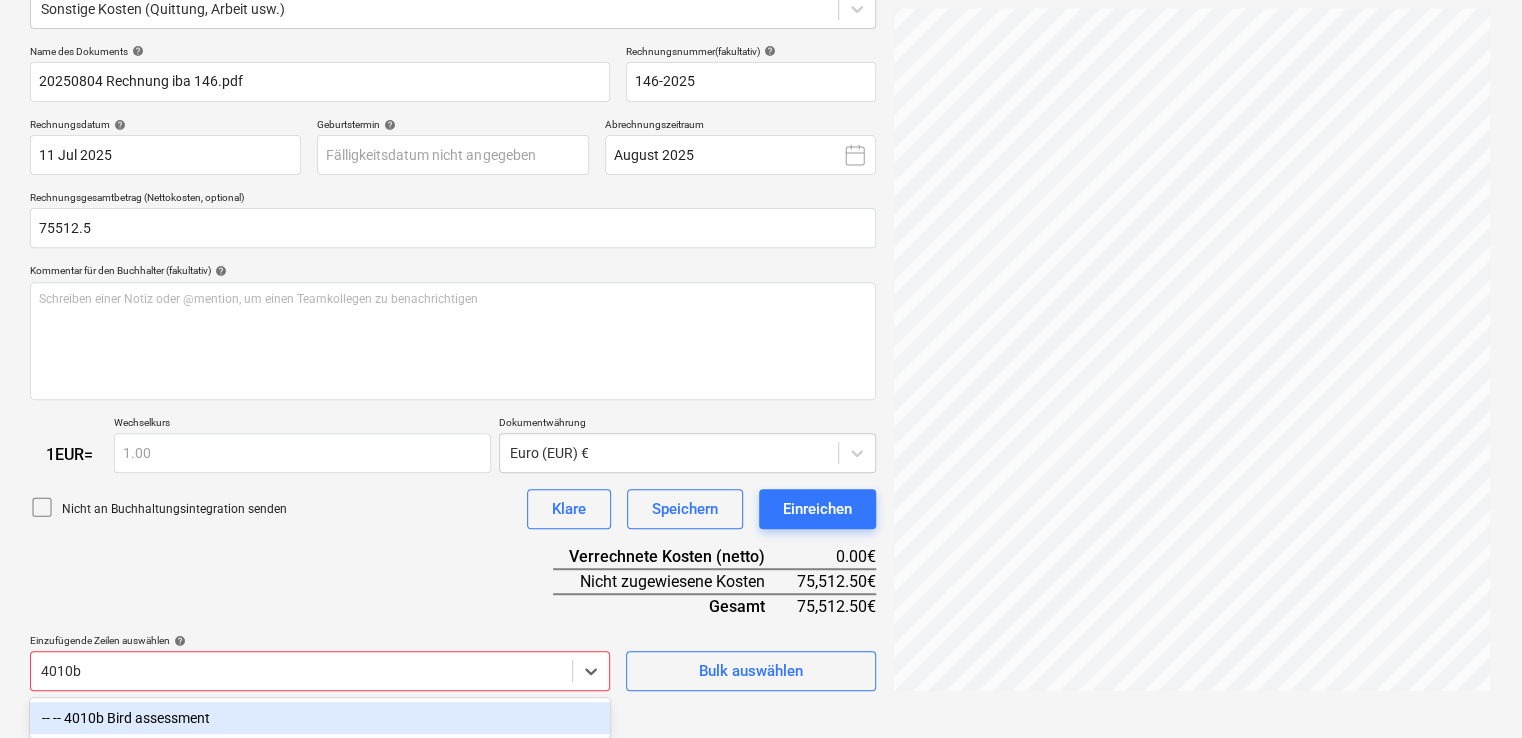 click on "-- --  4010b Bird assessment" at bounding box center (320, 718) 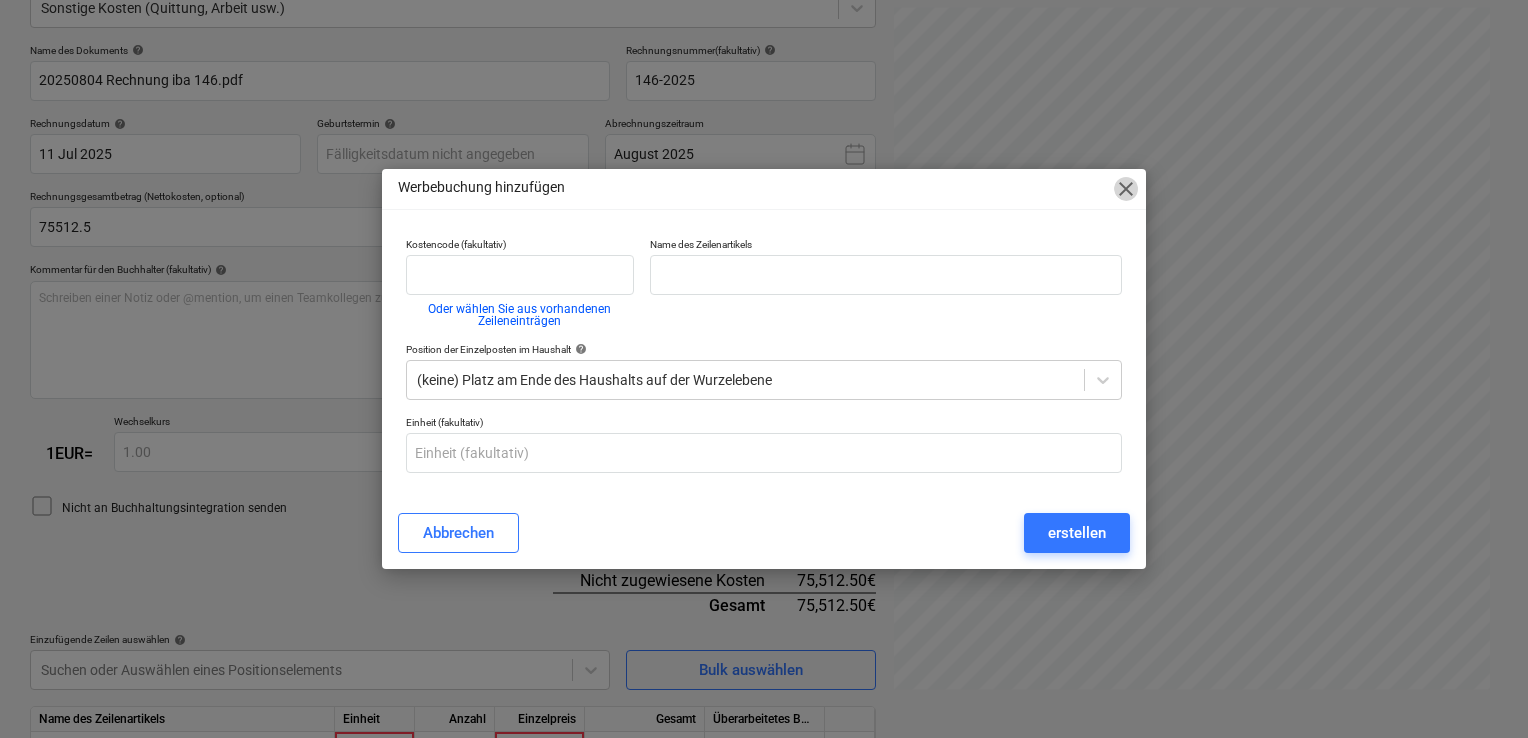 click on "close" at bounding box center [1126, 189] 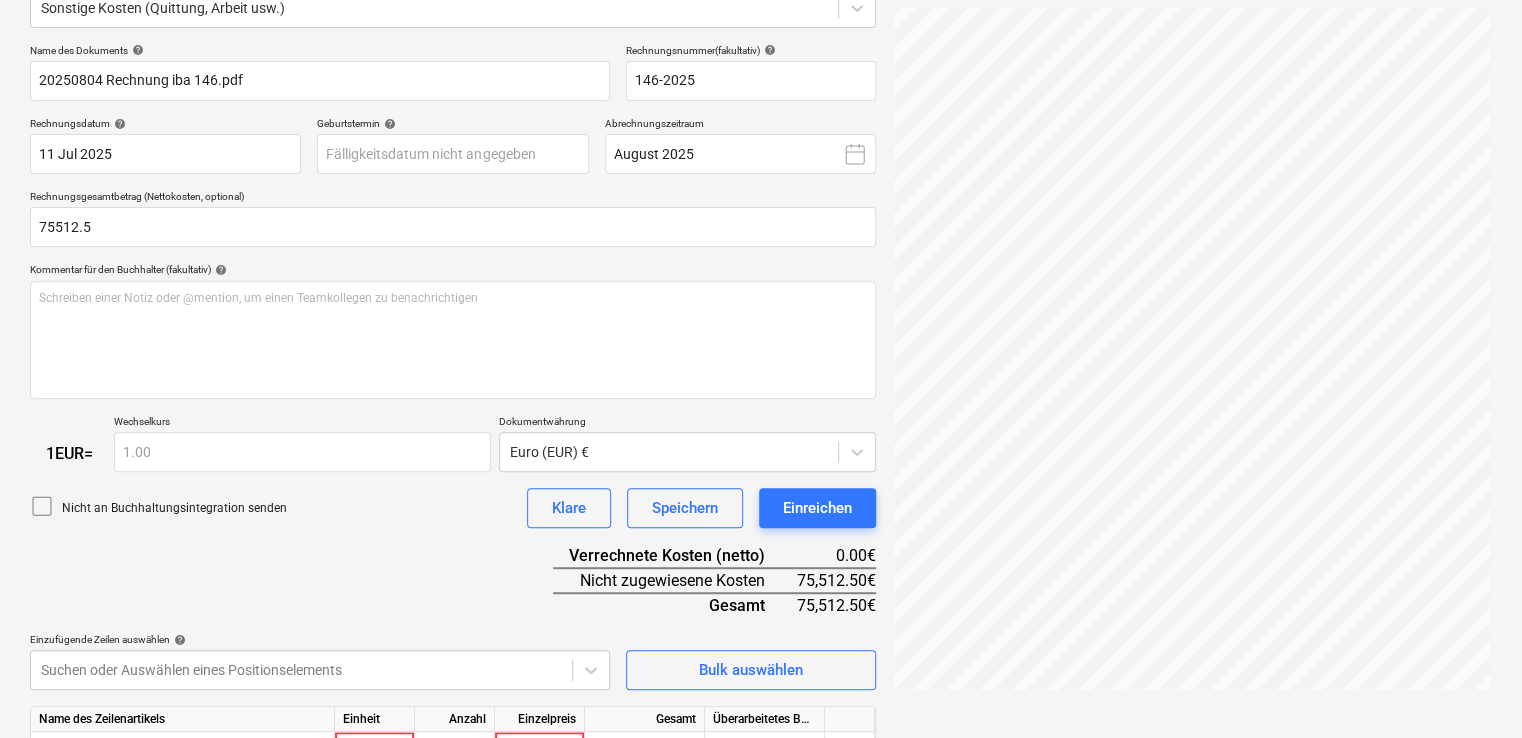 scroll, scrollTop: 173, scrollLeft: 5, axis: both 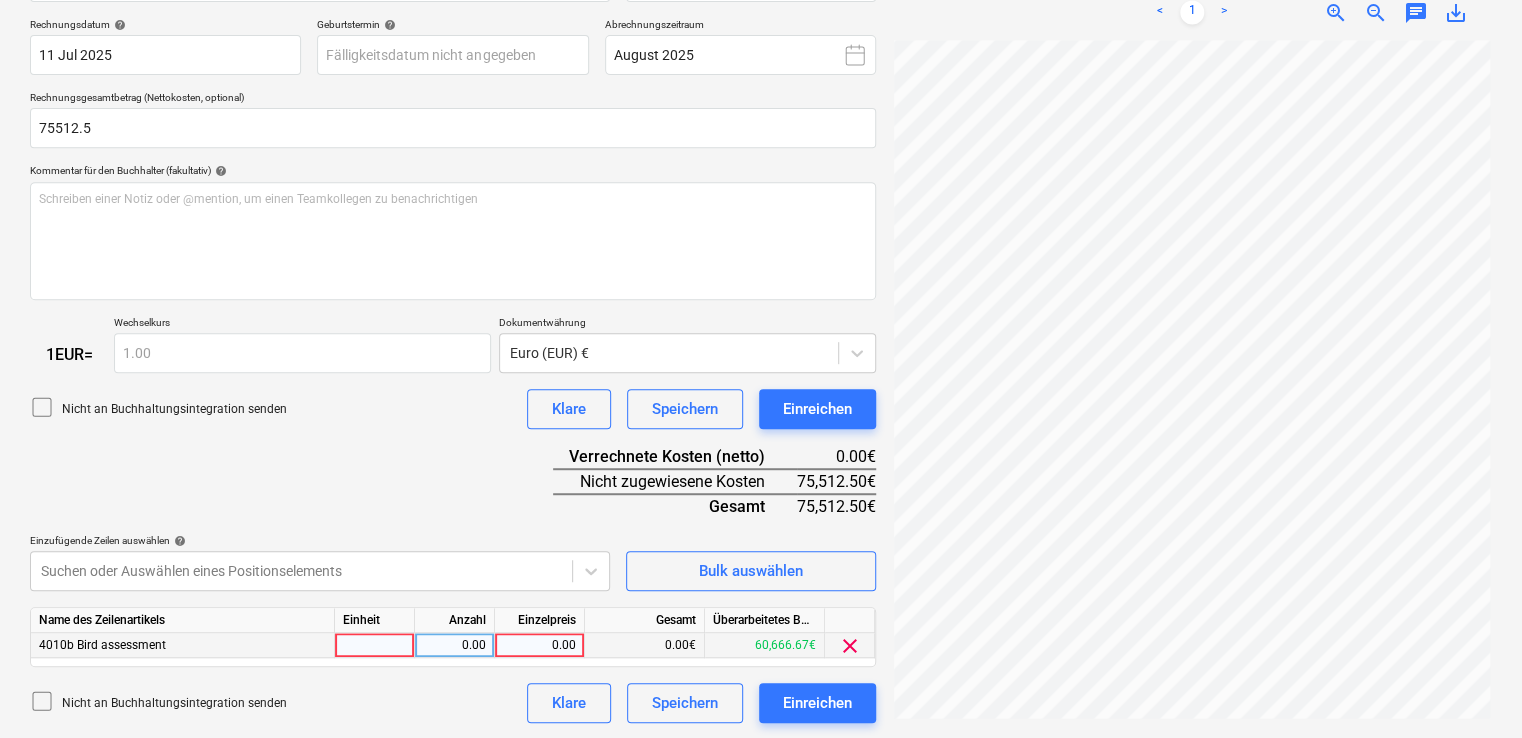 click on "4010b Bird assessment" at bounding box center [102, 645] 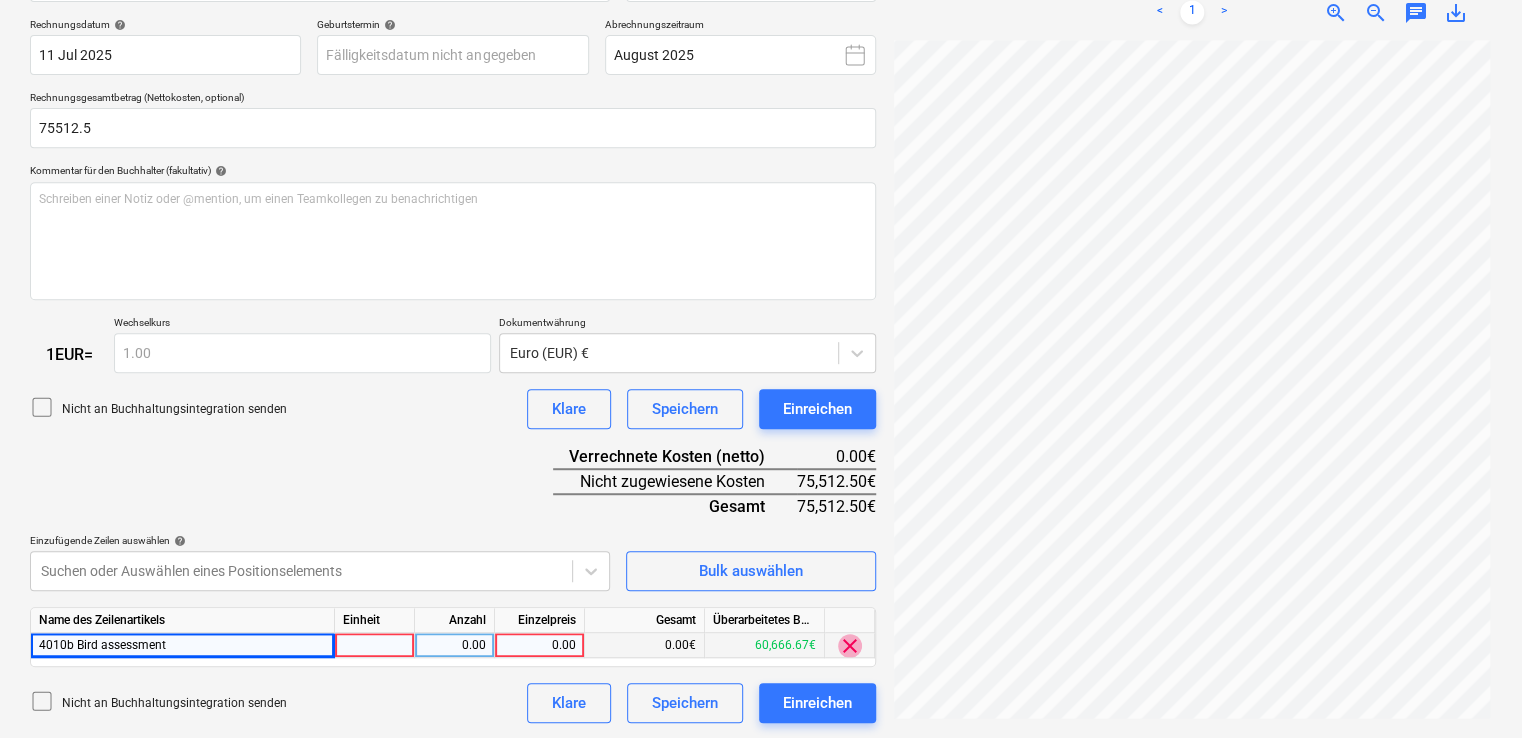 click on "clear" at bounding box center [850, 646] 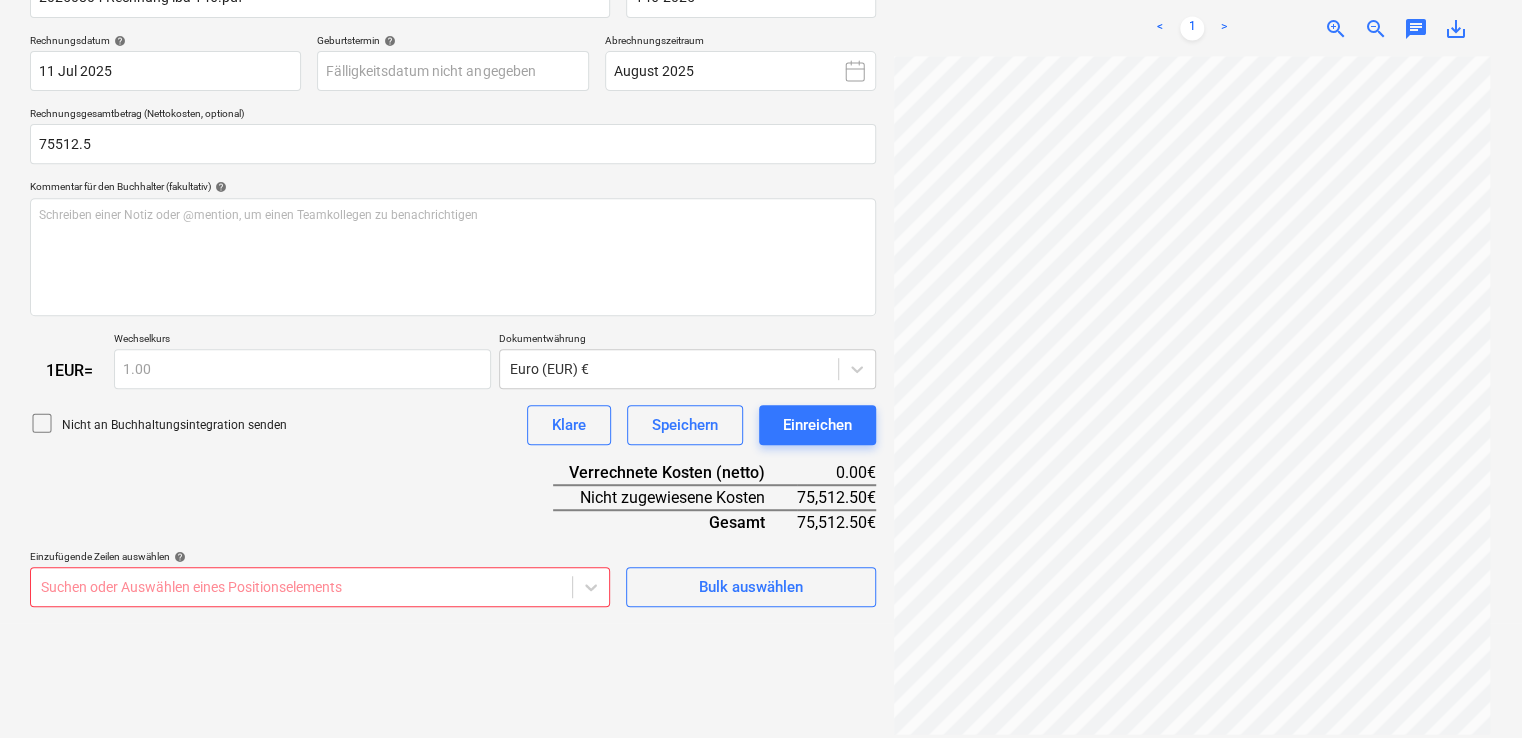 scroll, scrollTop: 530, scrollLeft: 0, axis: vertical 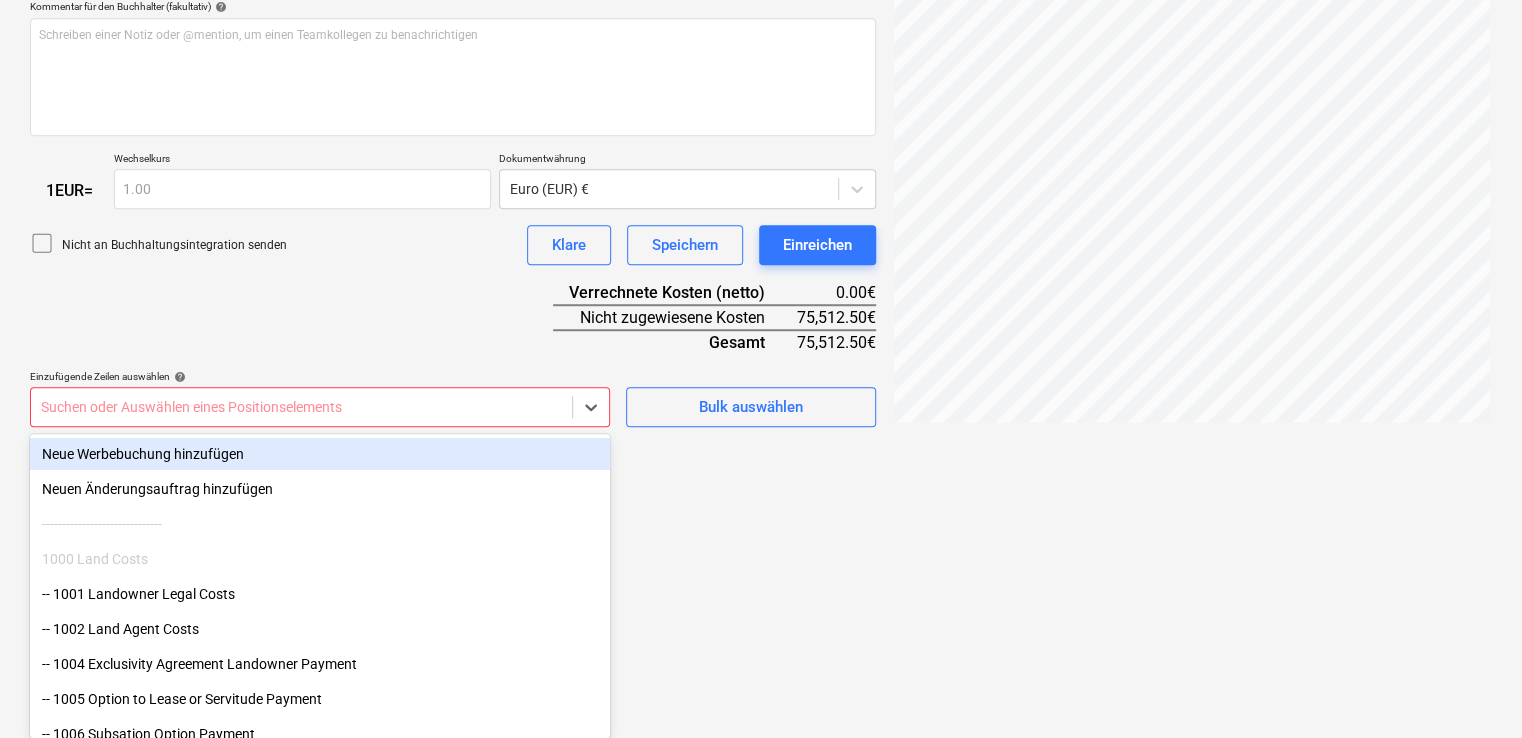 click on "This website stores cookies on your computer. These cookies are used to collect information about how you interact with our website and allow us to remember you. We use this information in order to improve and customize your browsing experience and for analytics and metrics about our visitors both on this website and other media. To find out more about the cookies we use, see our Privacy Policy If you decline, your information won’t be tracked when you visit this website. A single cookie will be used in your browser to remember your preference not to be tracked. Cookies settings Accept All Decline All
Verkäufe Projekte Kontakte Unternehmen Konsolidierte Rechnungen Posteingang 6 format_size keyboard_arrow_down help search Suche notifications 7 keyboard_arrow_down M. [LAST] keyboard_arrow_down Nelligen Nelligen Haushalt 9+ Hauptvertrag Anfragen Unteraufträge Fortschrittsbericht Kauforder Kosten Einkommen Geldfluss Dateien 4 Analytik Einstellungen Neues Dokument erstellen Firma auswählen help help" at bounding box center [761, -161] 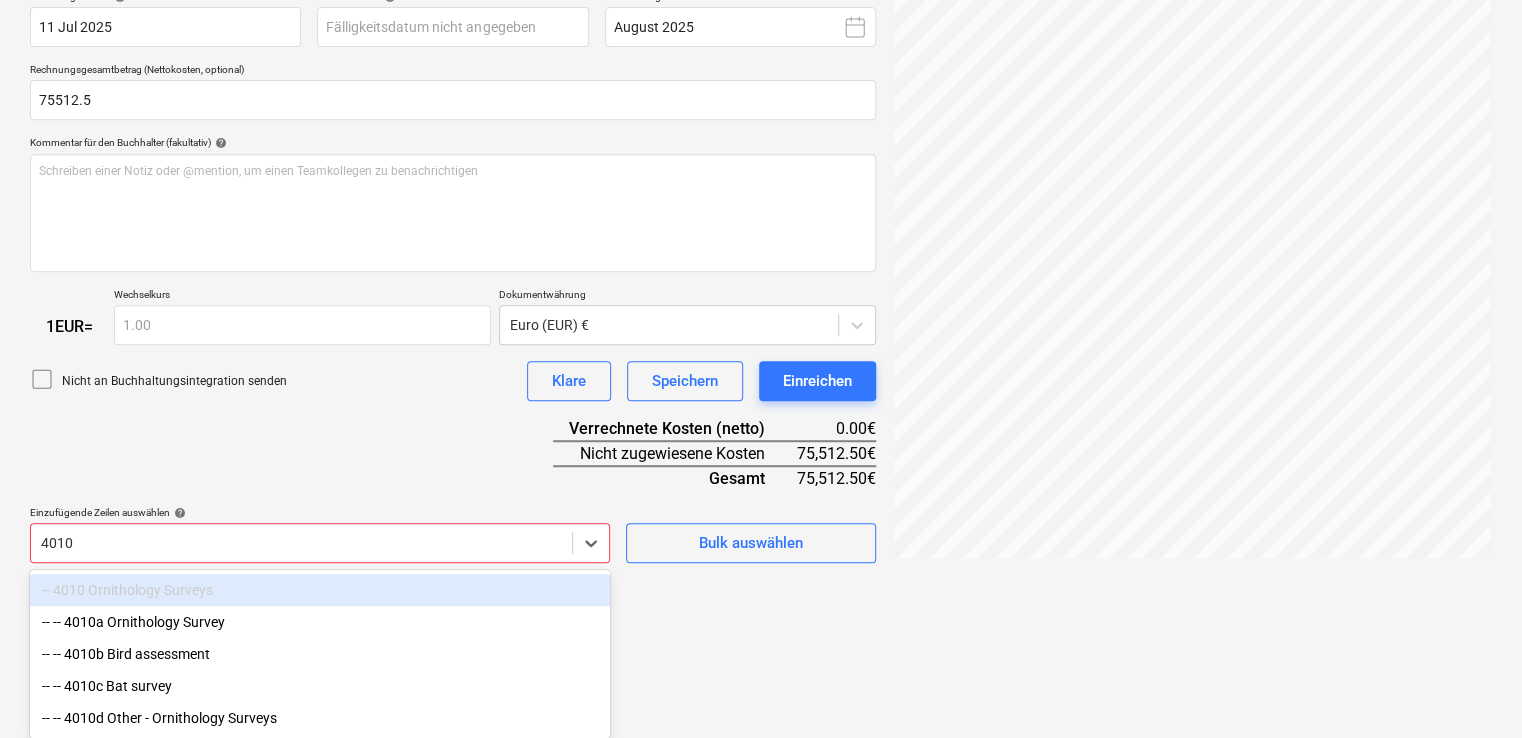 type on "4010c" 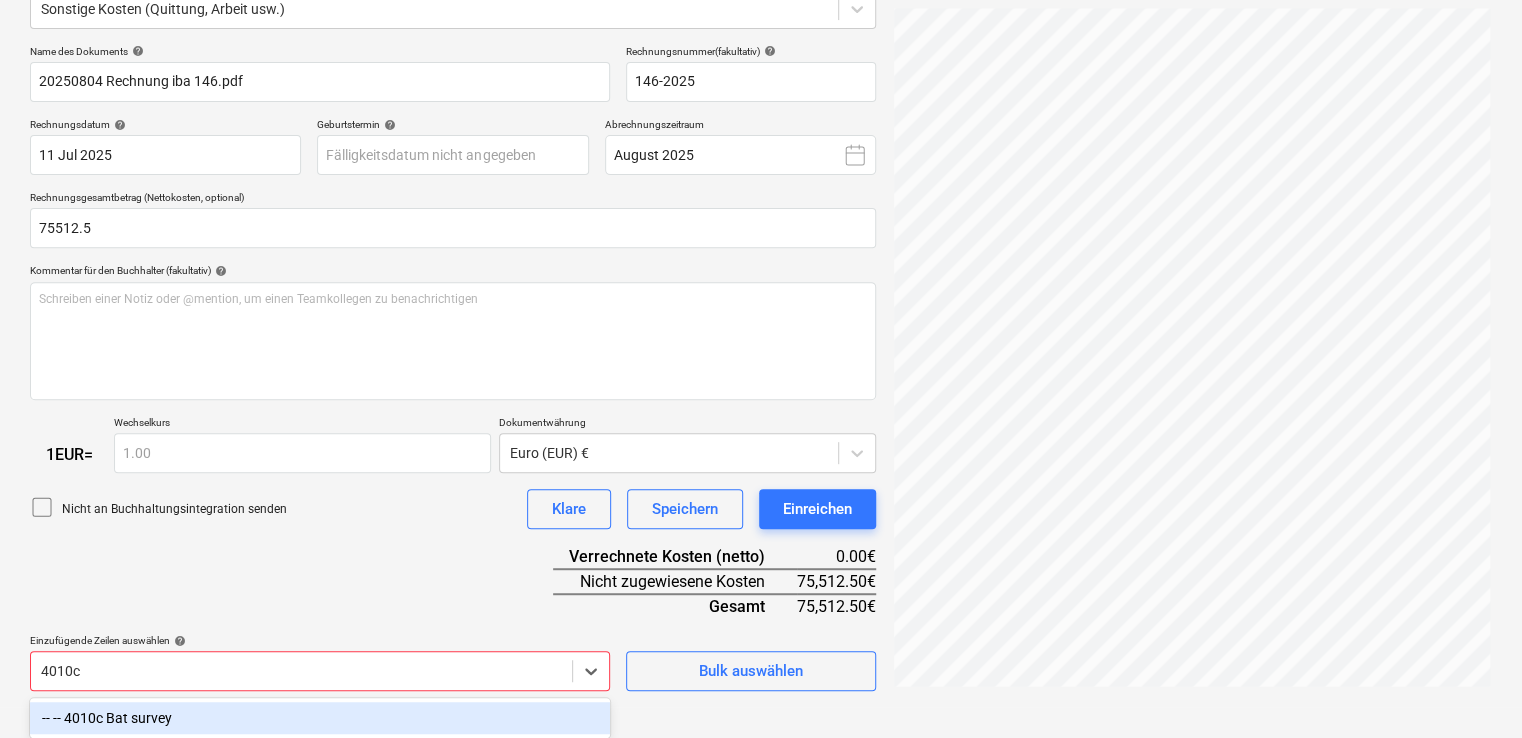 scroll, scrollTop: 267, scrollLeft: 0, axis: vertical 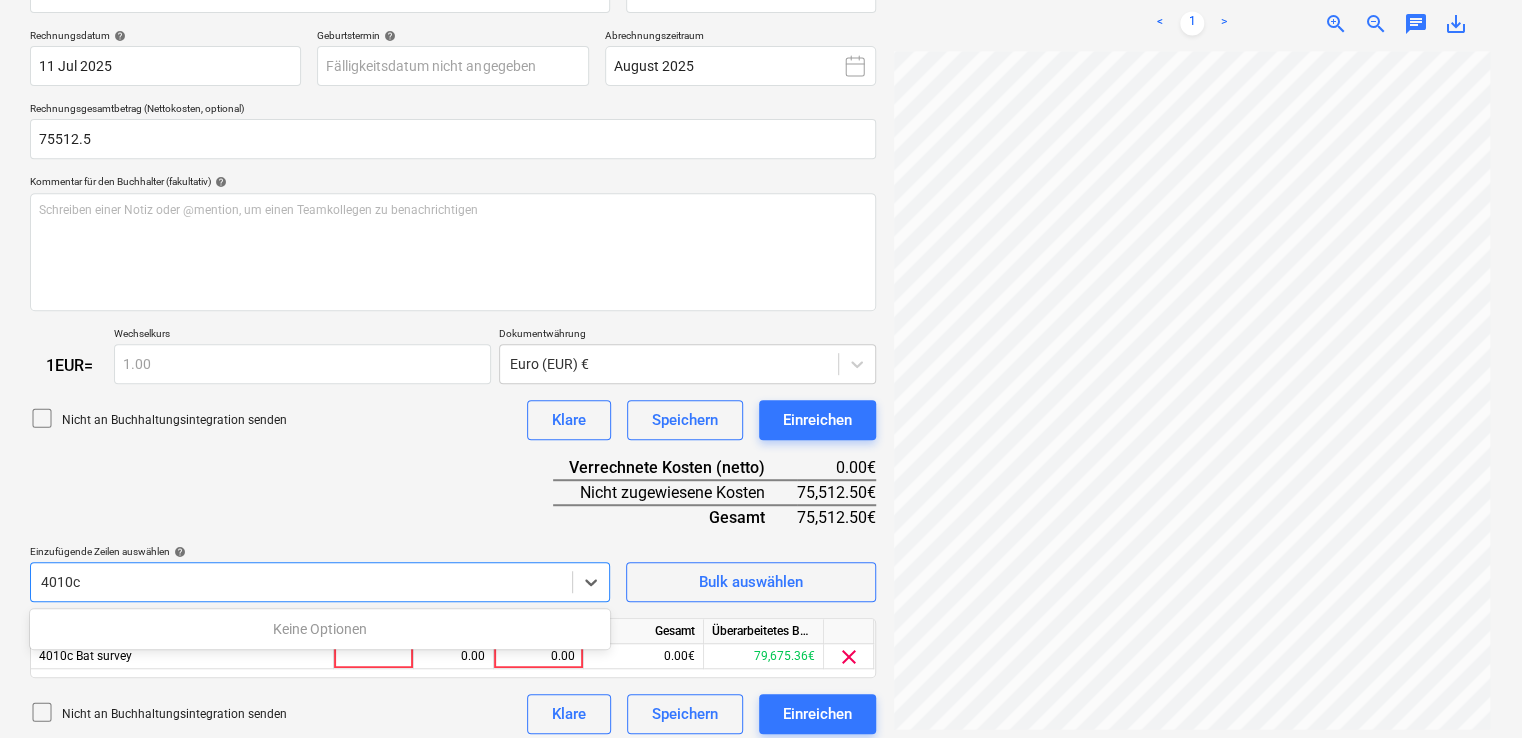 type on "4010c" 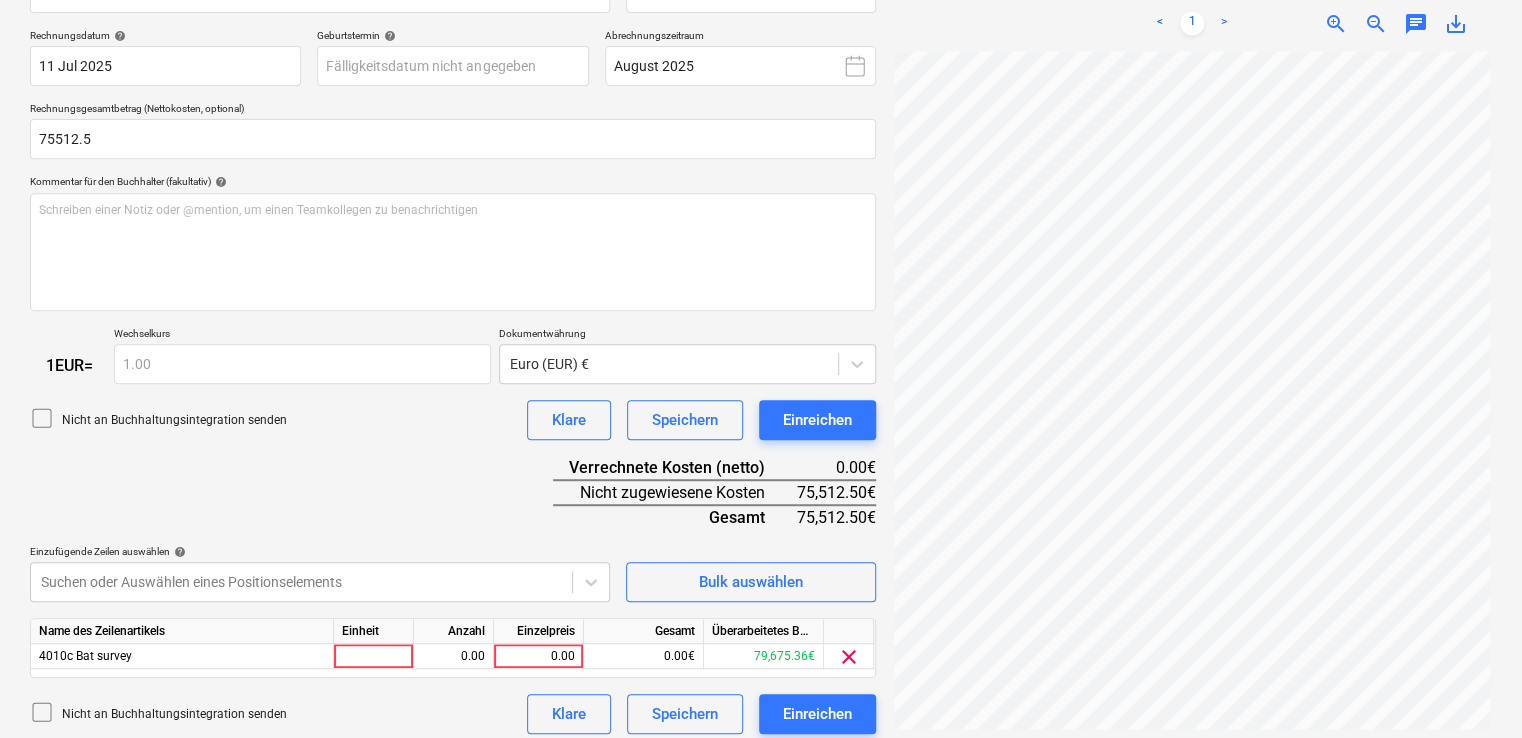 click on "Name des Dokuments help 20250804 Rechnung iba [NUMBER].pdf Rechnungsnummer  (fakultativ) help [NUMBER]-[NUMBER] Rechnungsdatum help 11 Jul 2025 11.07.2025 Press the down arrow key to interact with the calendar and
select a date. Press the question mark key to get the keyboard shortcuts for changing dates. Geburtstermin help Press the down arrow key to interact with the calendar and
select a date. Press the question mark key to get the keyboard shortcuts for changing dates. Abrechnungszeitraum August 2025 Rechnungsgesamtbetrag (Nettokosten, optional) 75512.5 Kommentar für den Buchhalter (fakultativ) help Schreiben einer Notiz oder @mention, um einen Teamkollegen zu benachrichtigen ﻿ 1  EUR  = Wechselkurs 1.00 Dokumentwährung Euro (EUR) € Nicht an Buchhaltungsintegration senden Klare Speichern Einreichen Verrechnete Kosten (netto) 0.00€ Nicht zugewiesene Kosten 75,512.50€ Gesamt 75,512.50€ Einzufügende Zeilen auswählen help Suchen oder Auswählen eines Positionselements Bulk auswählen Einheit Anzahl Gesamt" at bounding box center [453, 345] 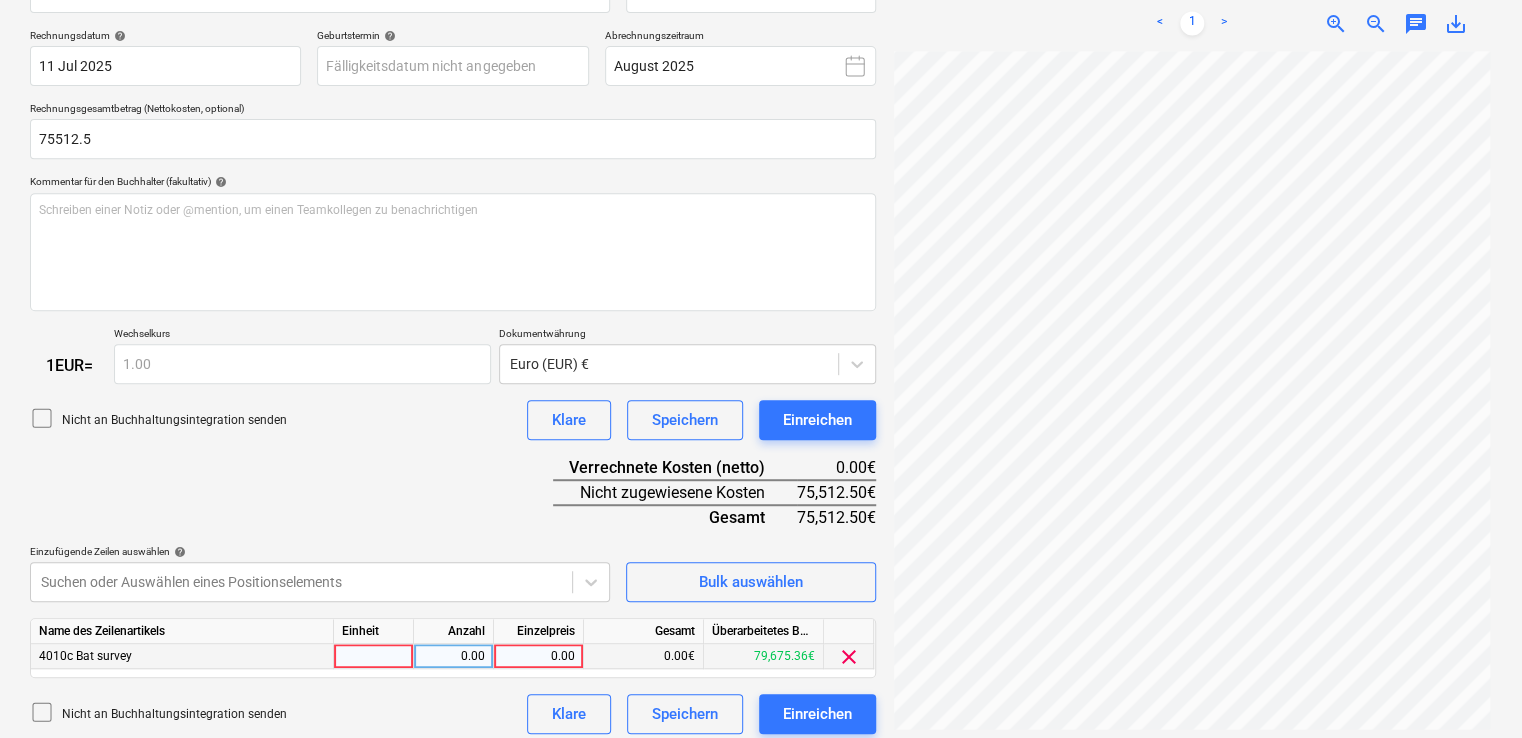 click at bounding box center (374, 656) 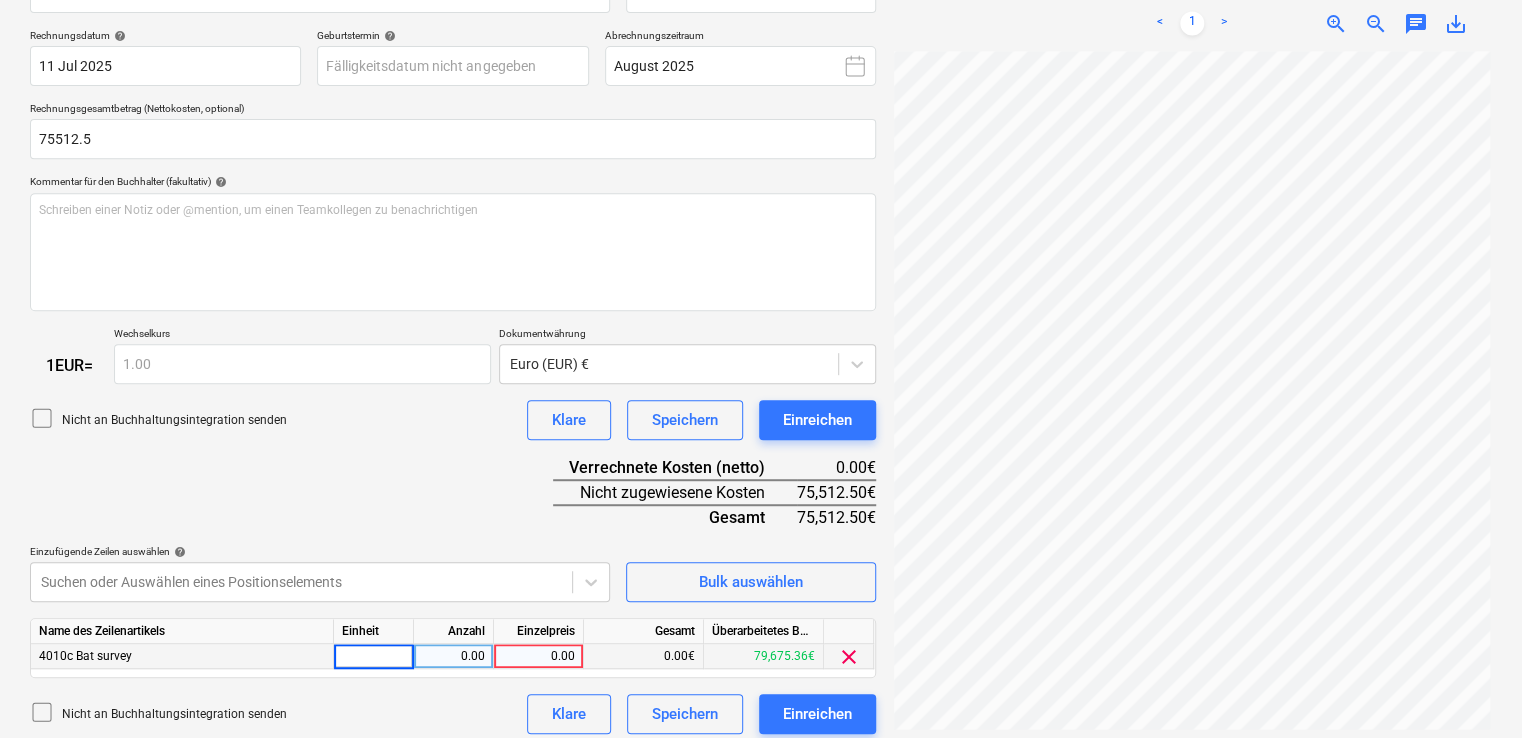 type on "€" 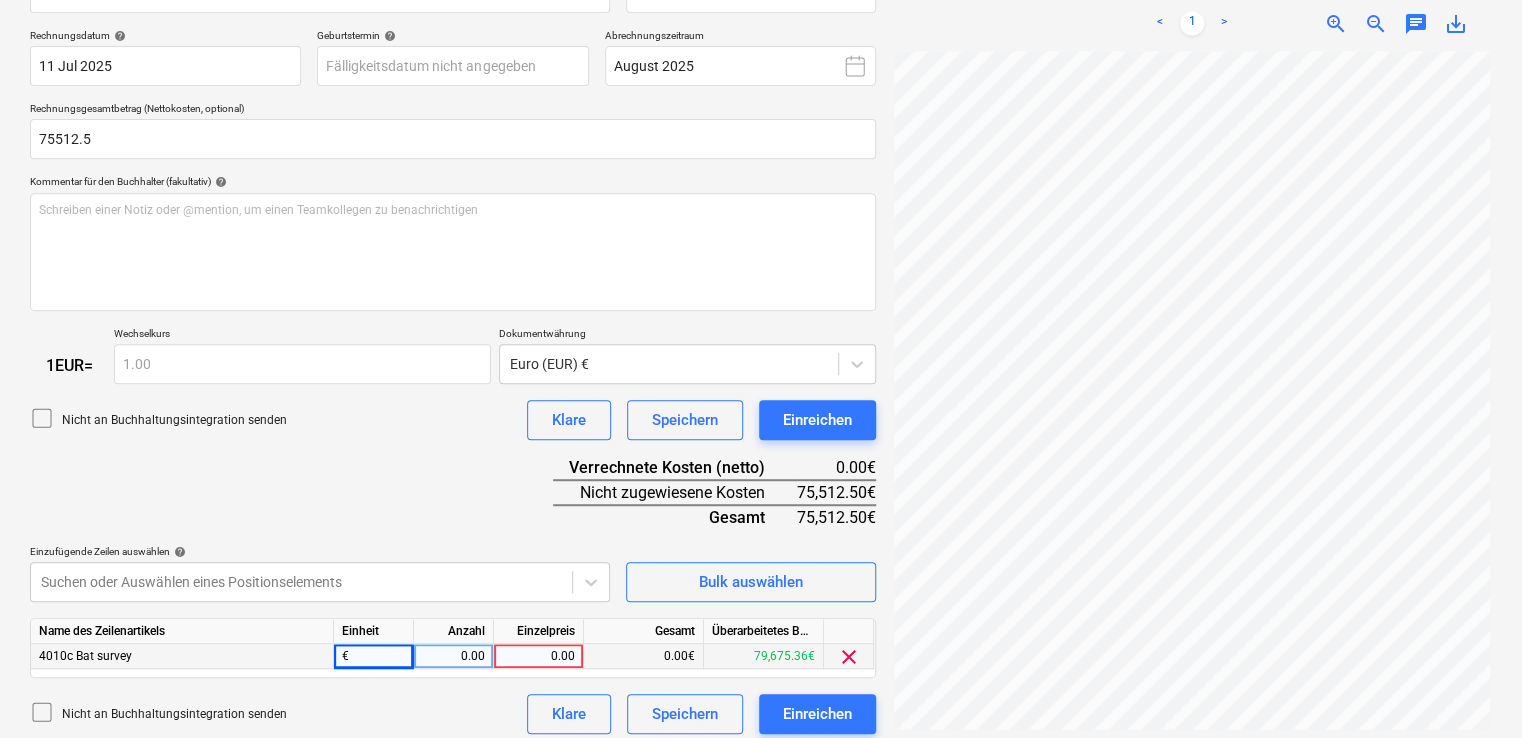 click on "0.00" at bounding box center [453, 656] 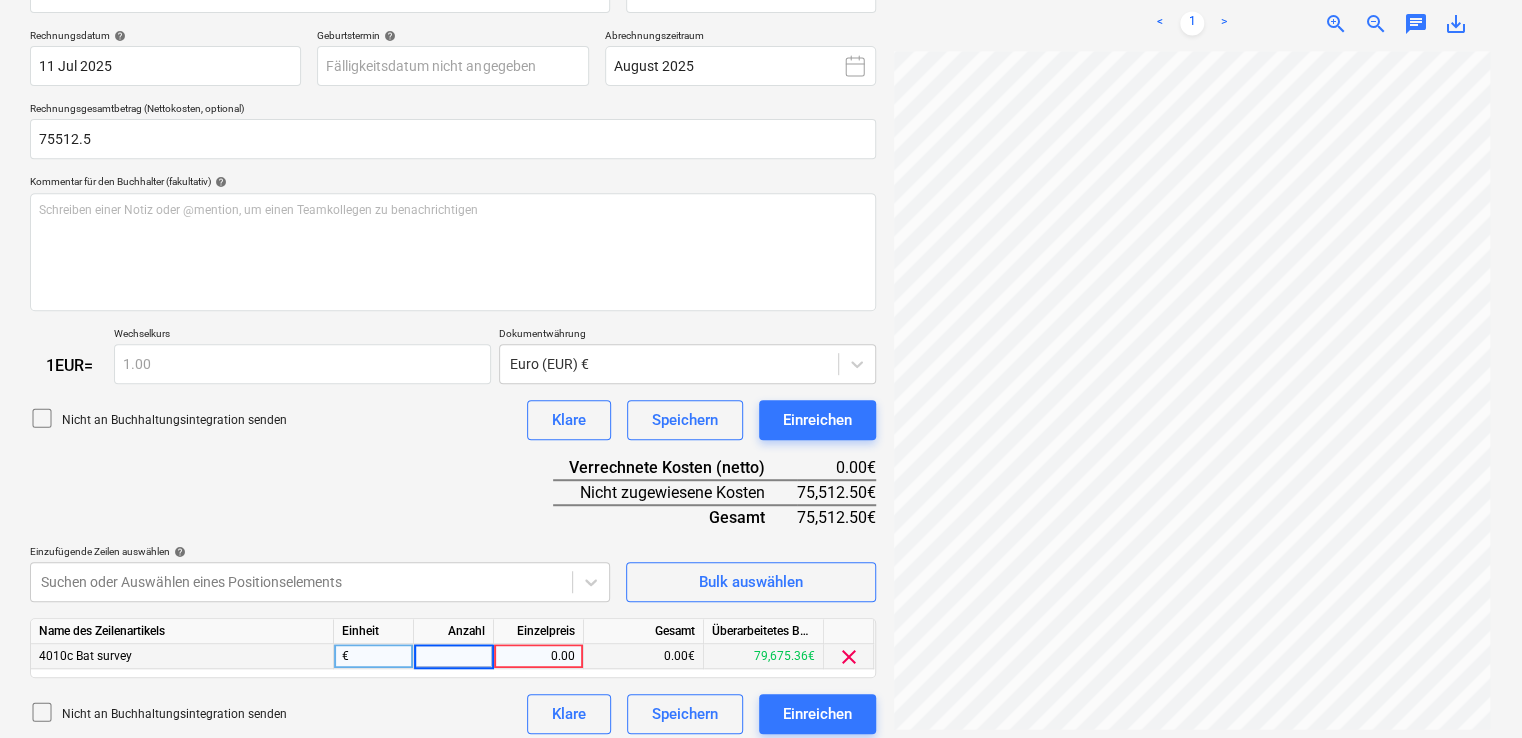 type on "1" 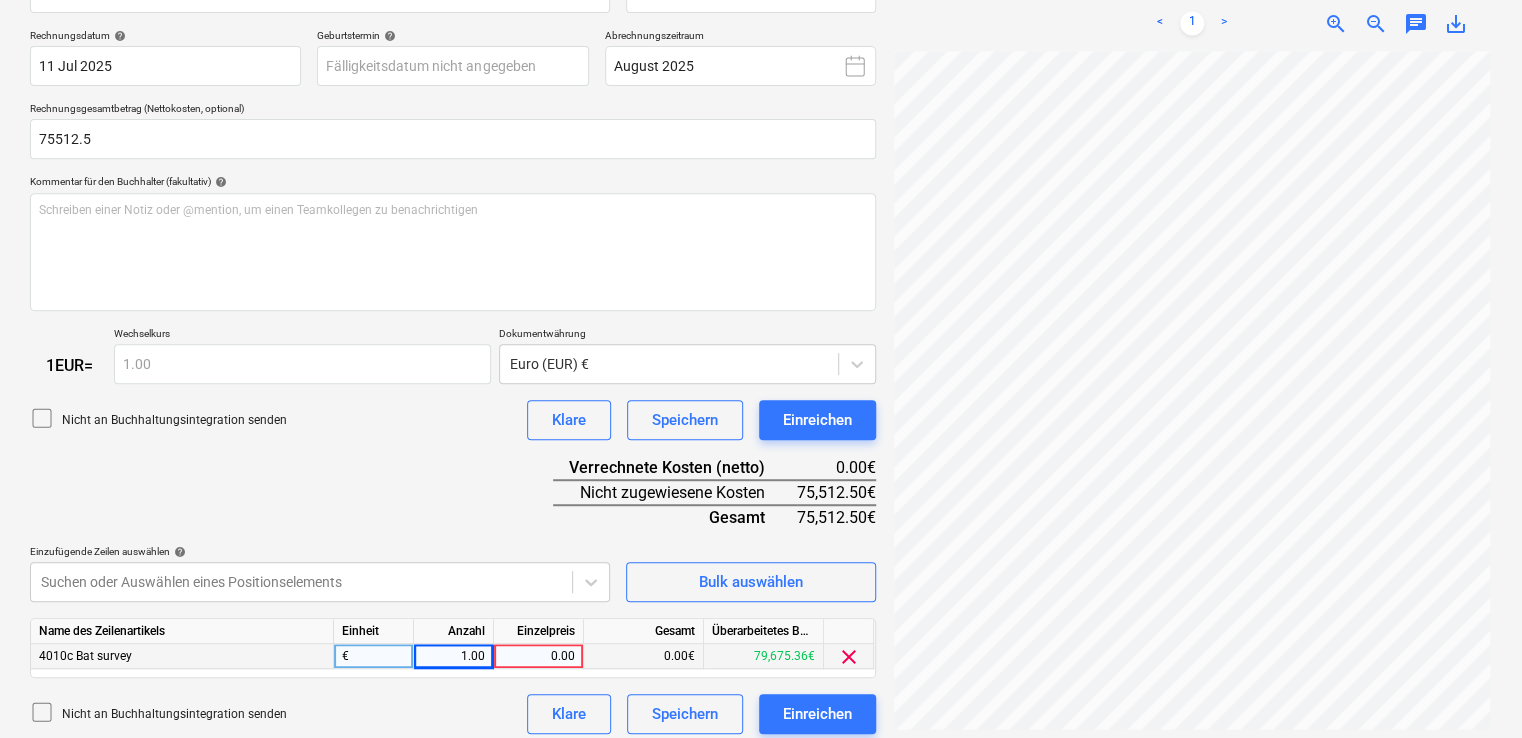 click on "0.00" at bounding box center [538, 656] 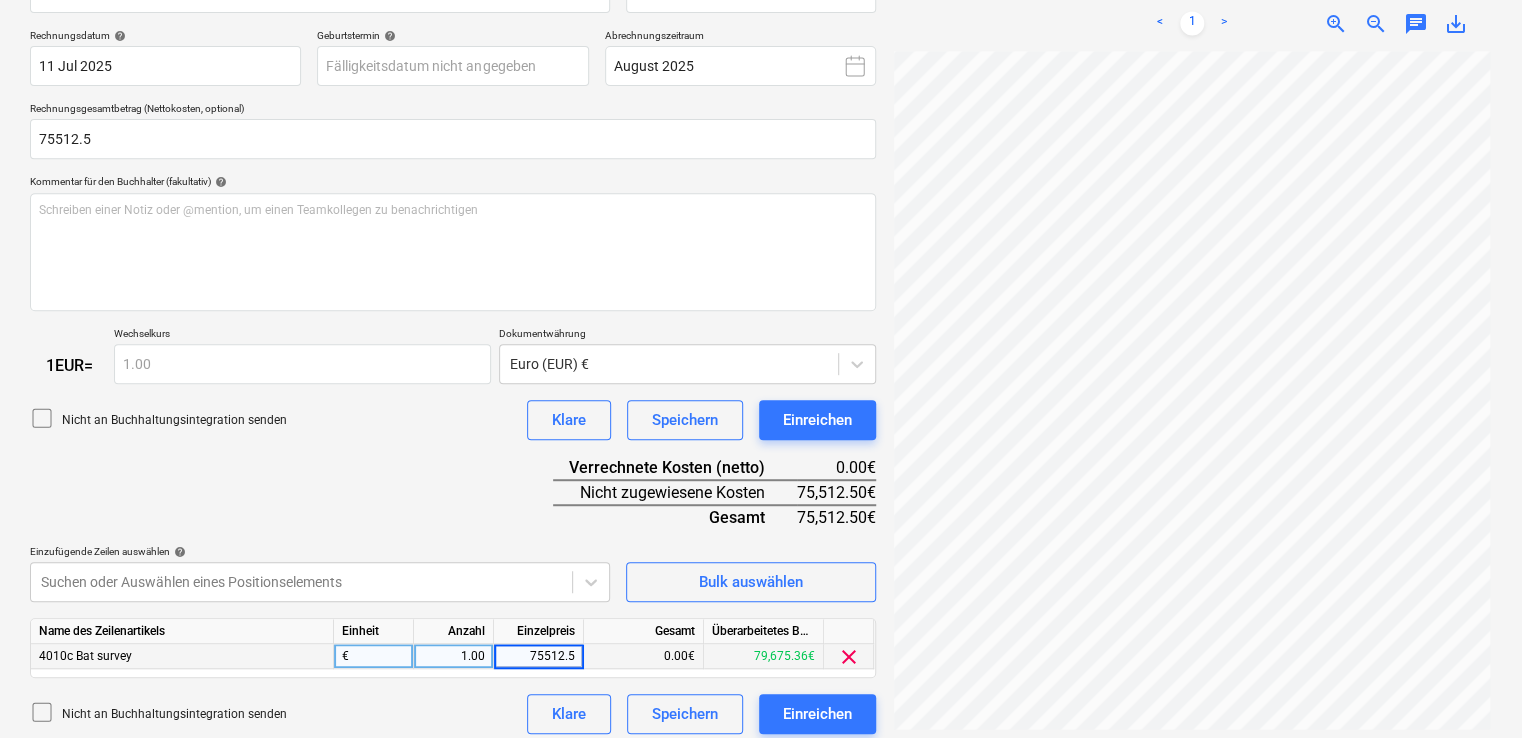 type on "75512.50" 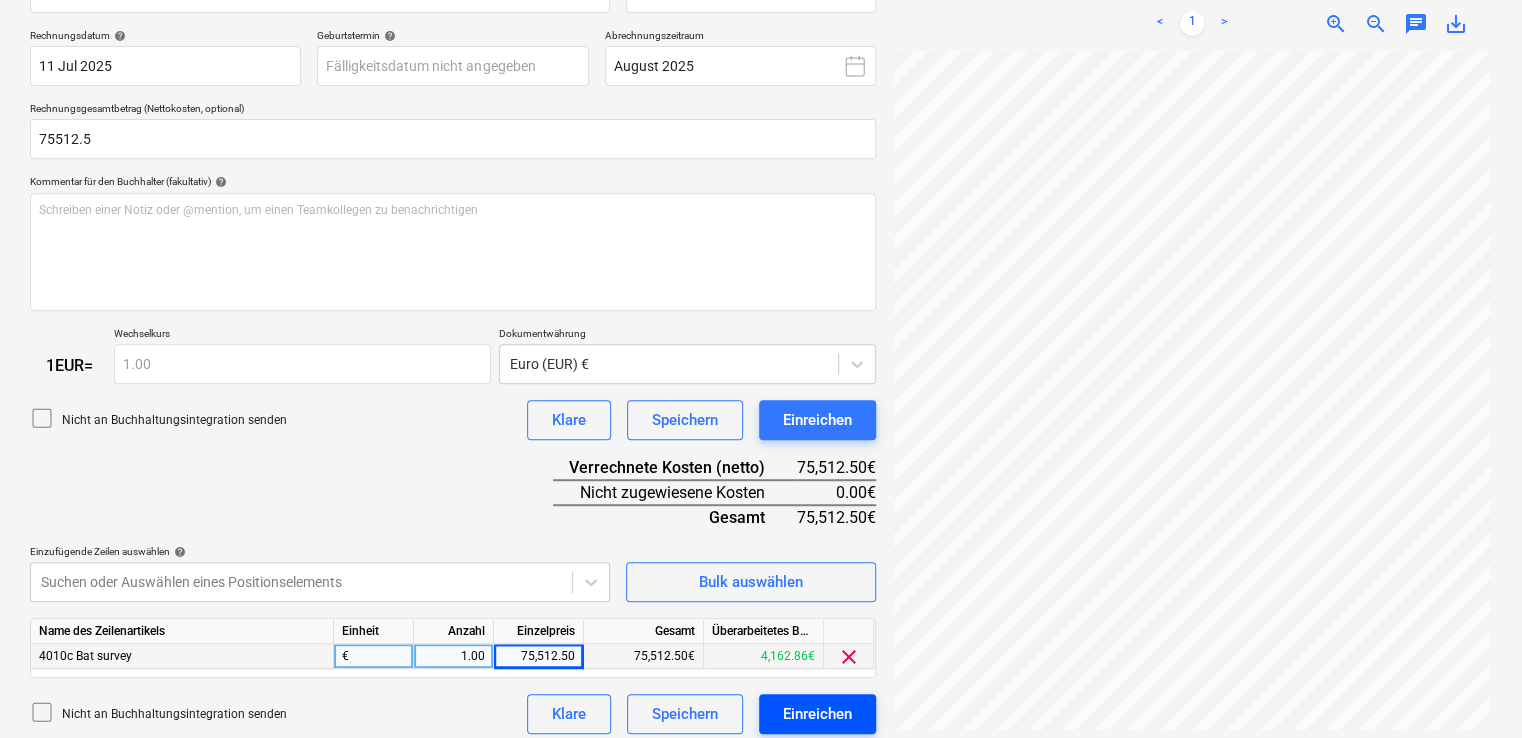 click on "Einreichen" at bounding box center (817, 714) 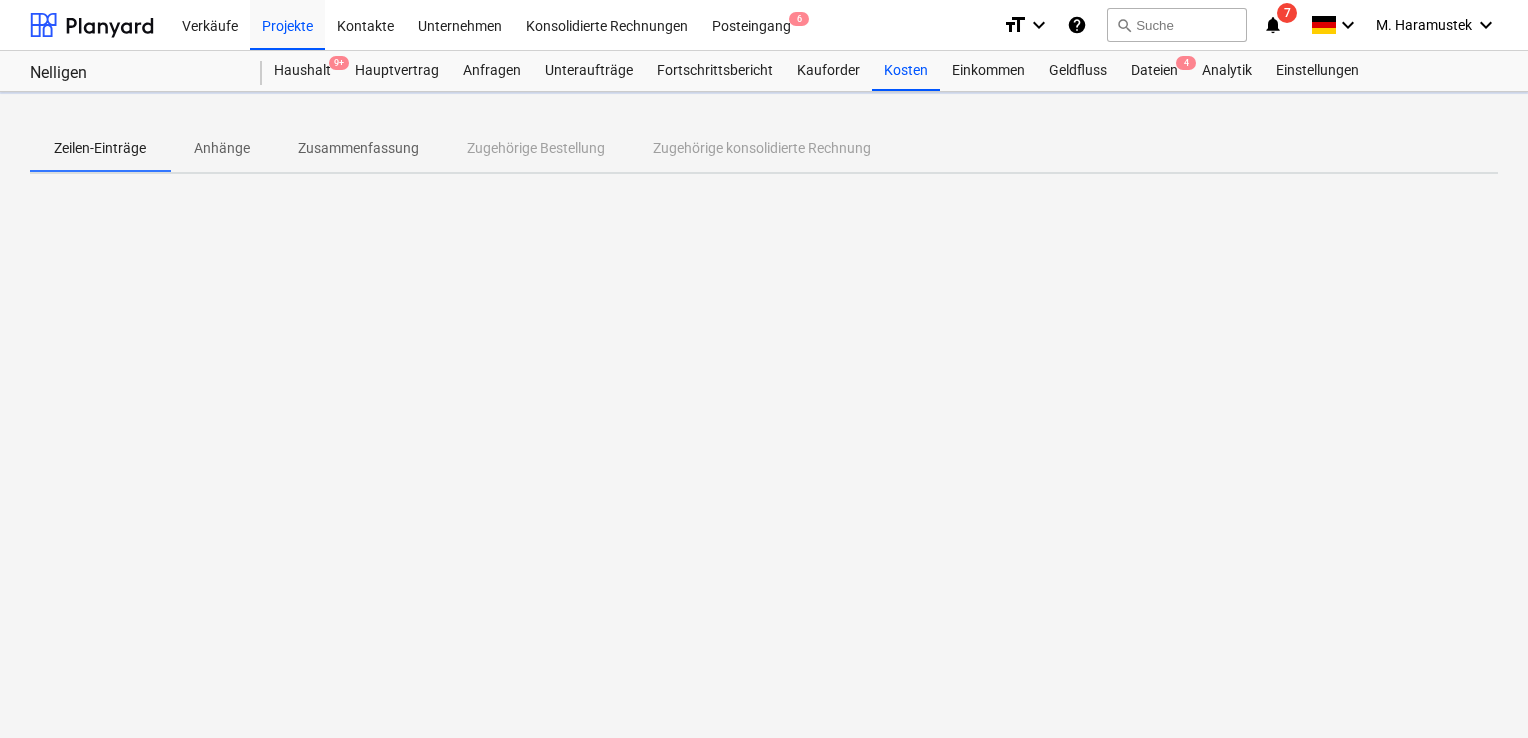 scroll, scrollTop: 0, scrollLeft: 0, axis: both 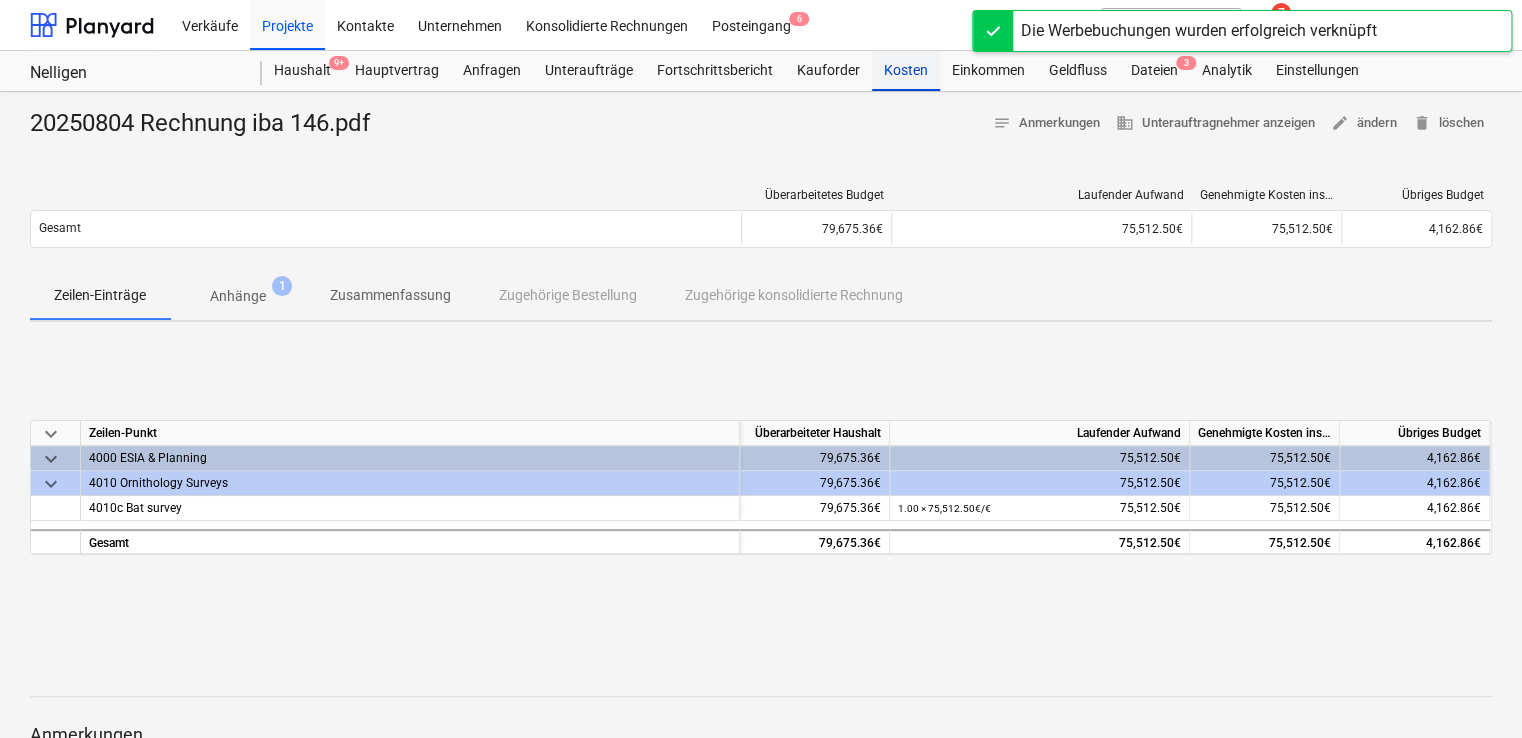 click on "Kosten" at bounding box center (906, 71) 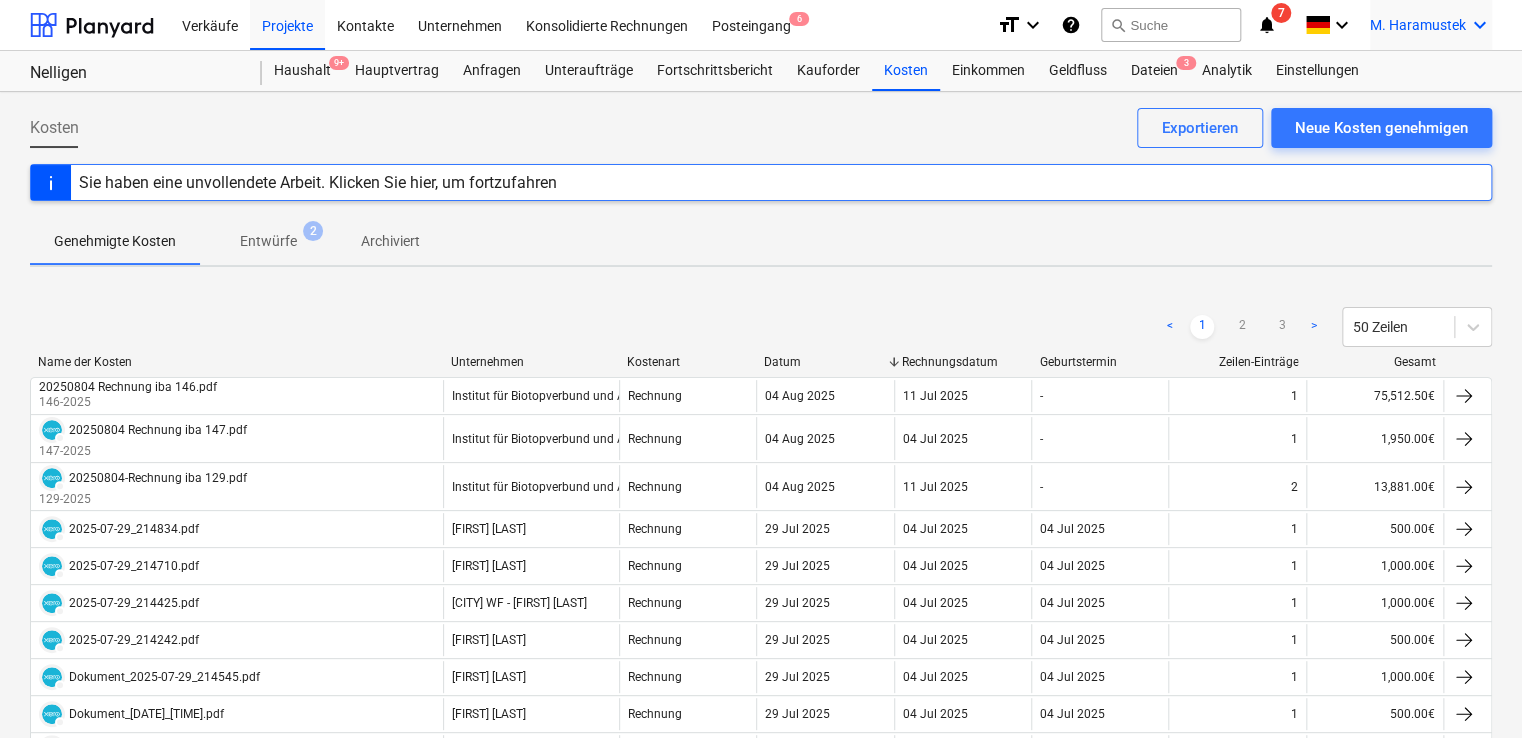 click on "M. Haramustek" at bounding box center [1418, 25] 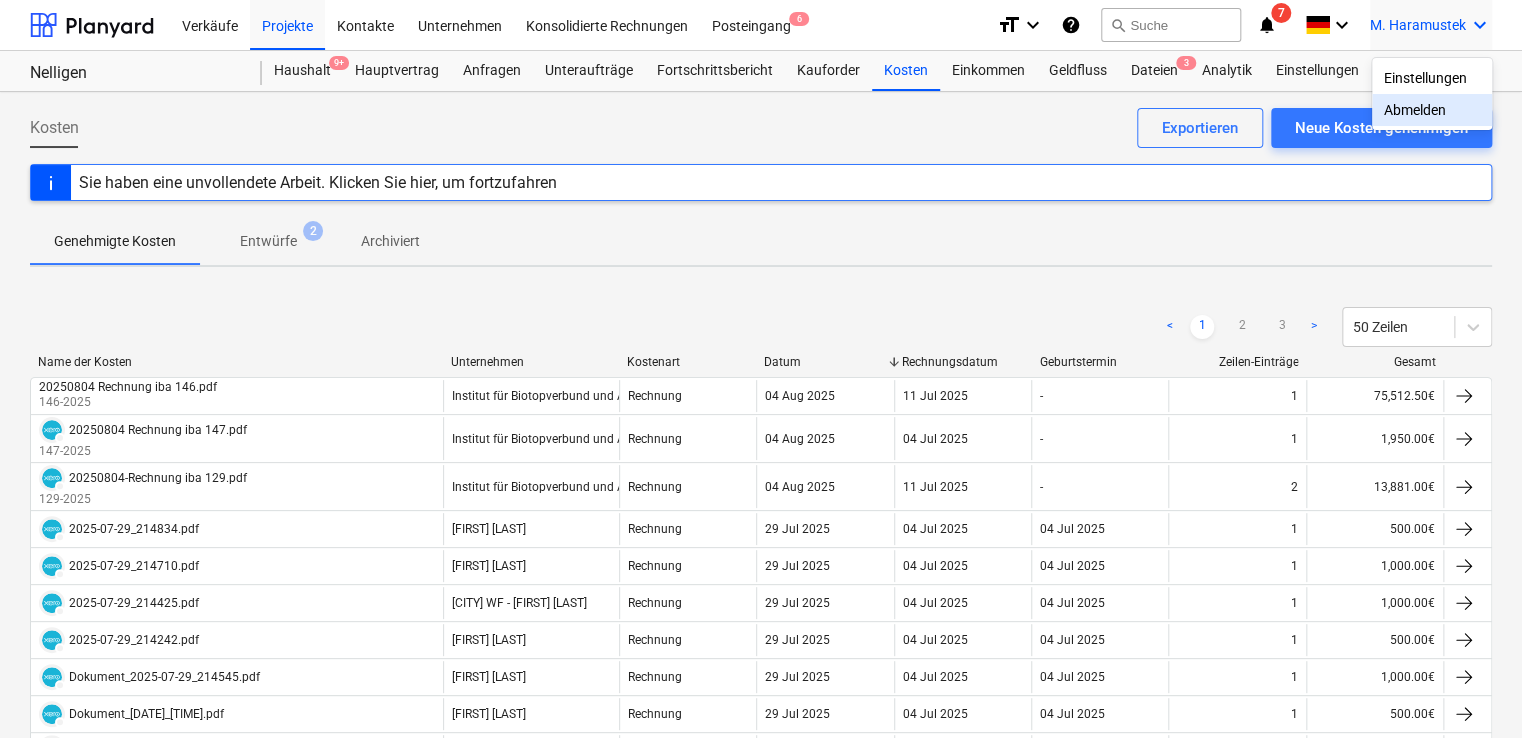 click on "Abmelden" at bounding box center (1432, 110) 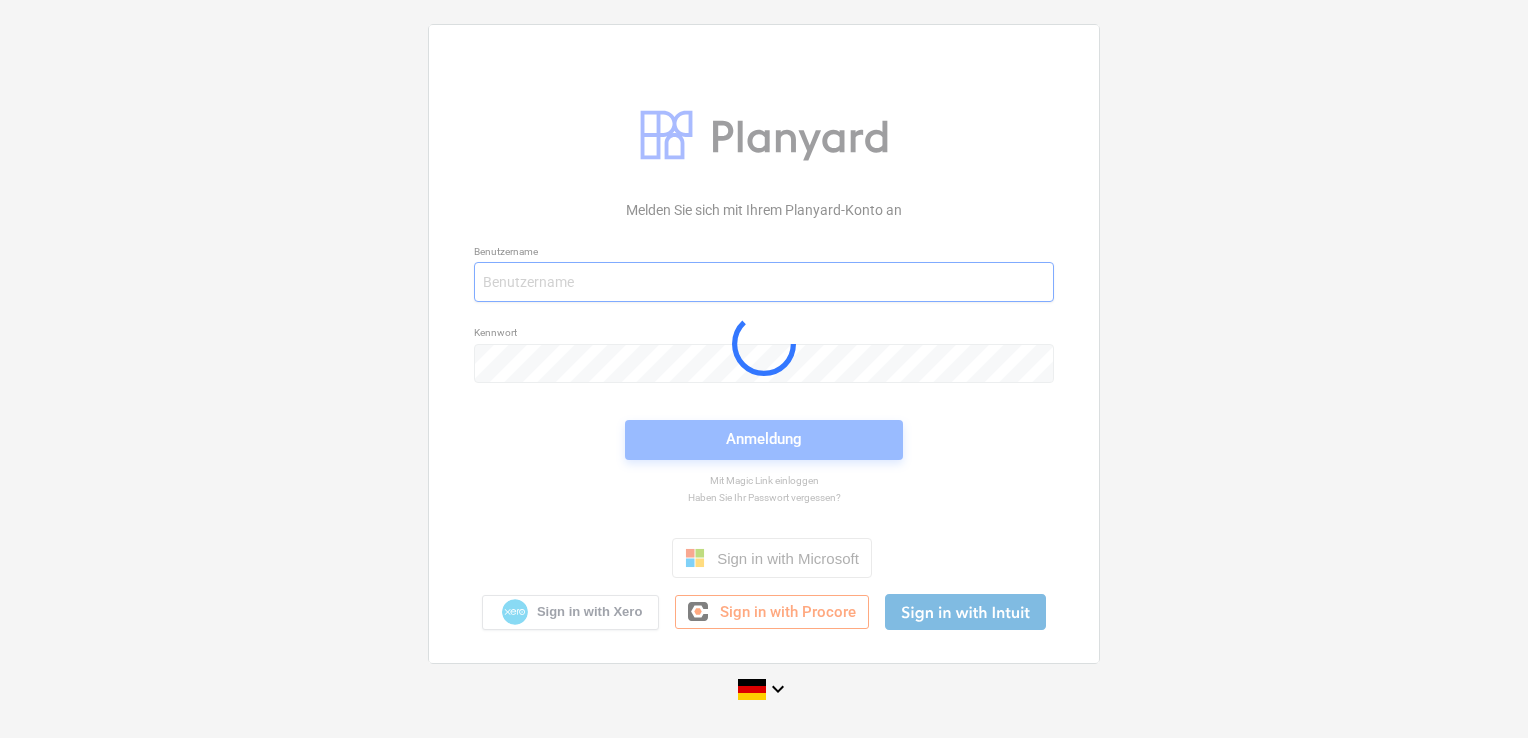 type on "[EMAIL]" 